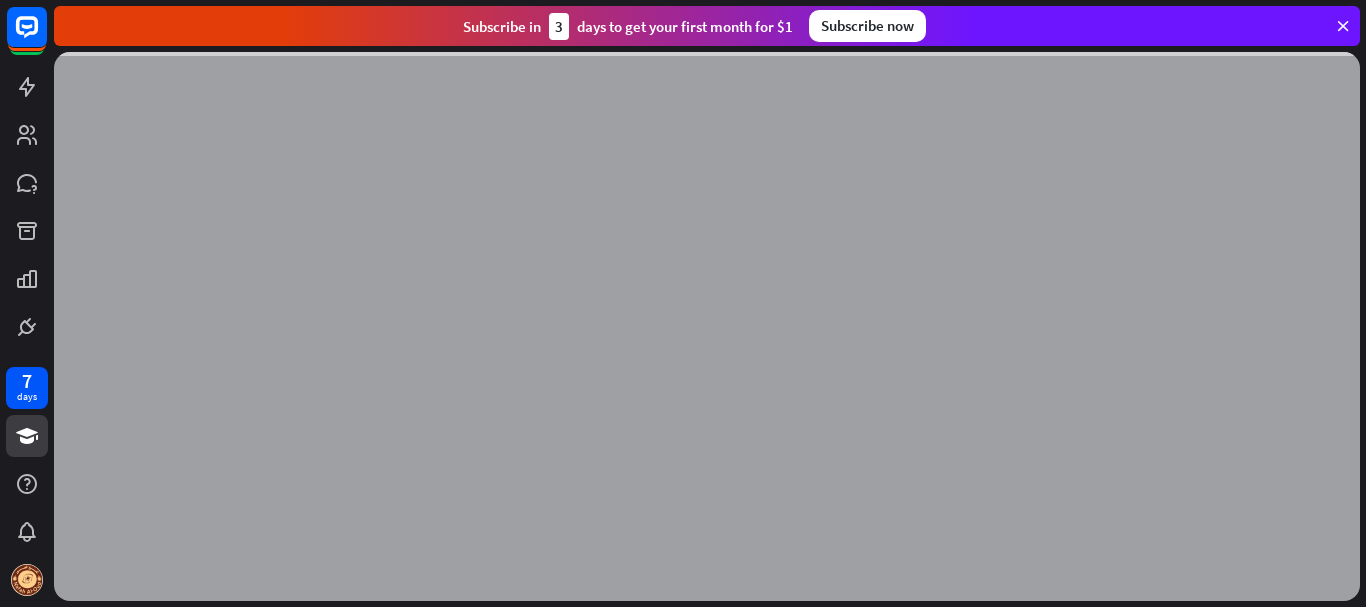 scroll, scrollTop: 0, scrollLeft: 0, axis: both 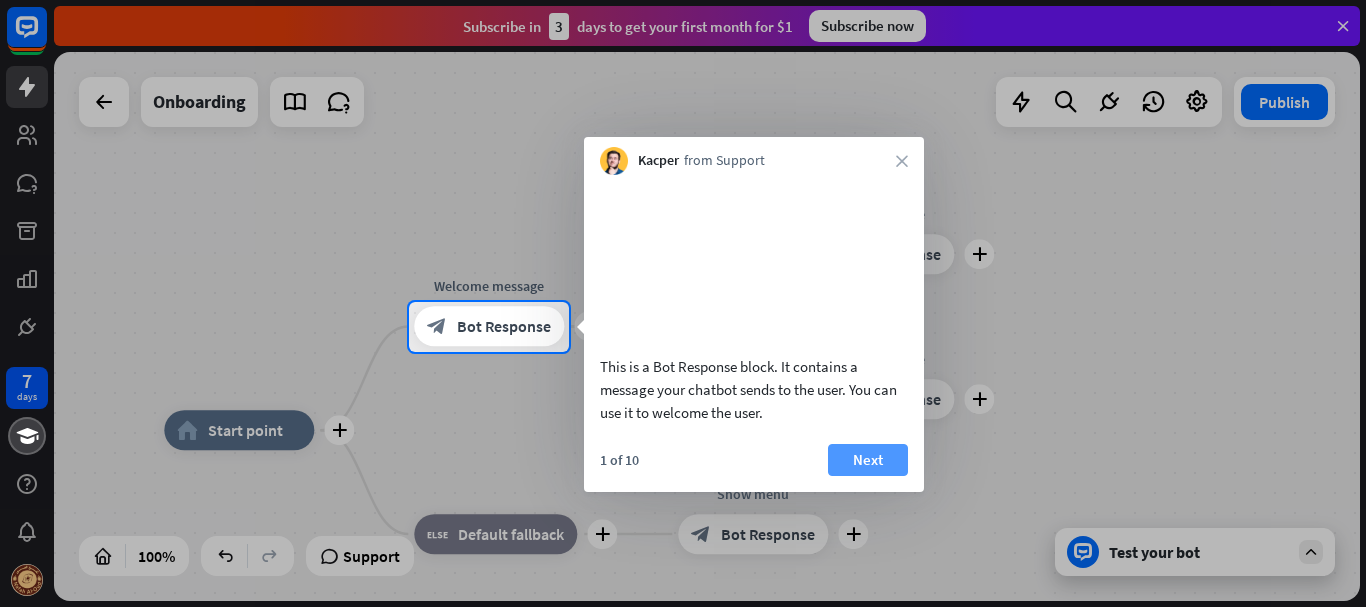 click on "Next" at bounding box center (868, 460) 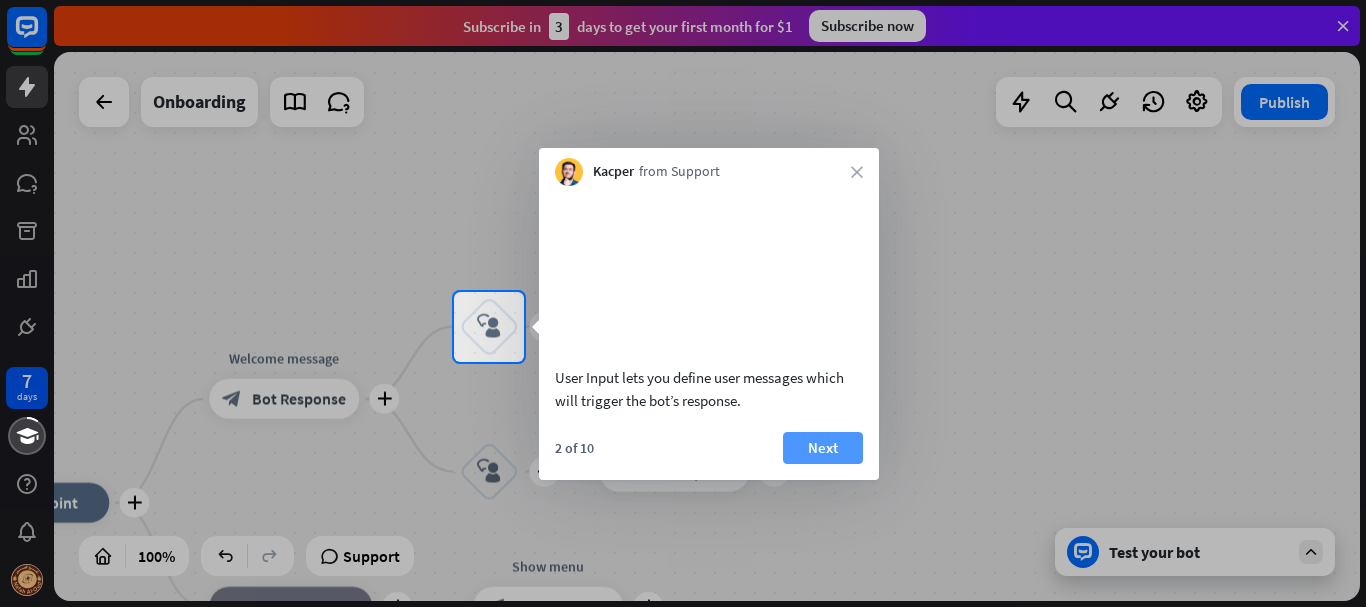 click on "Next" at bounding box center [823, 448] 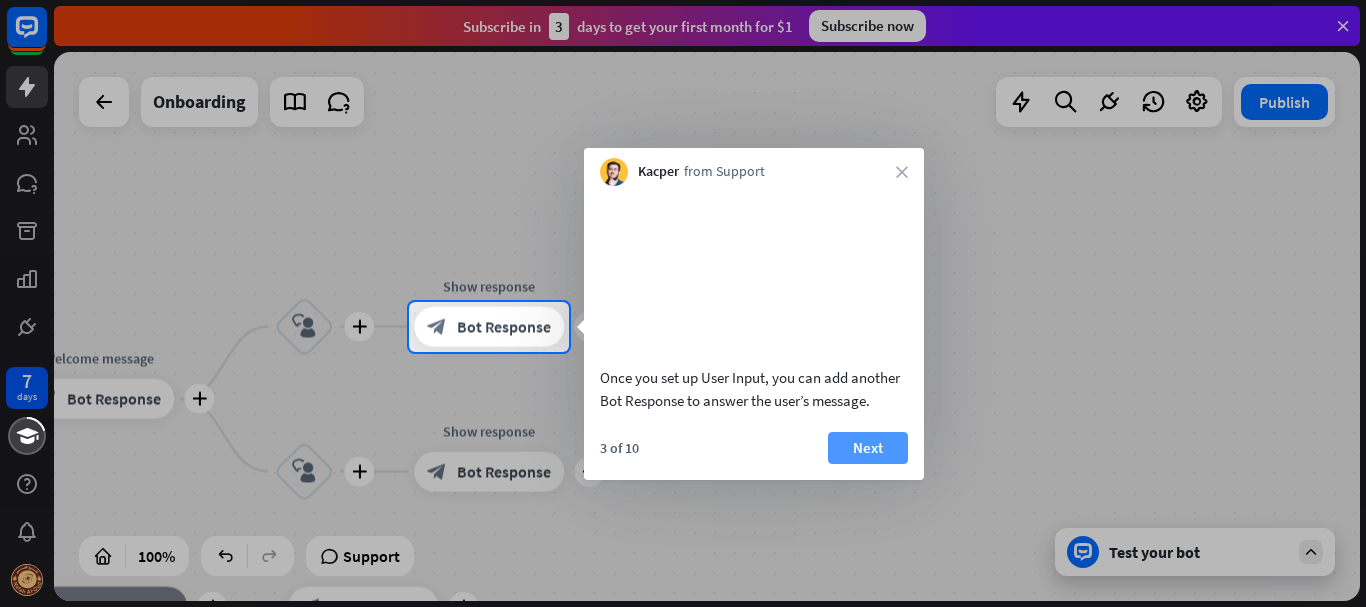 click on "Next" at bounding box center [868, 448] 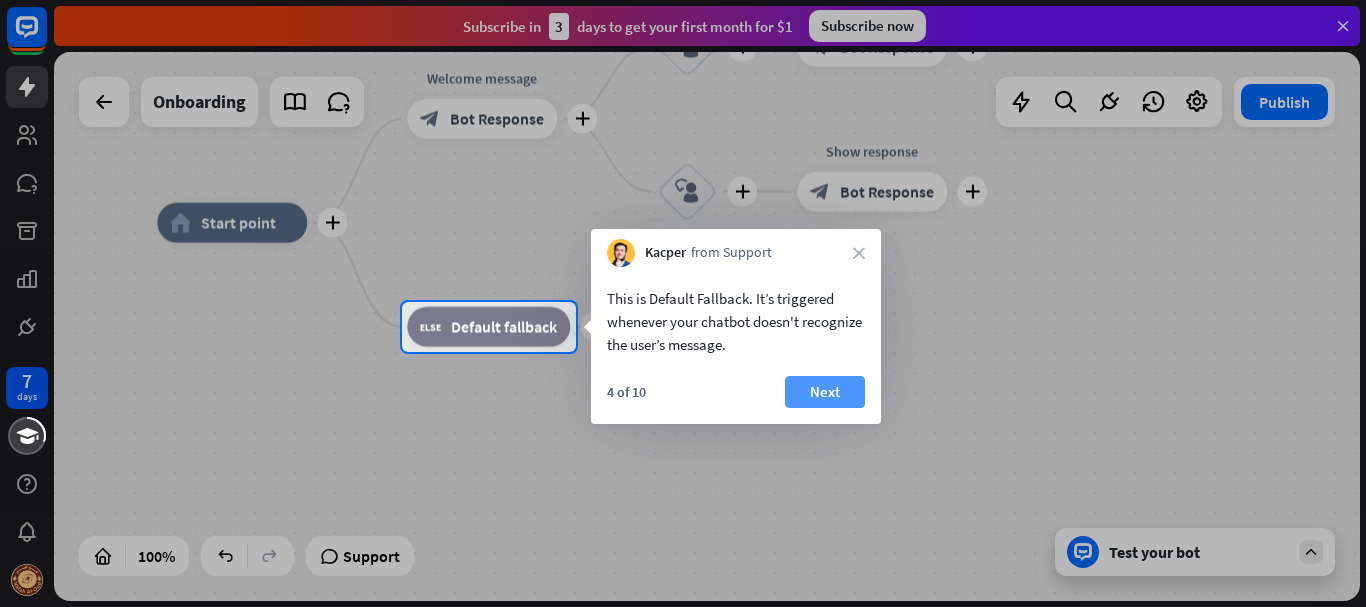 click on "Next" at bounding box center (825, 392) 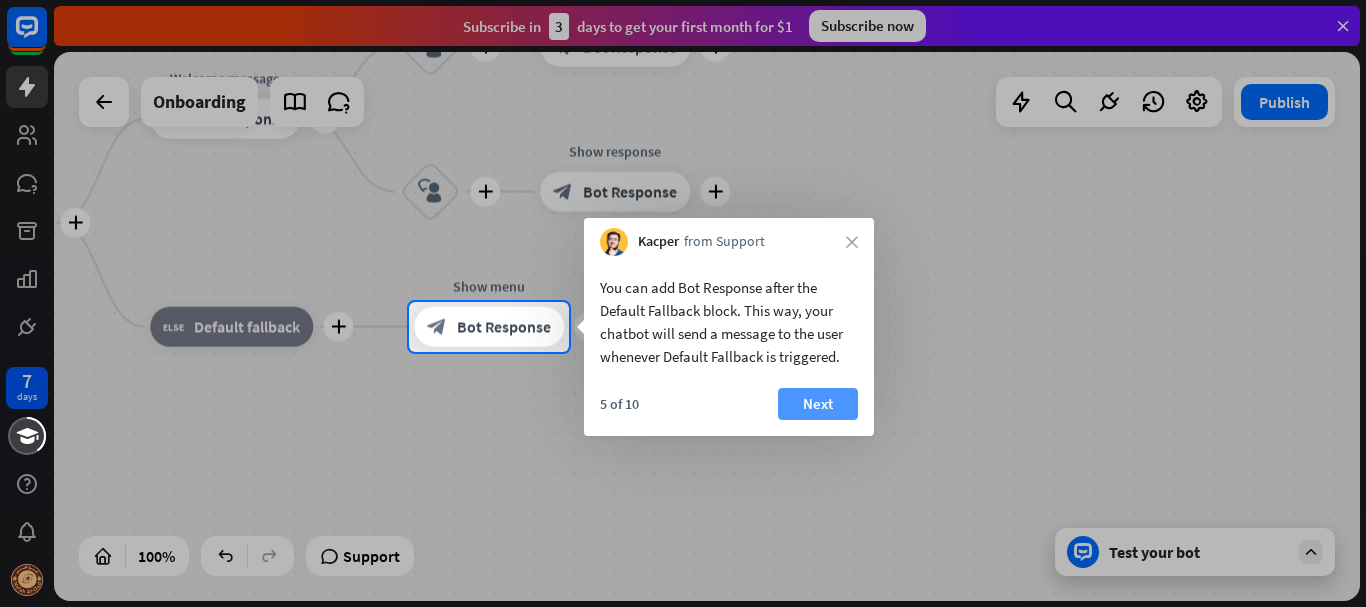 click on "Next" at bounding box center (818, 404) 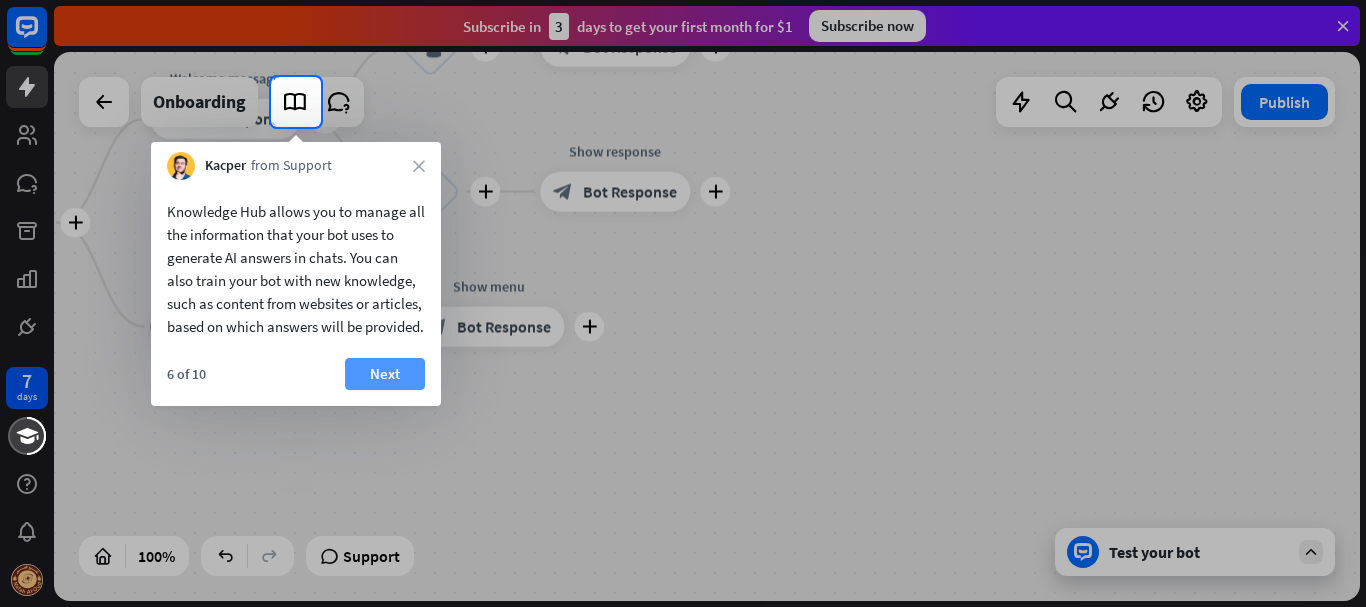 click on "Next" at bounding box center (385, 374) 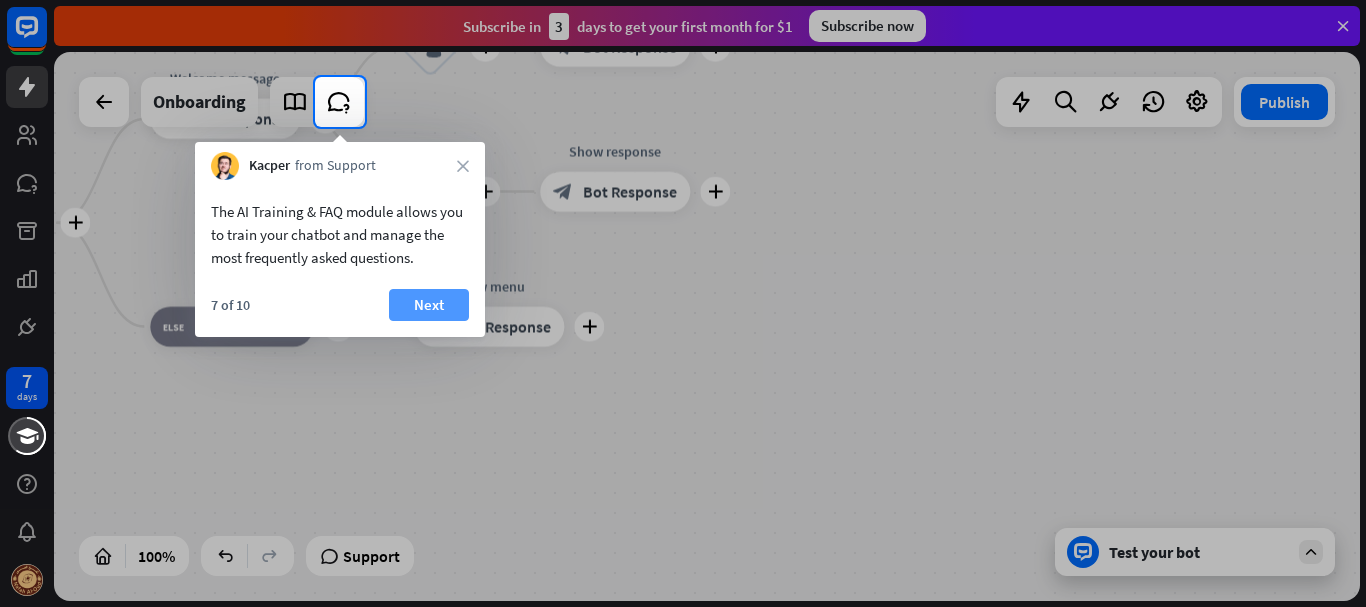 click on "Next" at bounding box center [429, 305] 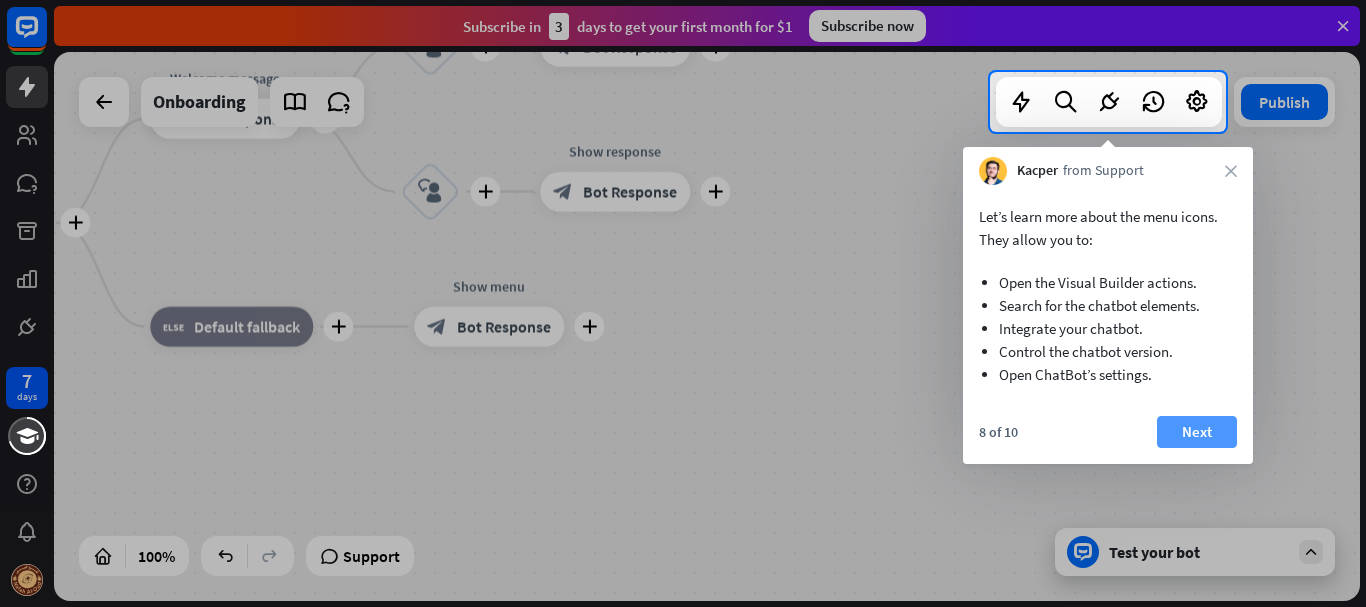 click on "Next" at bounding box center (1197, 432) 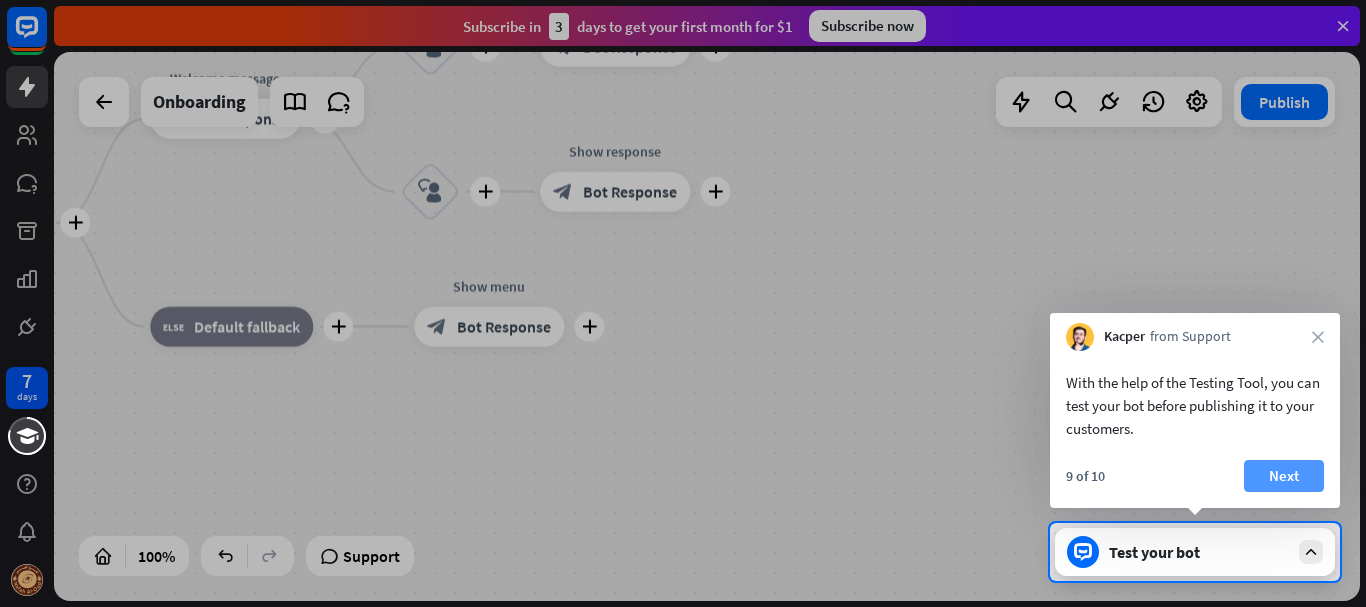 click on "Next" at bounding box center [1284, 476] 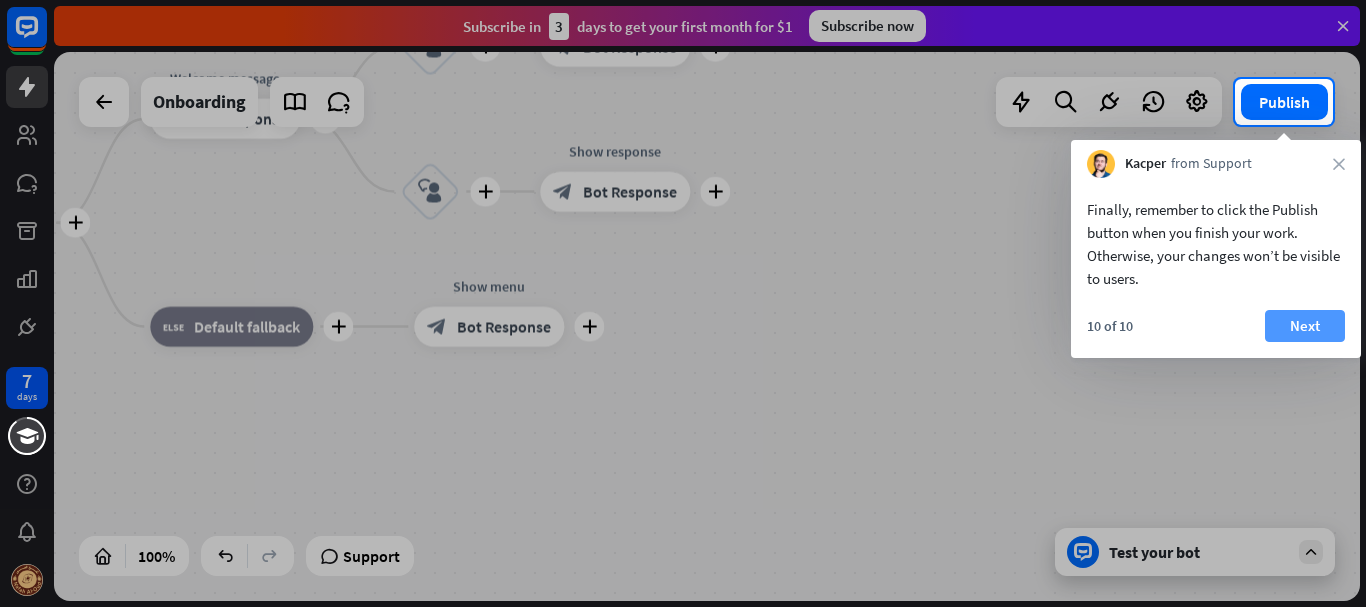 click on "Next" at bounding box center [1305, 326] 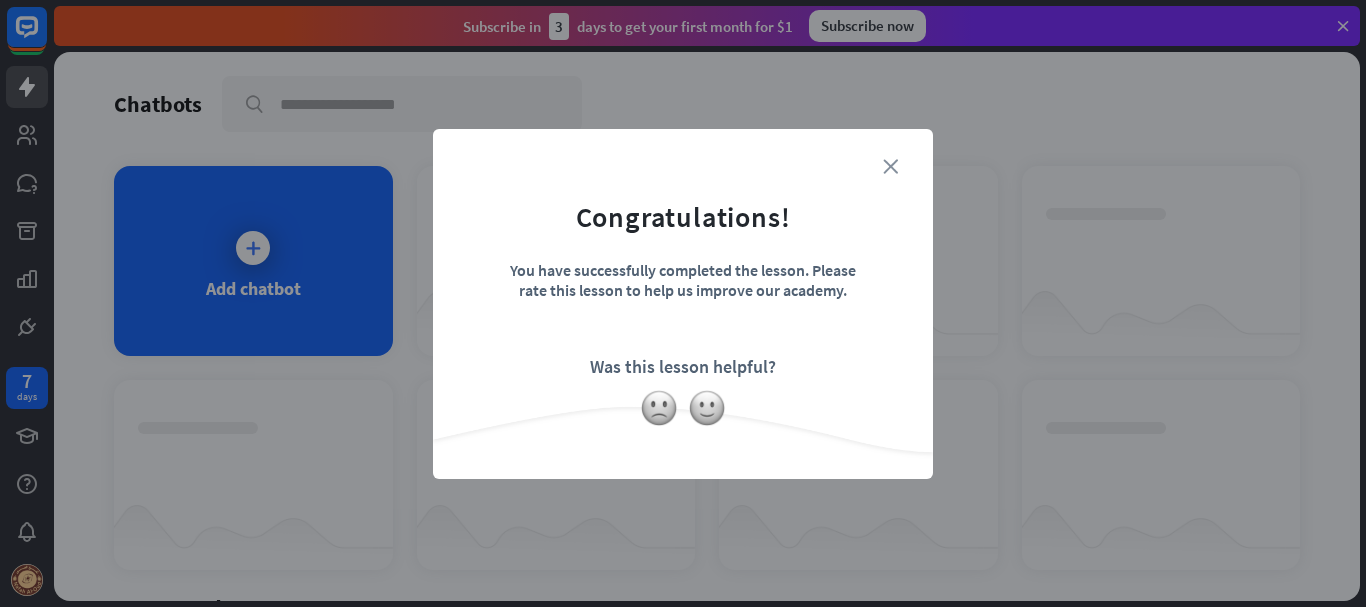 click on "close" at bounding box center [890, 166] 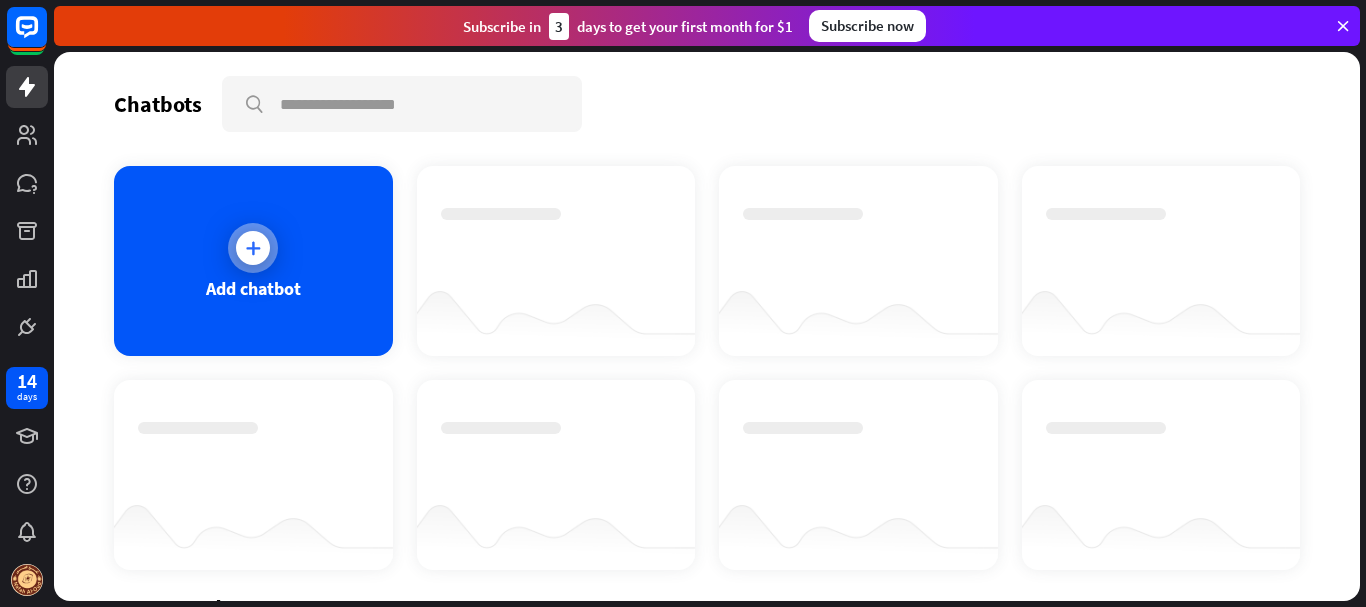 click at bounding box center [253, 248] 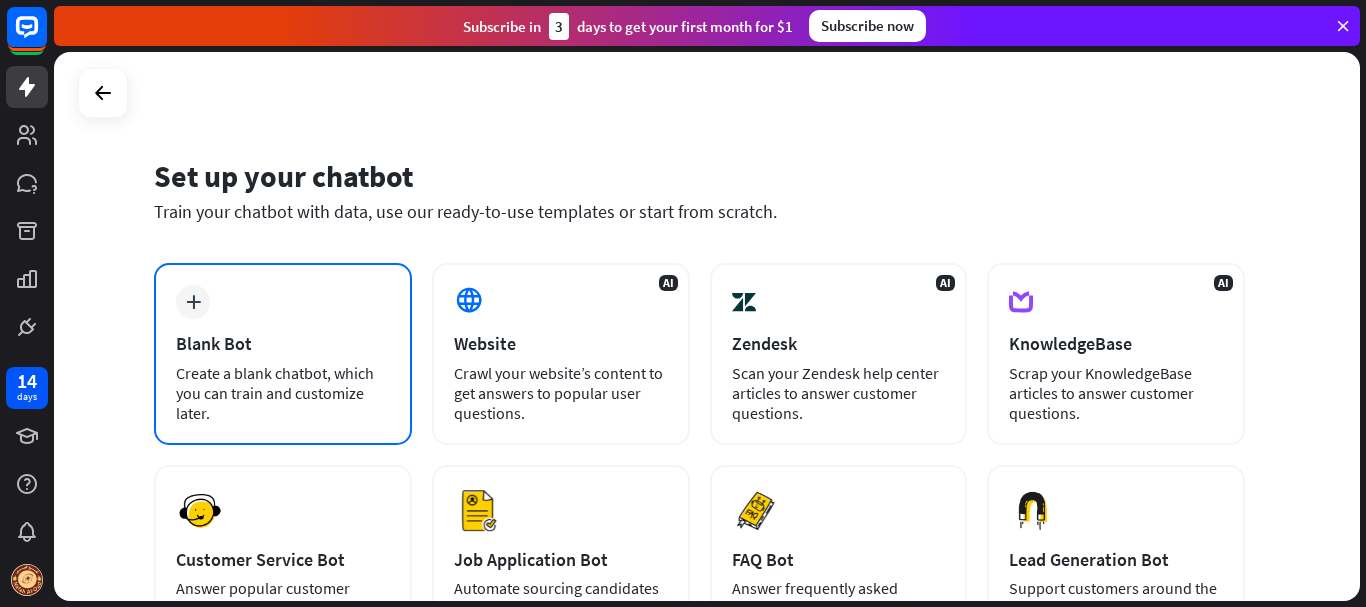 click on "Blank Bot" at bounding box center [283, 343] 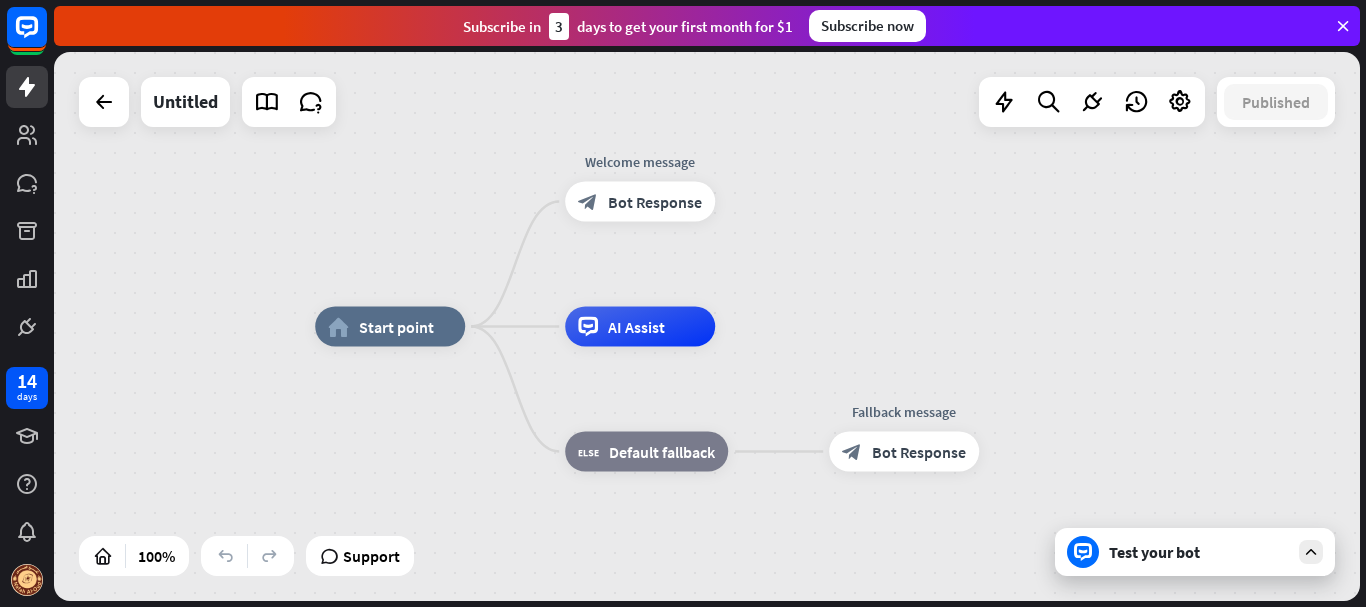 click on "Untitled" at bounding box center [185, 102] 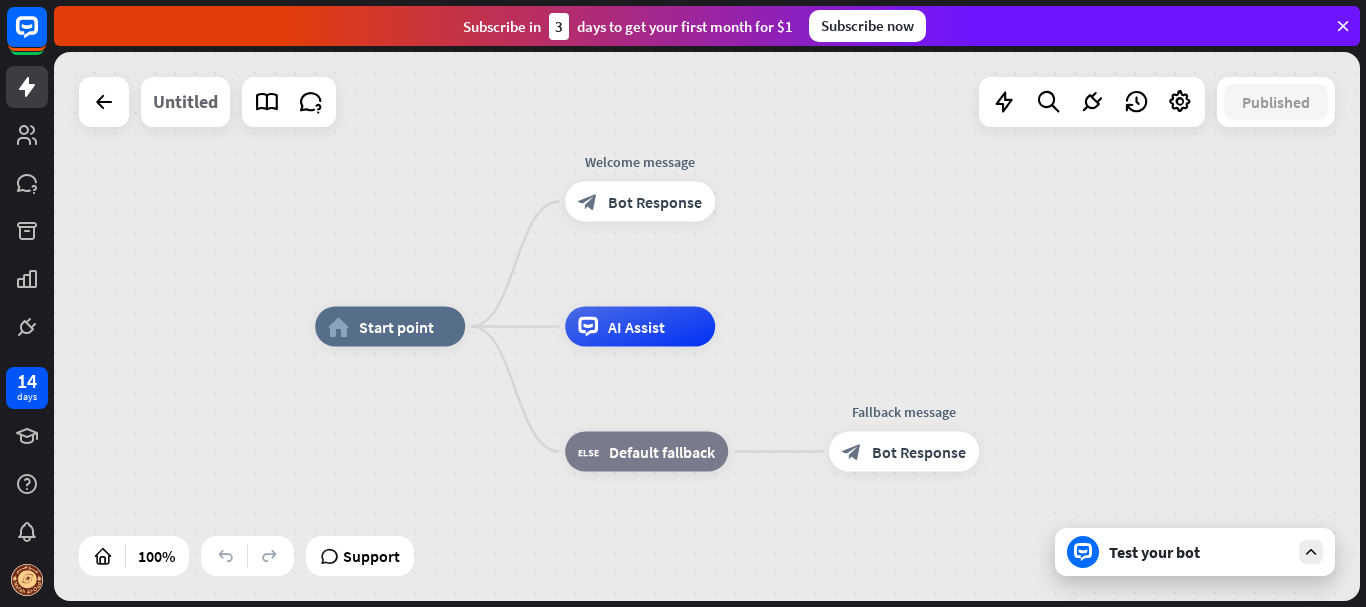 click on "Untitled" at bounding box center [185, 102] 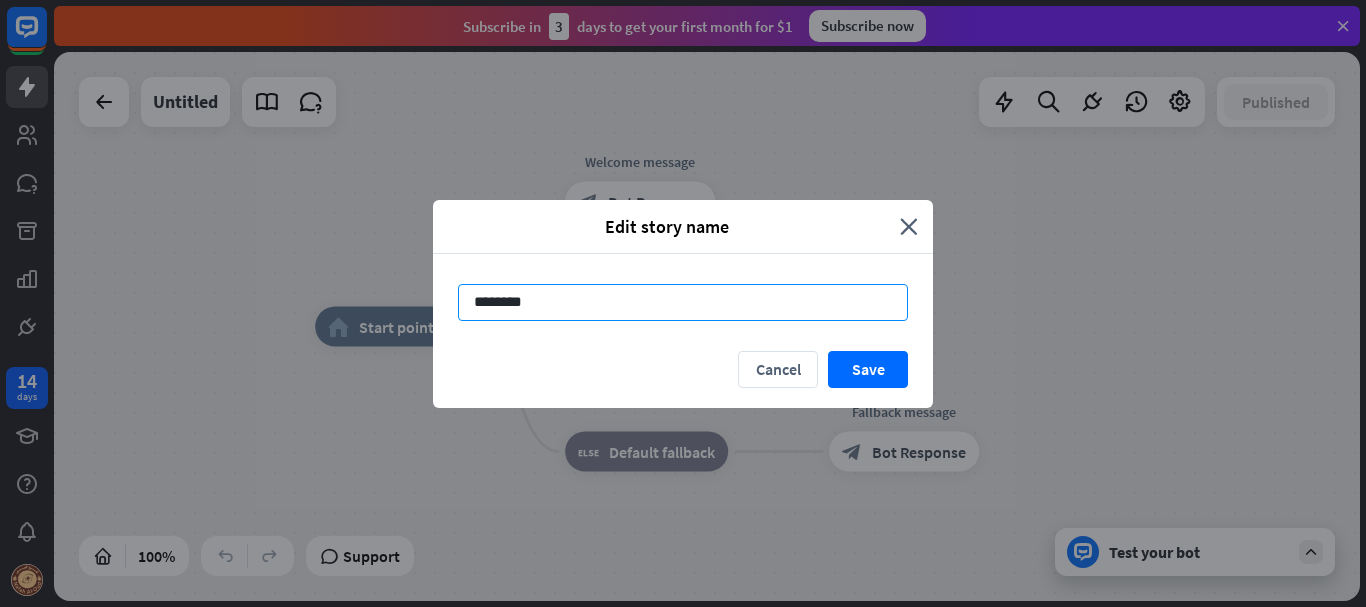 drag, startPoint x: 577, startPoint y: 296, endPoint x: 385, endPoint y: 300, distance: 192.04166 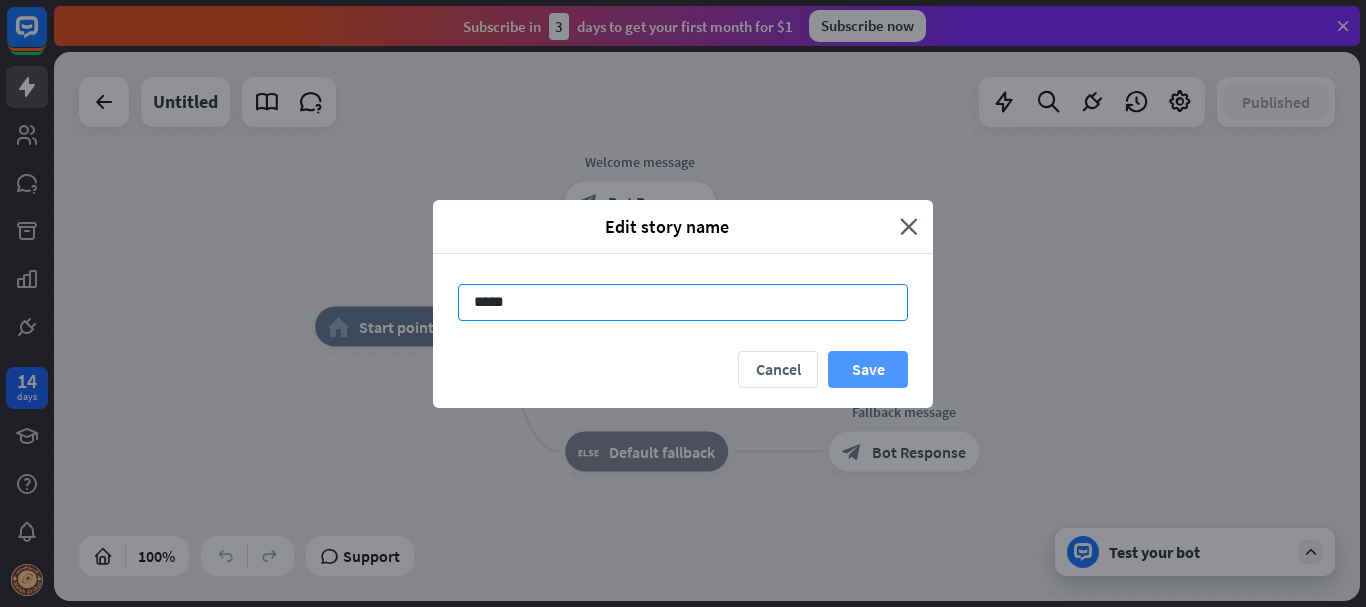 type on "*****" 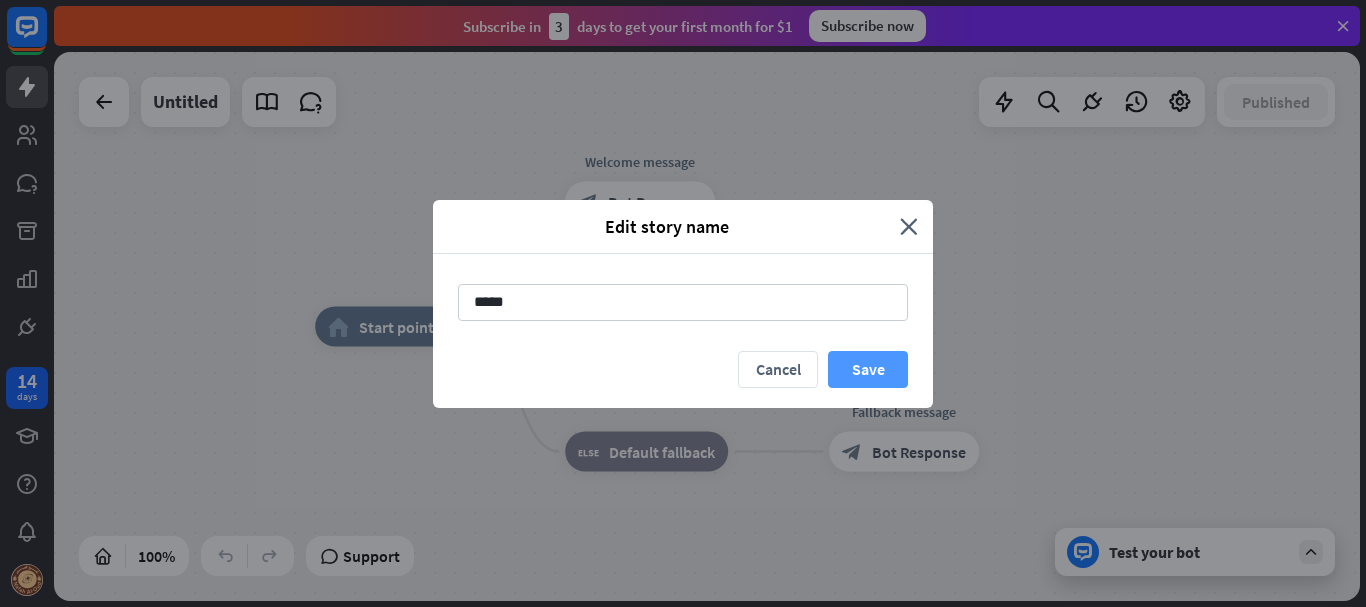 click on "Save" at bounding box center [868, 369] 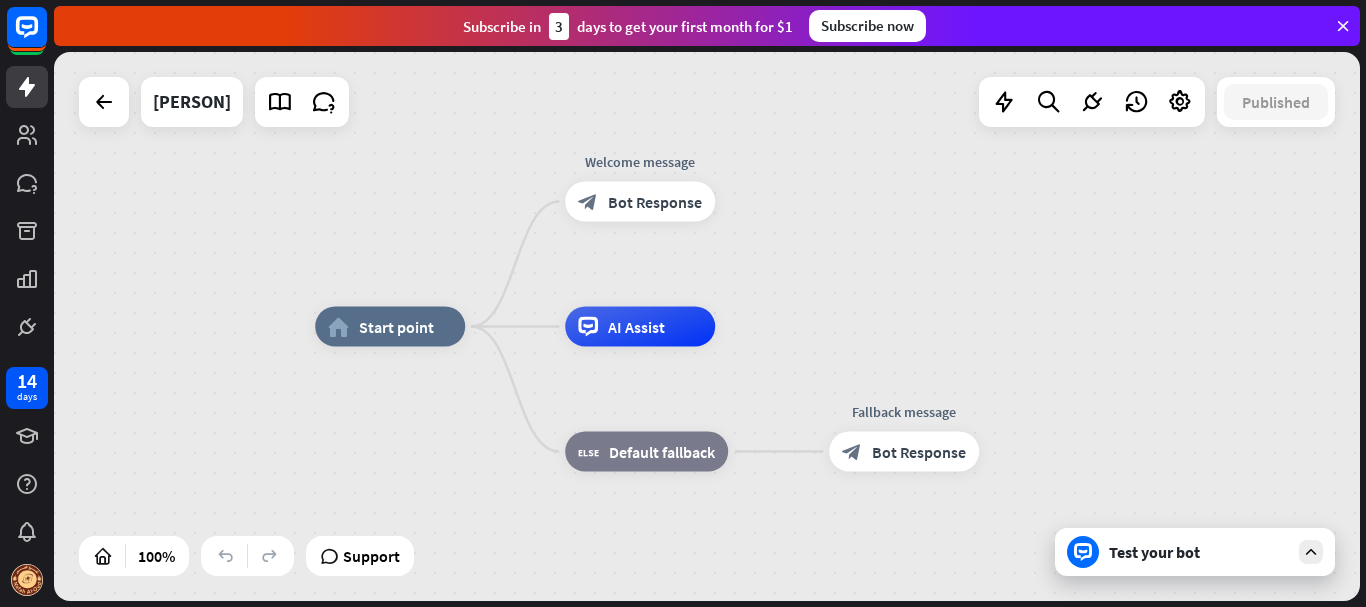 click at bounding box center (1083, 552) 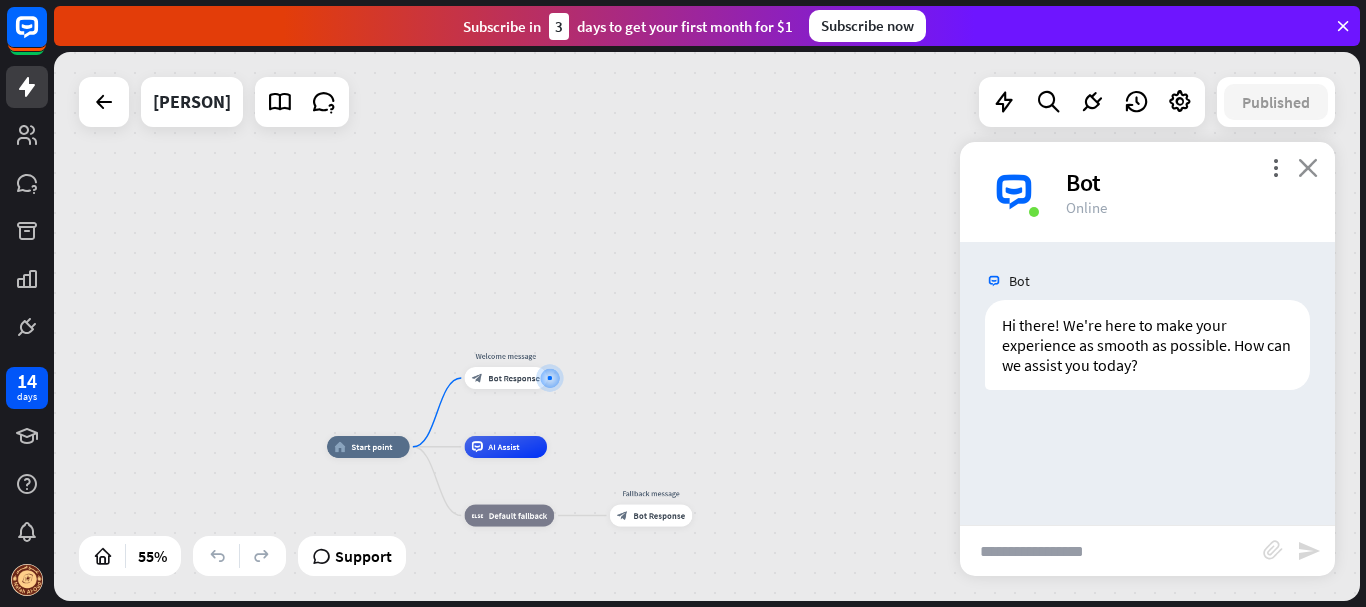 click on "close" at bounding box center [1308, 167] 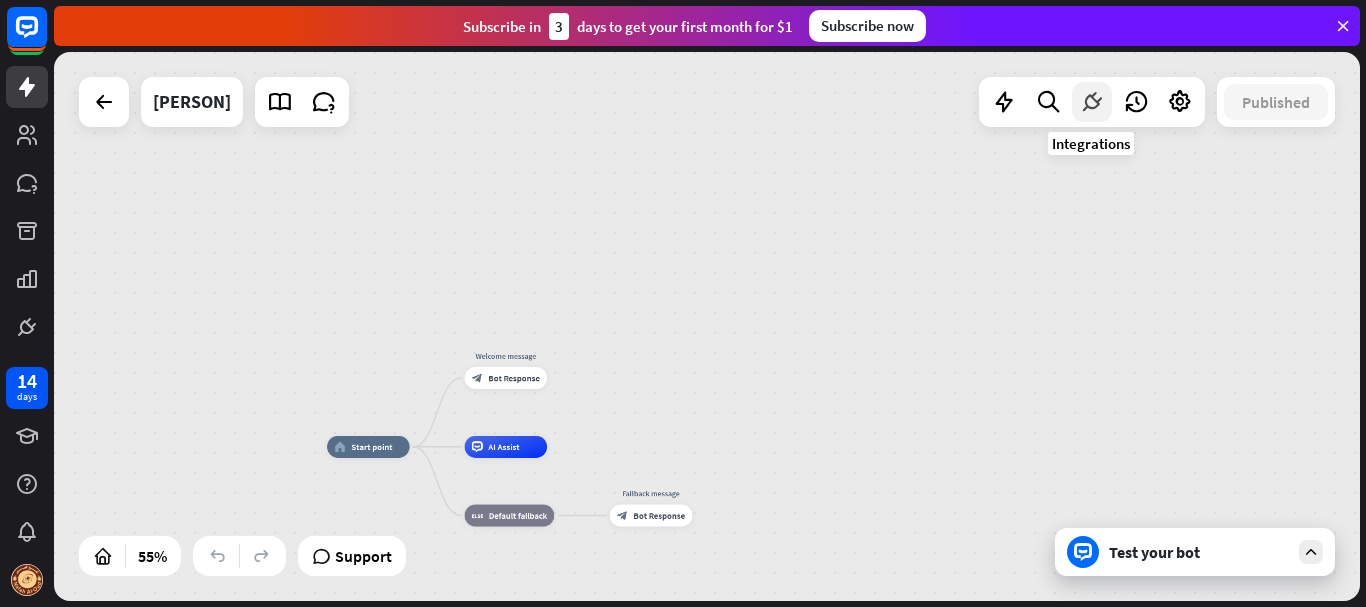 click at bounding box center (1092, 102) 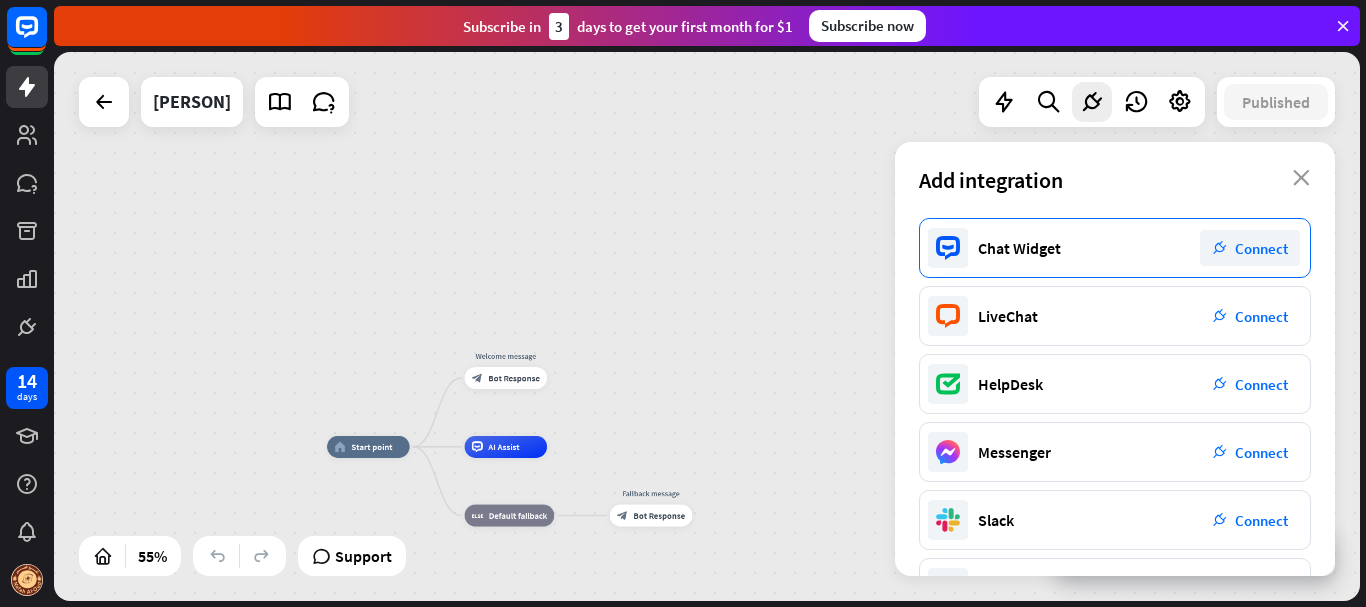 click on "Connect" at bounding box center [1261, 248] 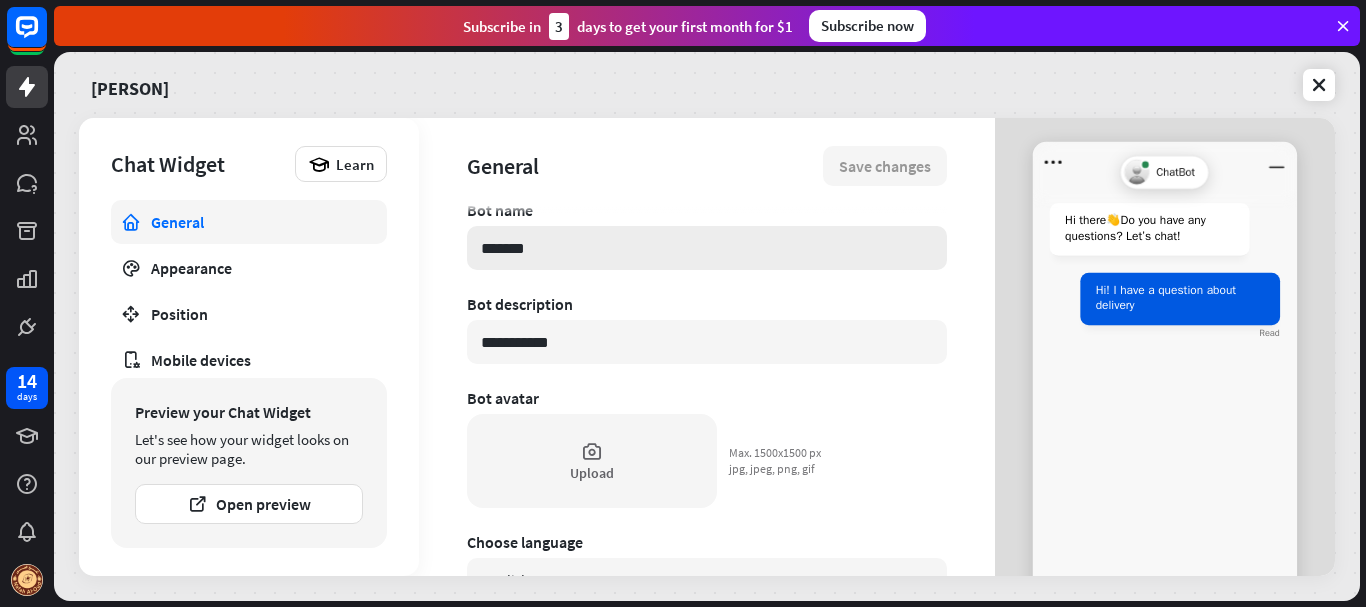 scroll, scrollTop: 0, scrollLeft: 0, axis: both 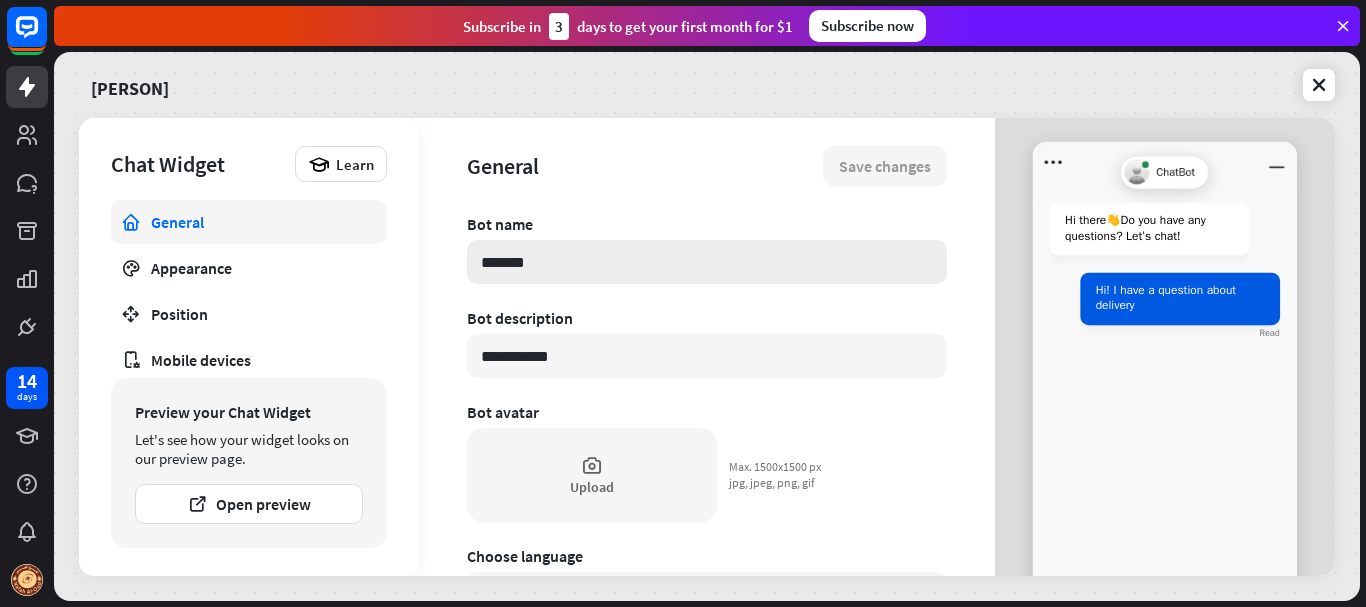 drag, startPoint x: 578, startPoint y: 261, endPoint x: 474, endPoint y: 263, distance: 104.019226 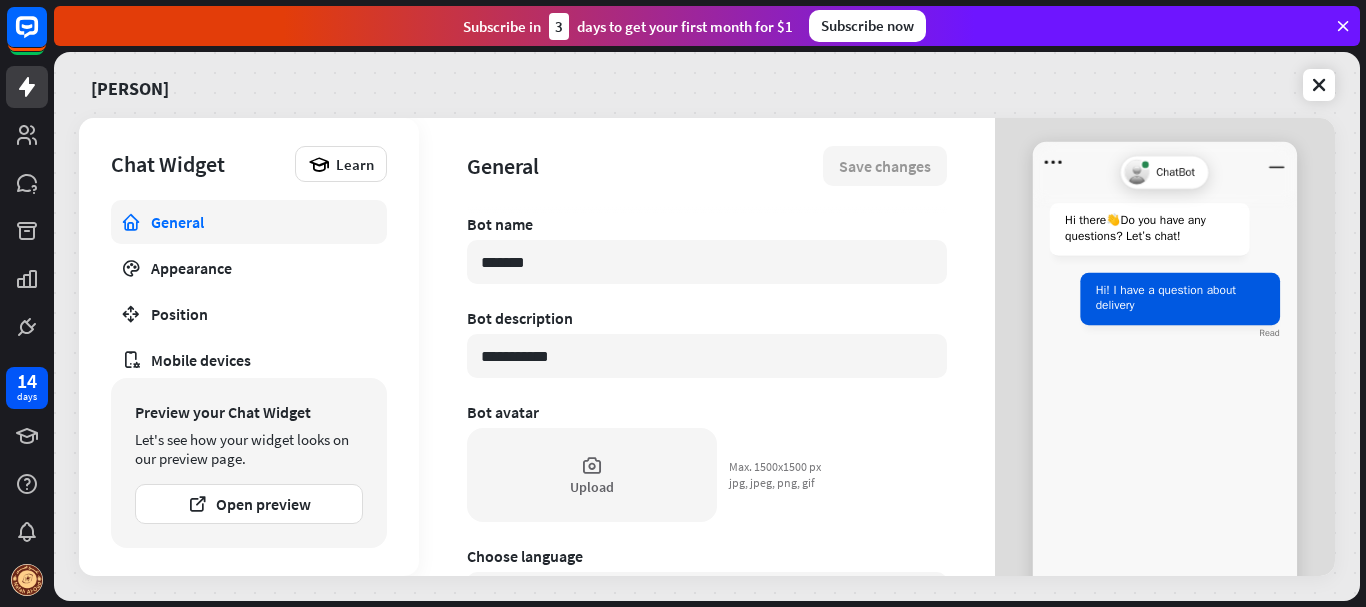 type on "*" 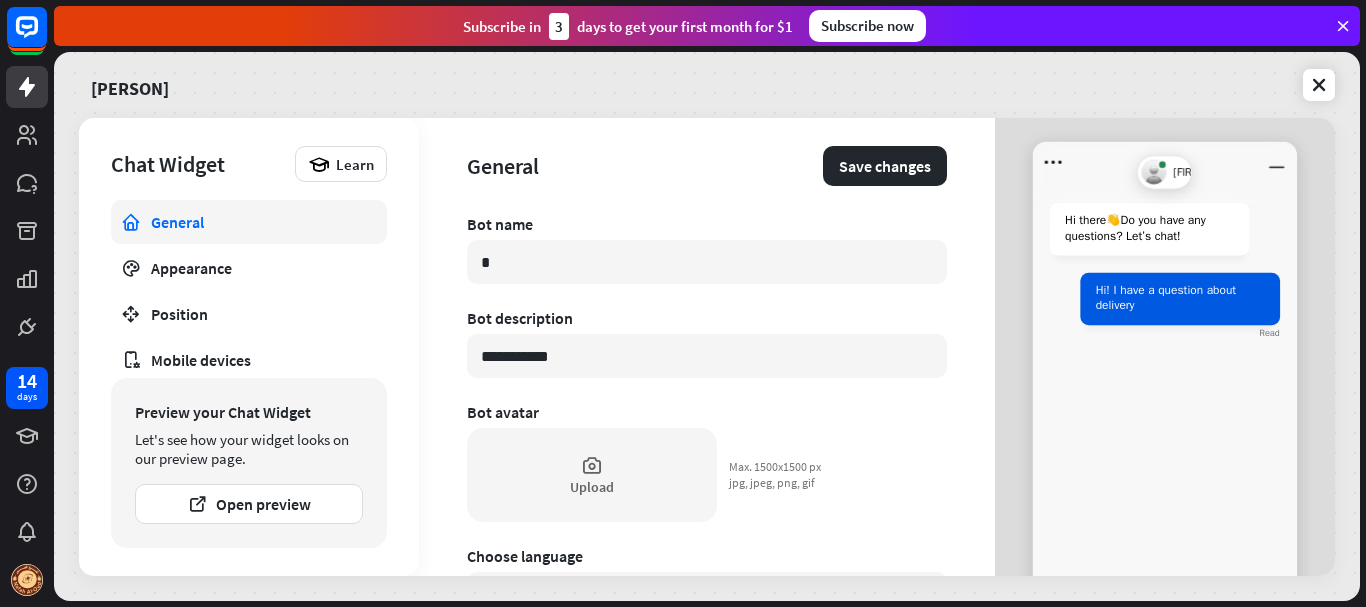type on "*" 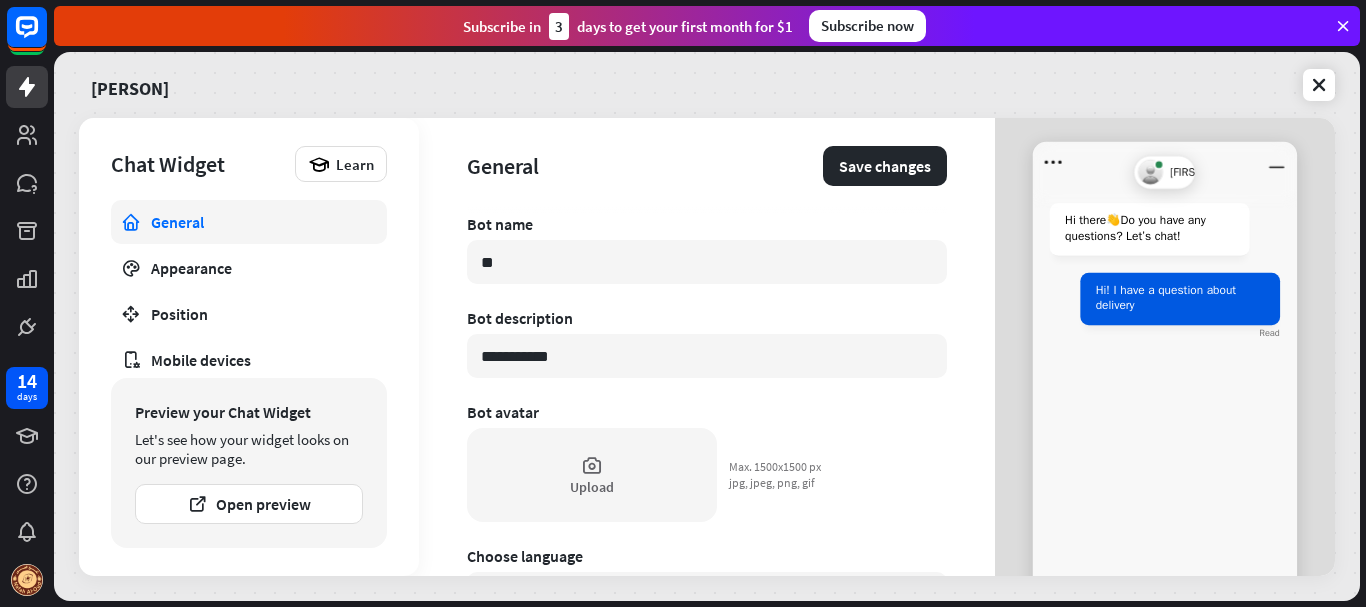 type on "*" 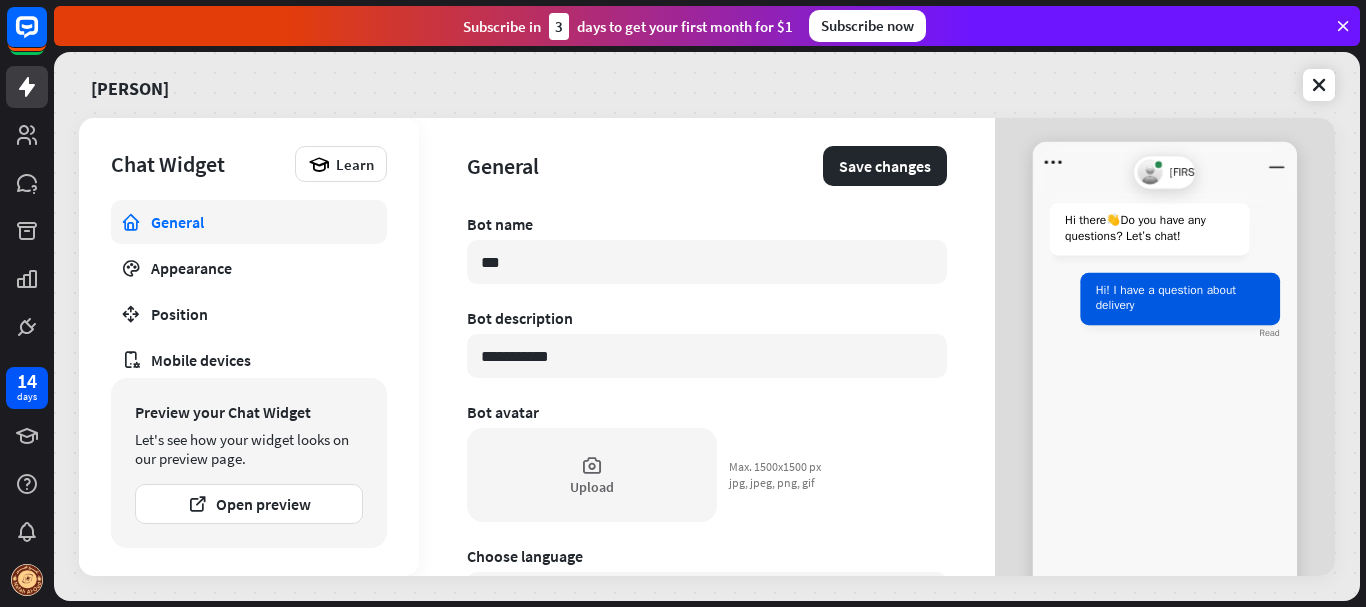 type on "*" 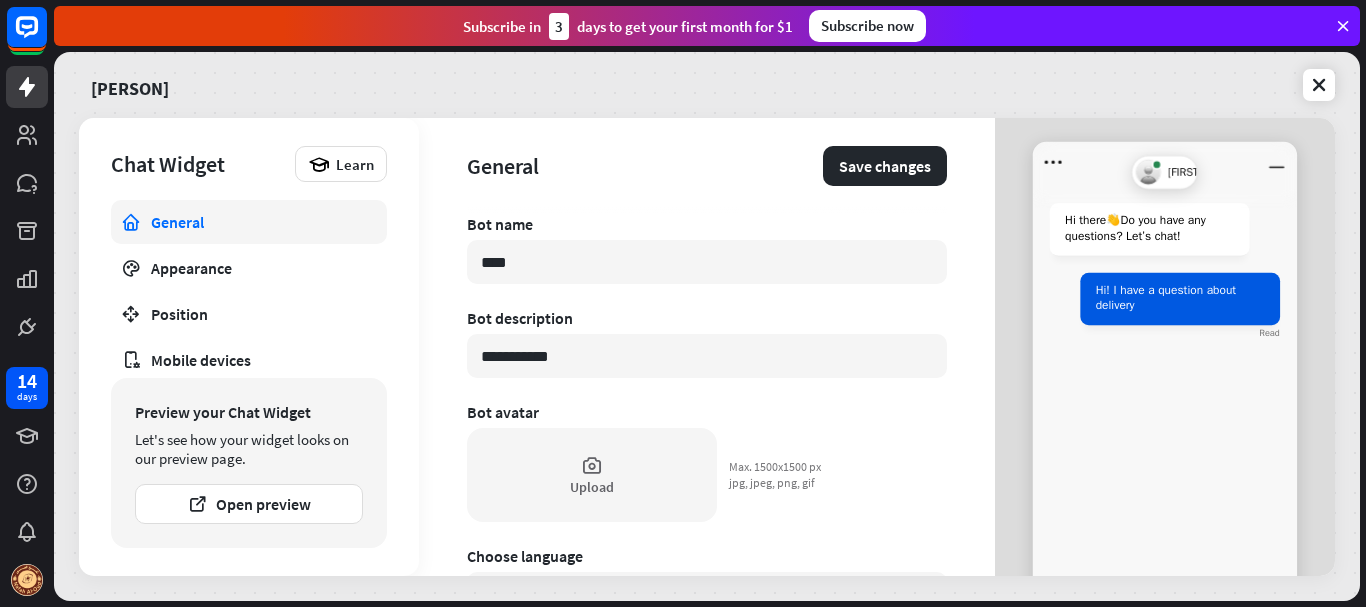 type on "*" 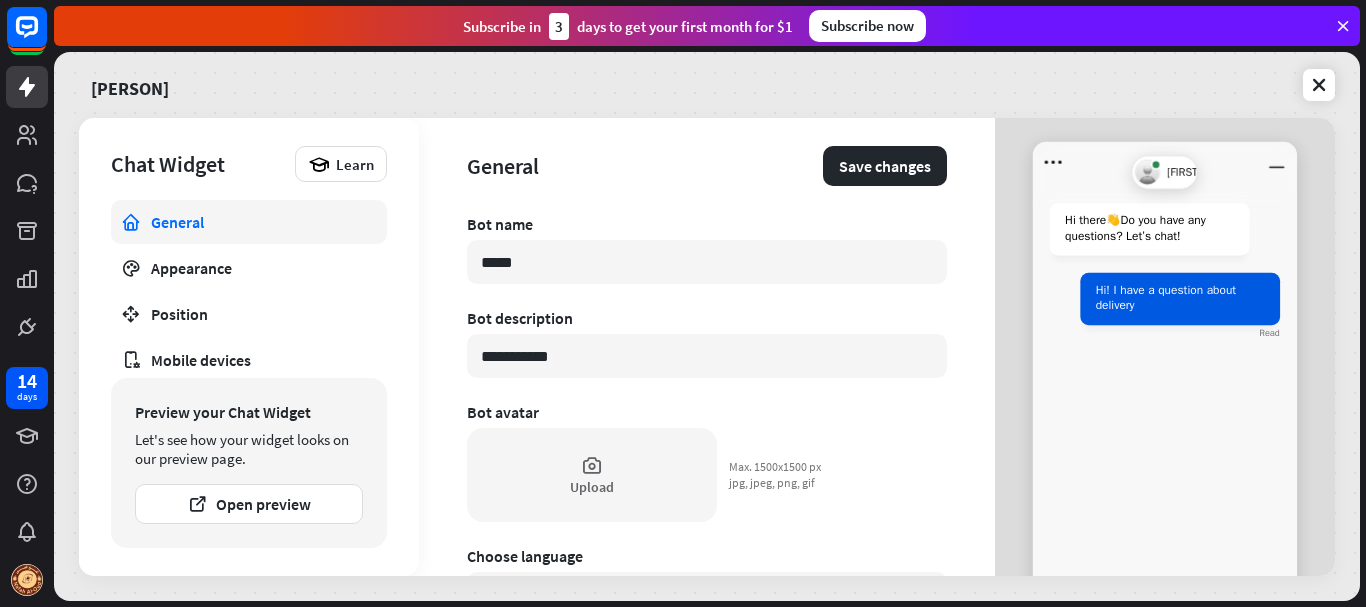 type on "*" 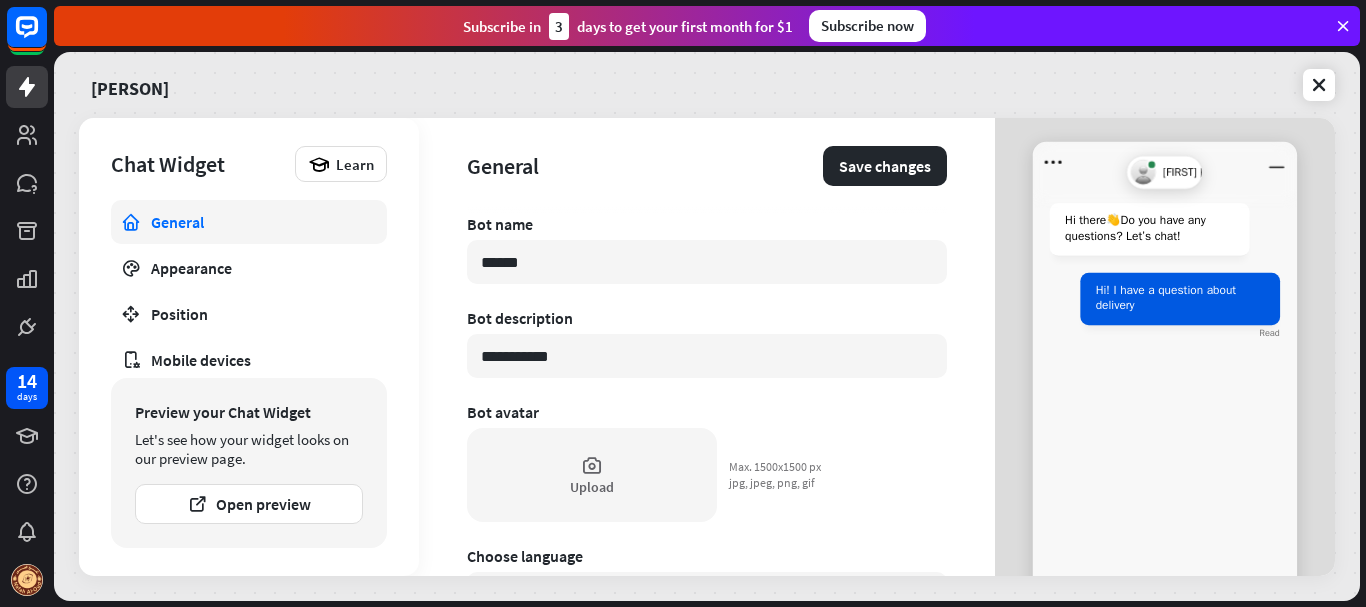 type on "*" 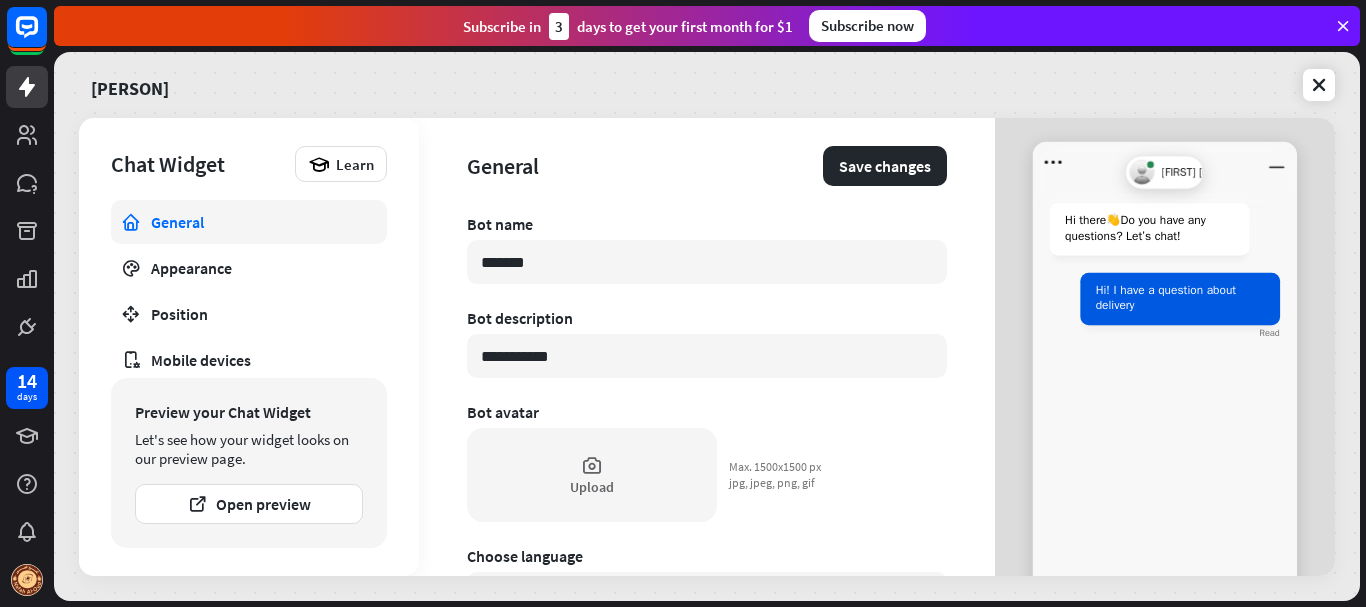 type on "*" 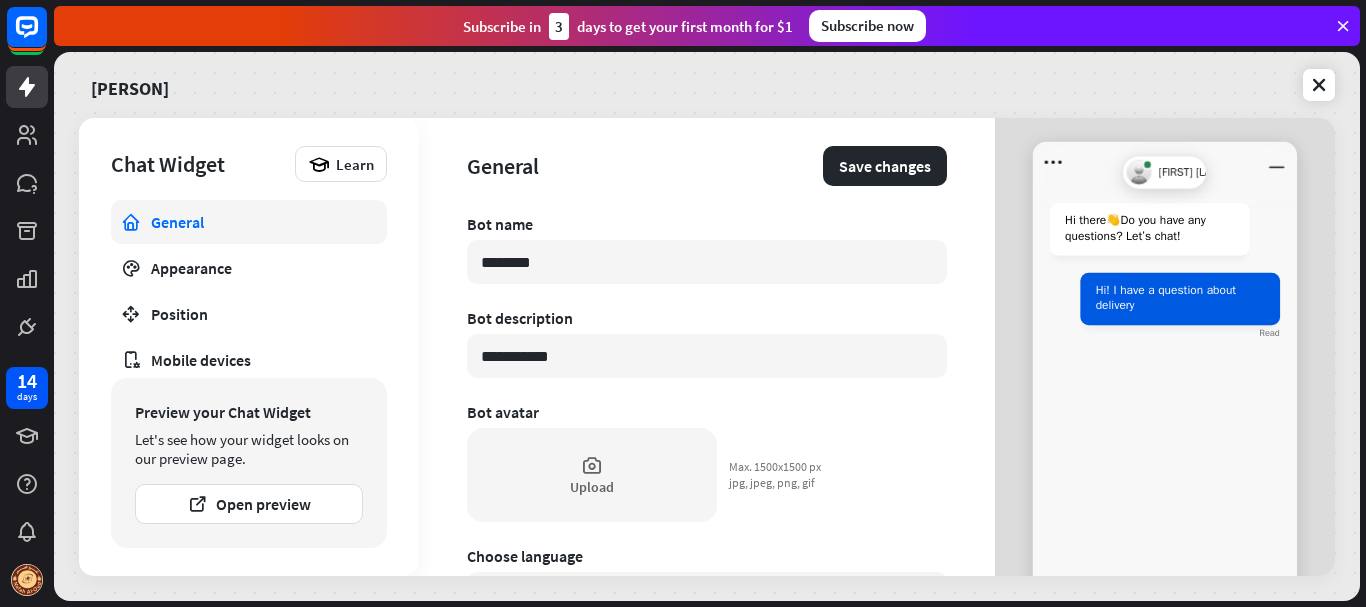 type on "*" 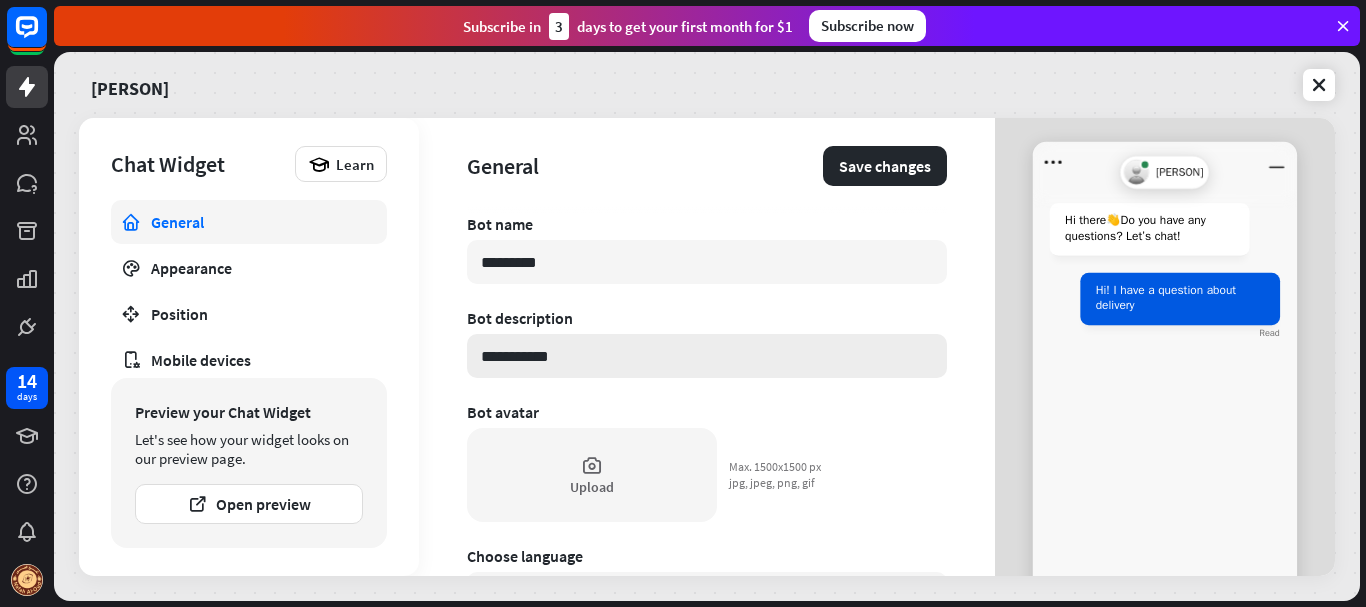type on "*********" 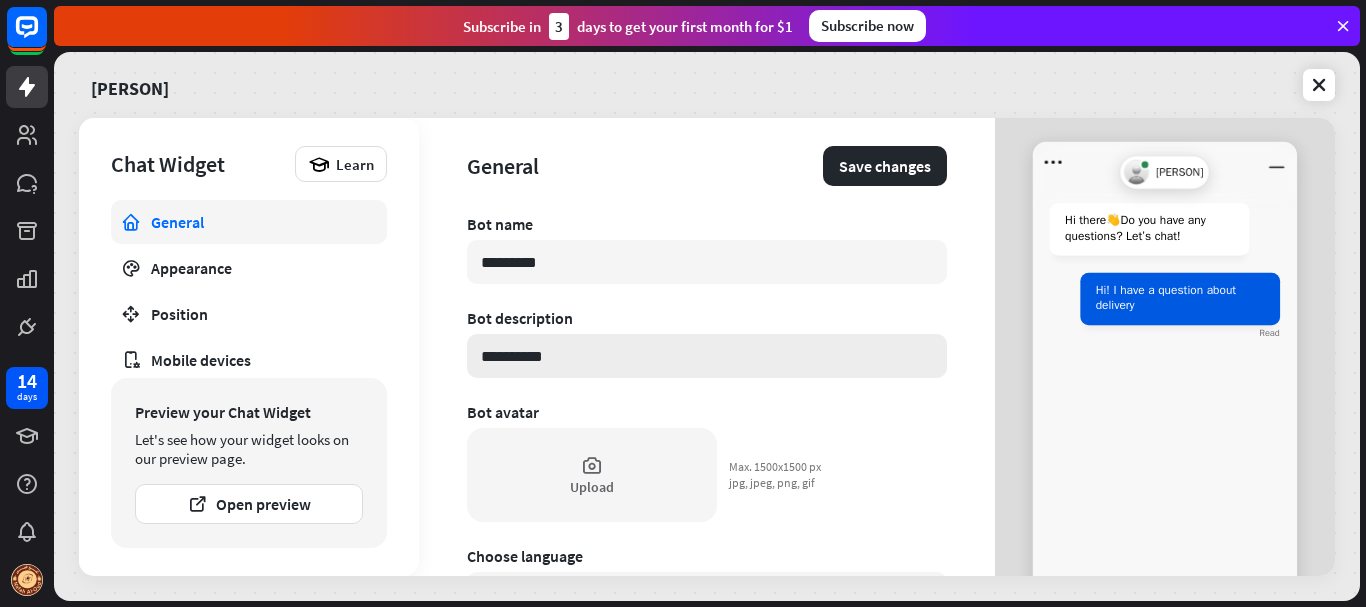 type on "*" 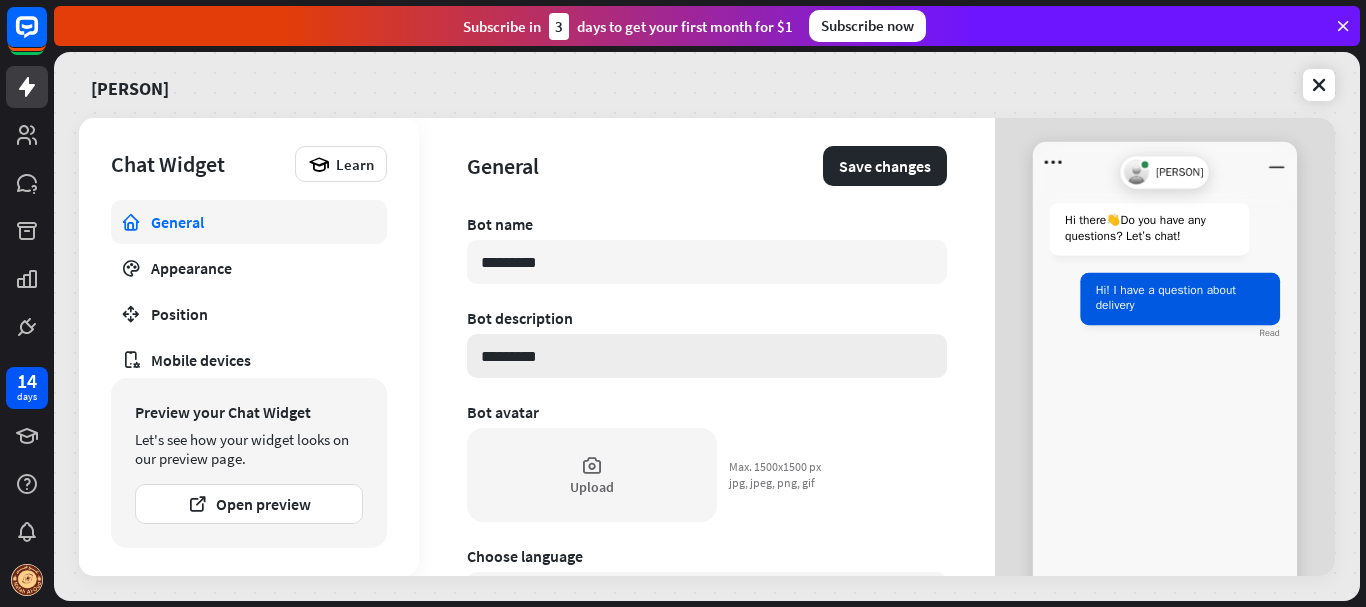 type on "*" 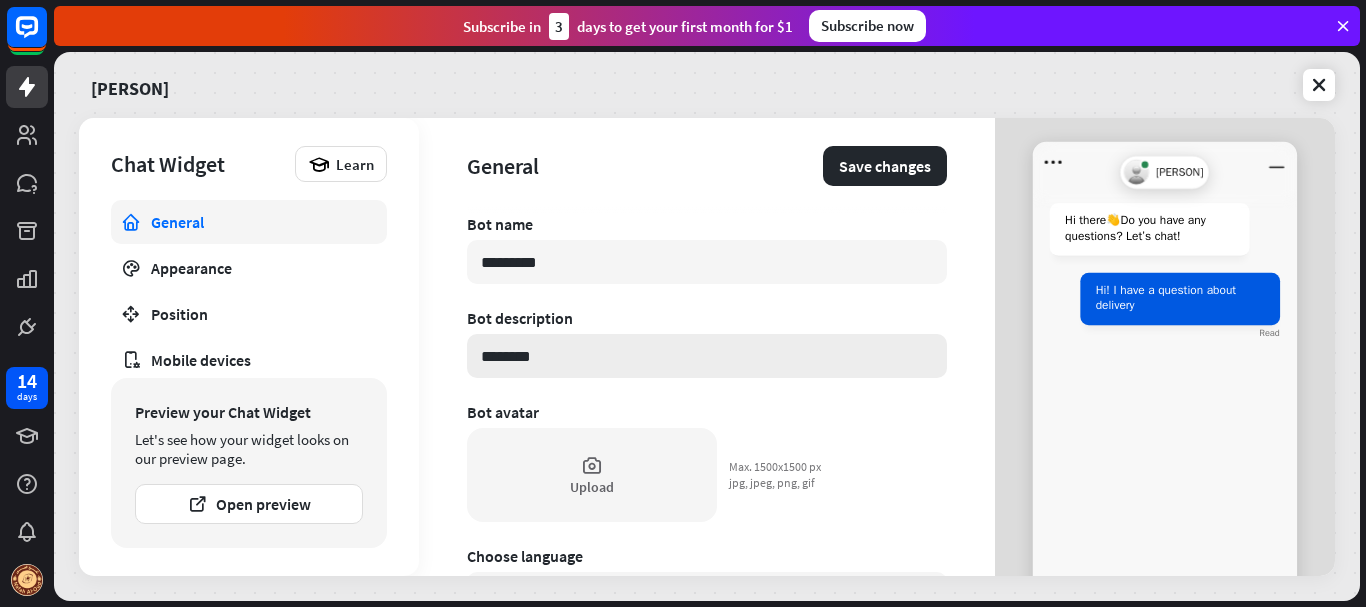 type on "*" 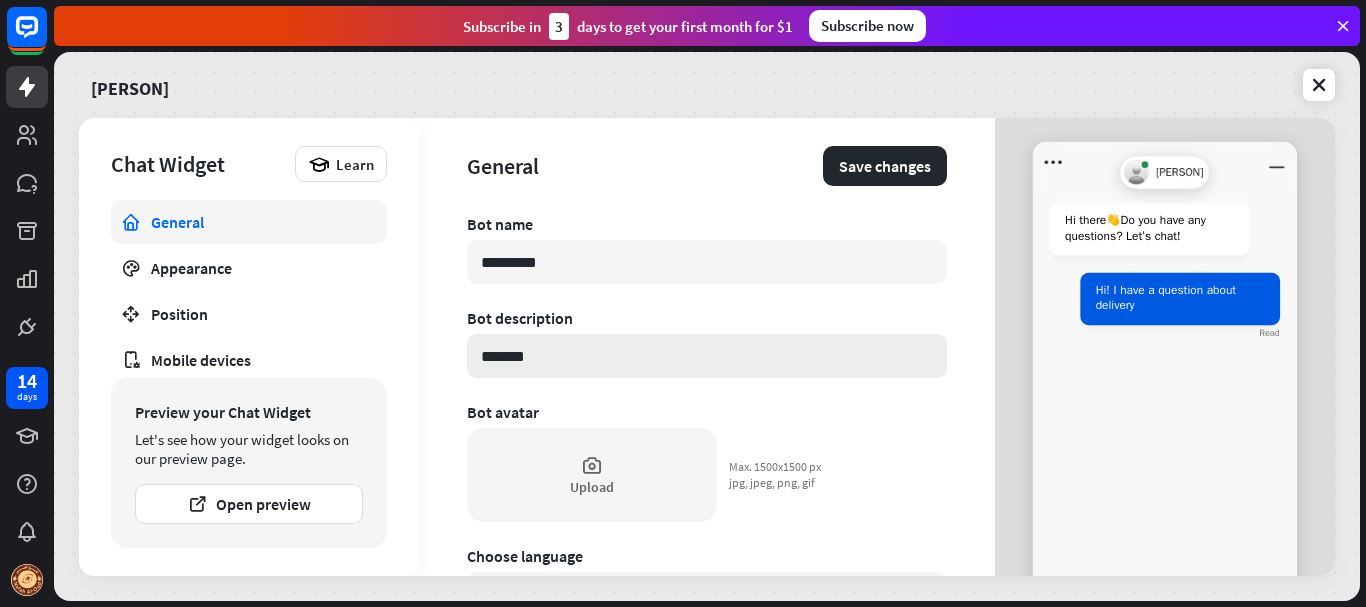 type on "*" 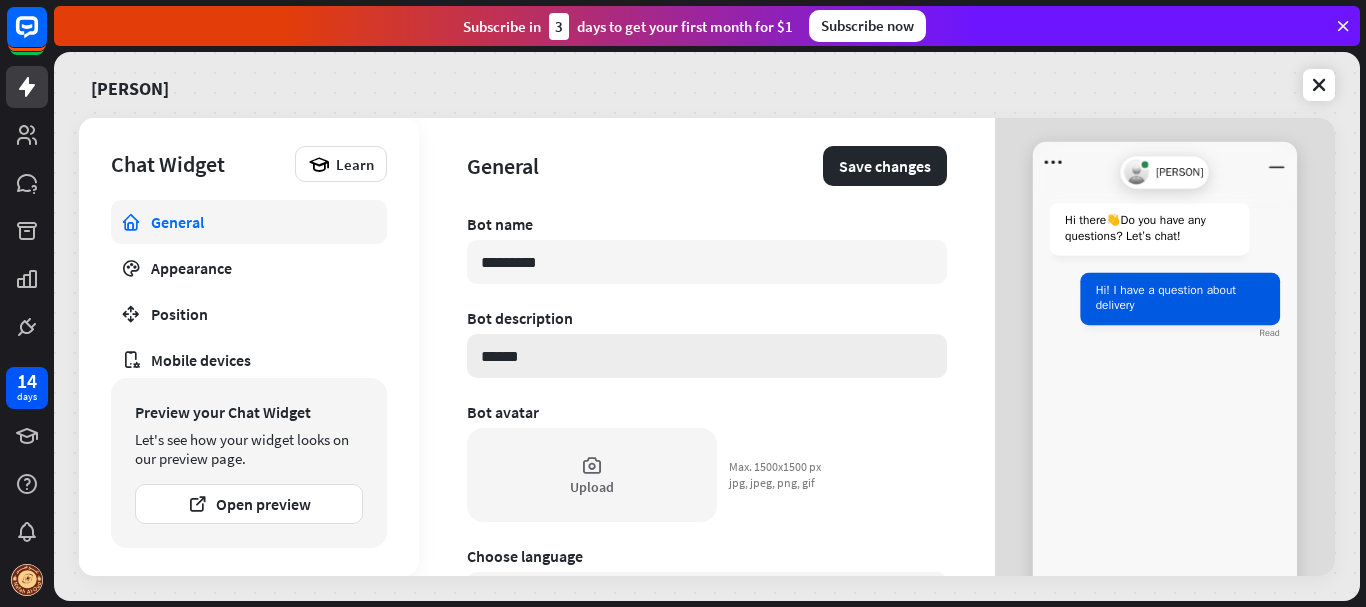 type on "*" 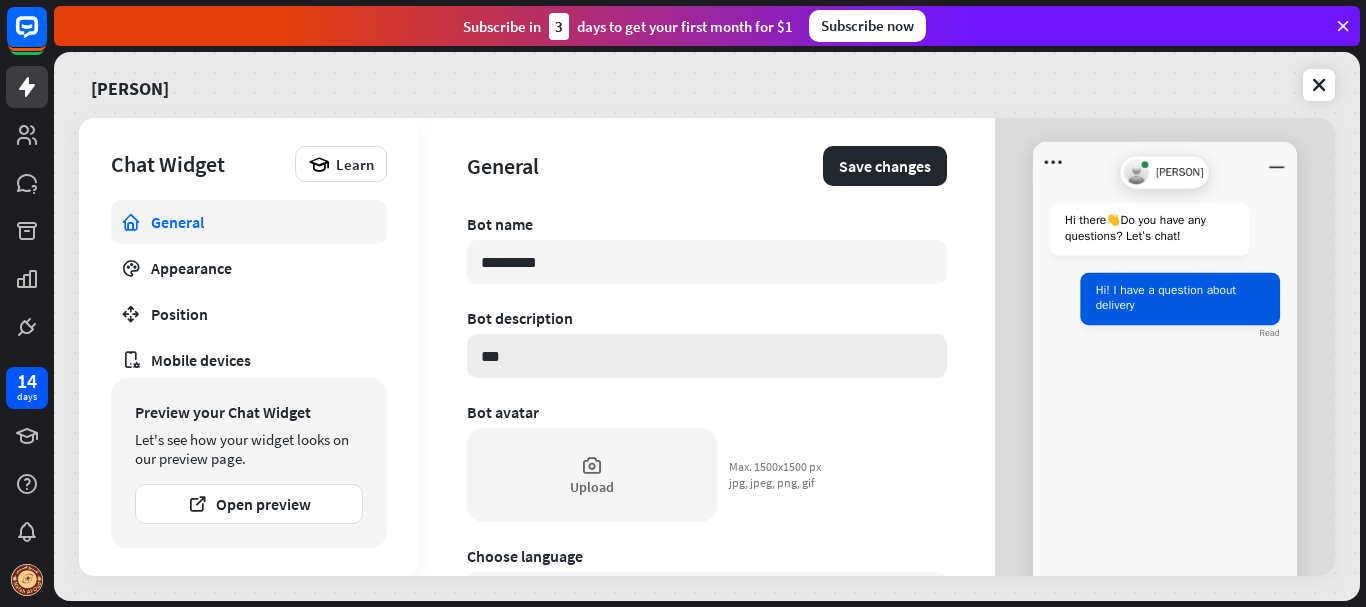 type on "**" 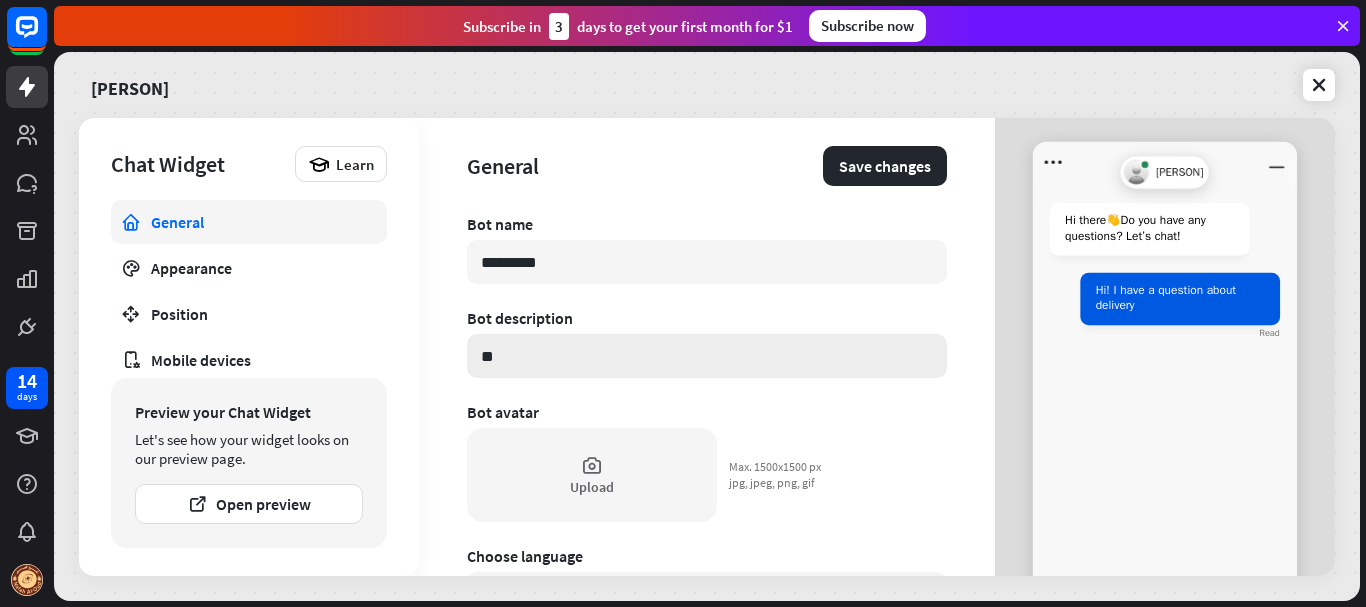 type on "*" 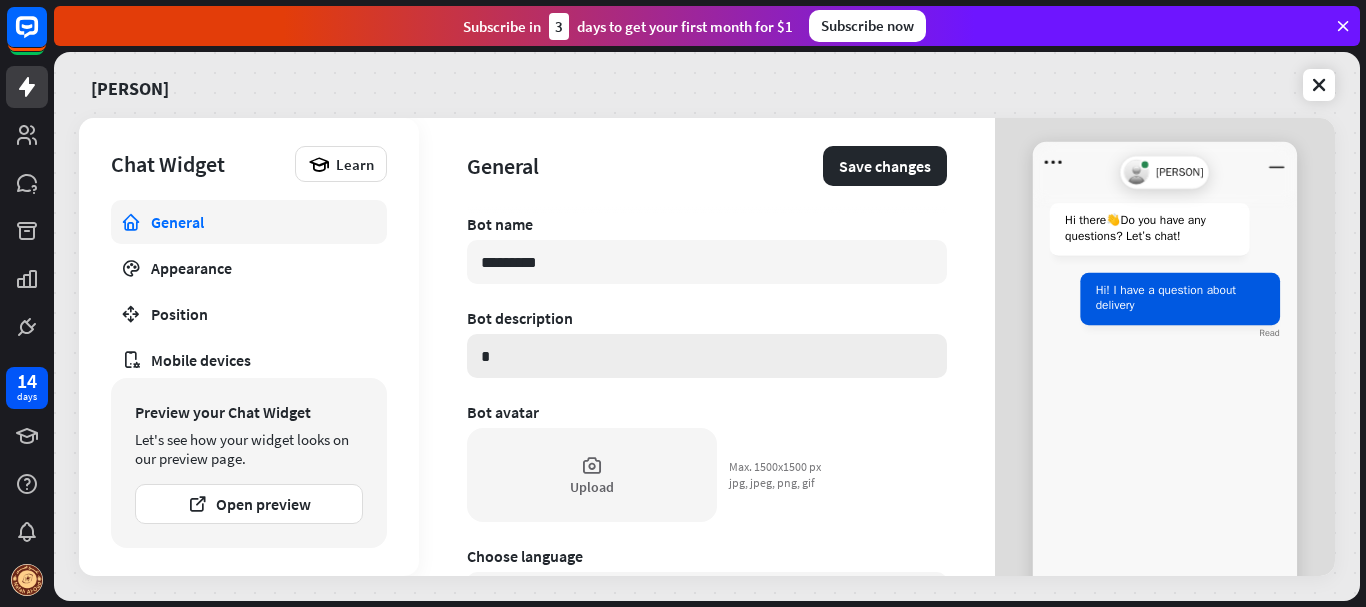 type on "*" 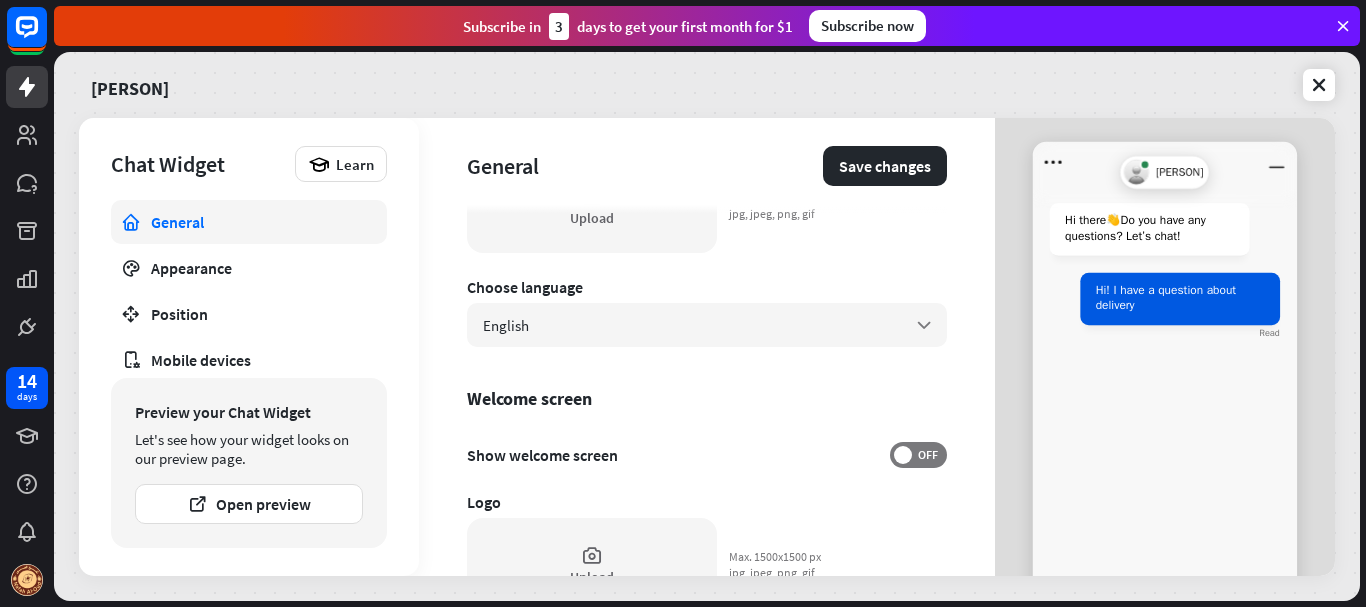 scroll, scrollTop: 300, scrollLeft: 0, axis: vertical 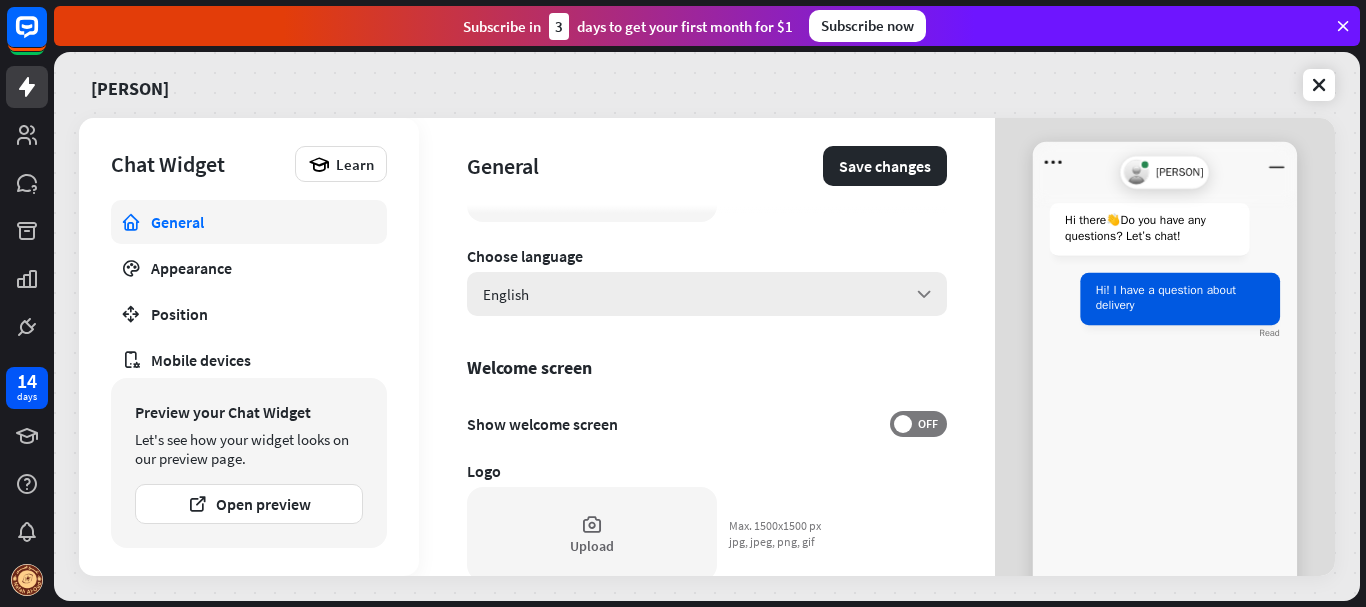 type 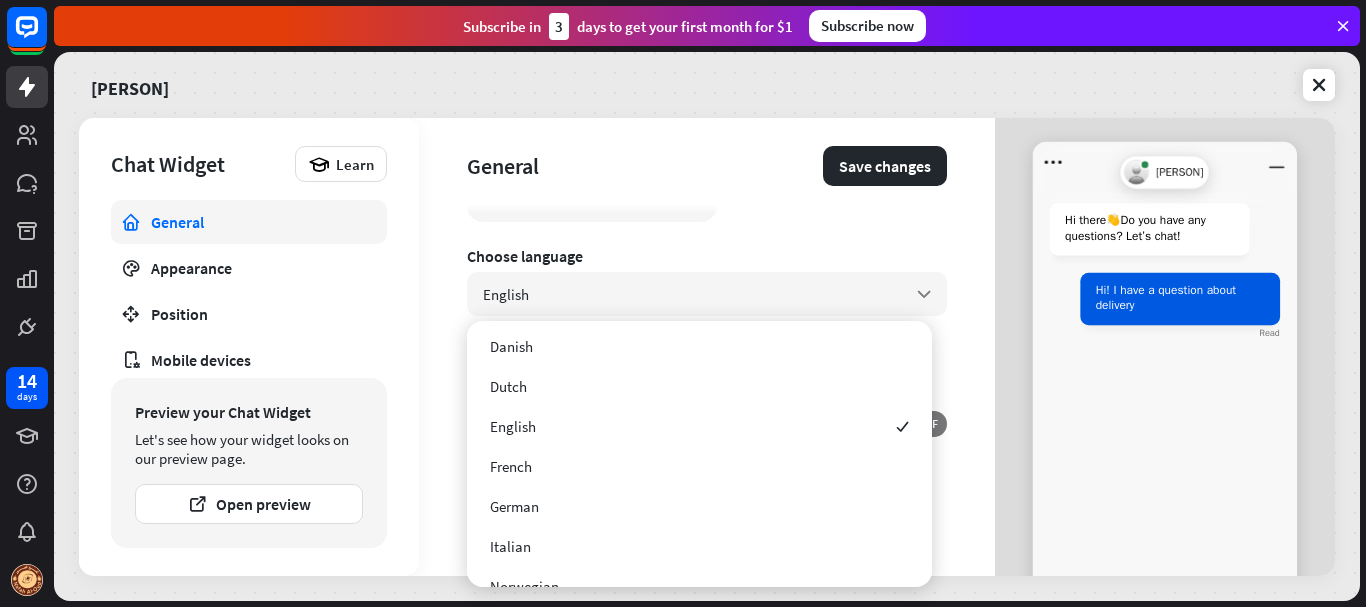 scroll, scrollTop: 0, scrollLeft: 0, axis: both 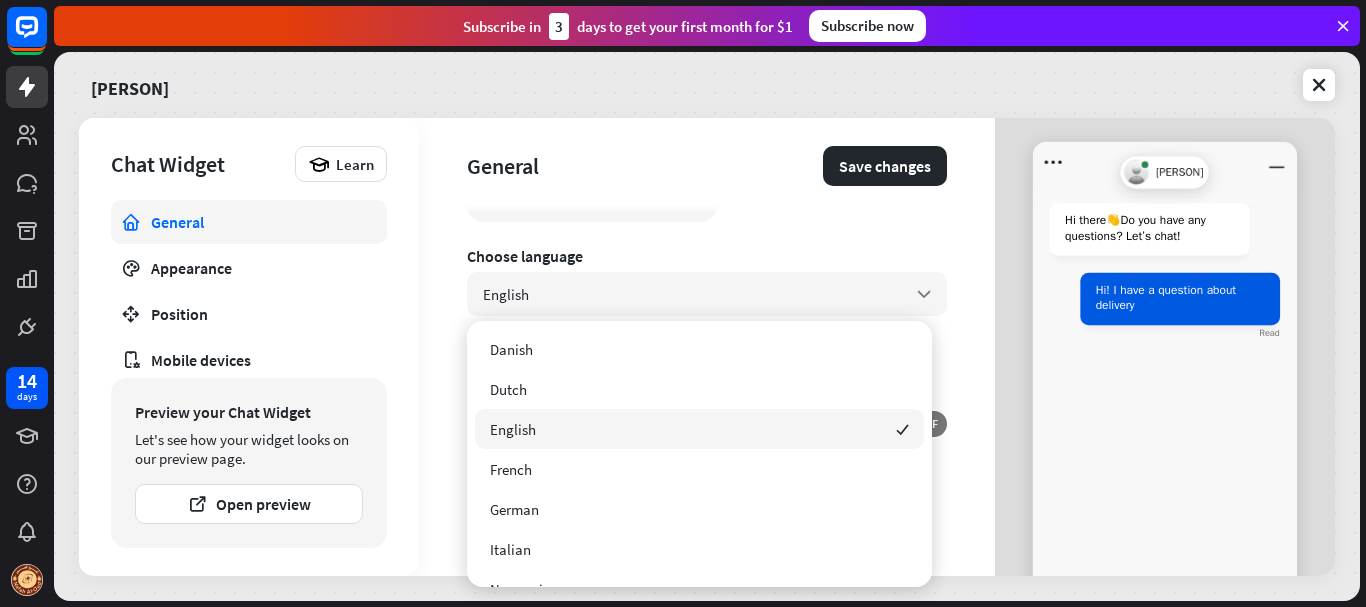 click on "English
checked" at bounding box center (699, 429) 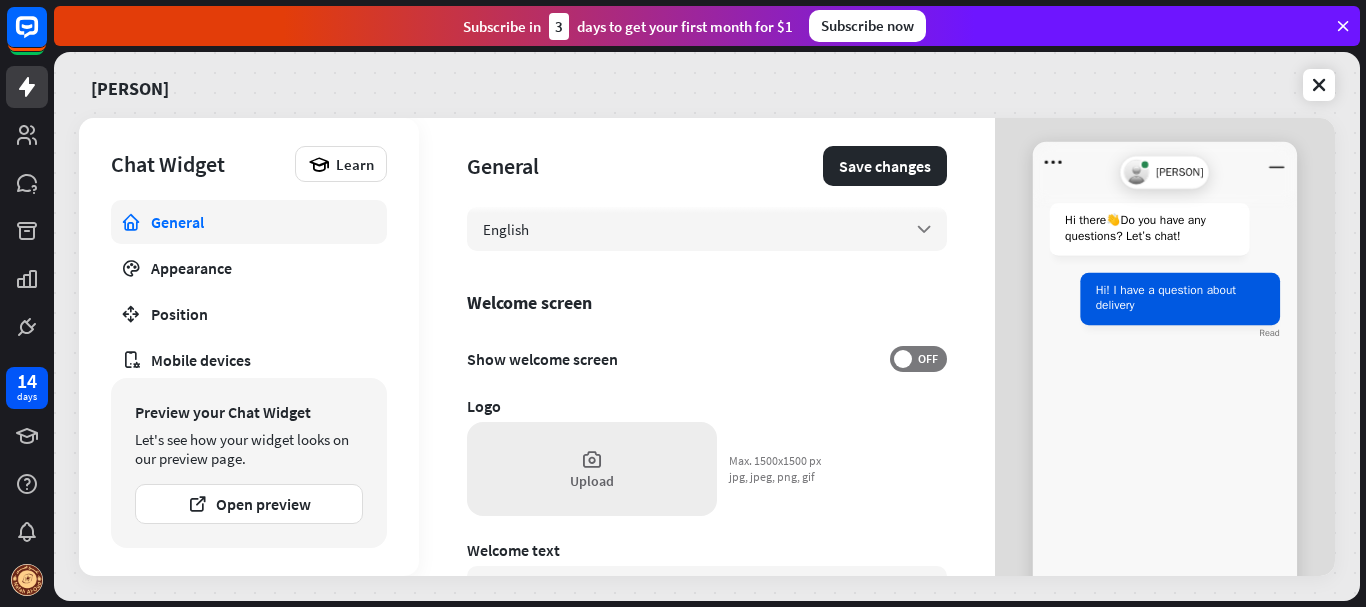 scroll, scrollTop: 400, scrollLeft: 0, axis: vertical 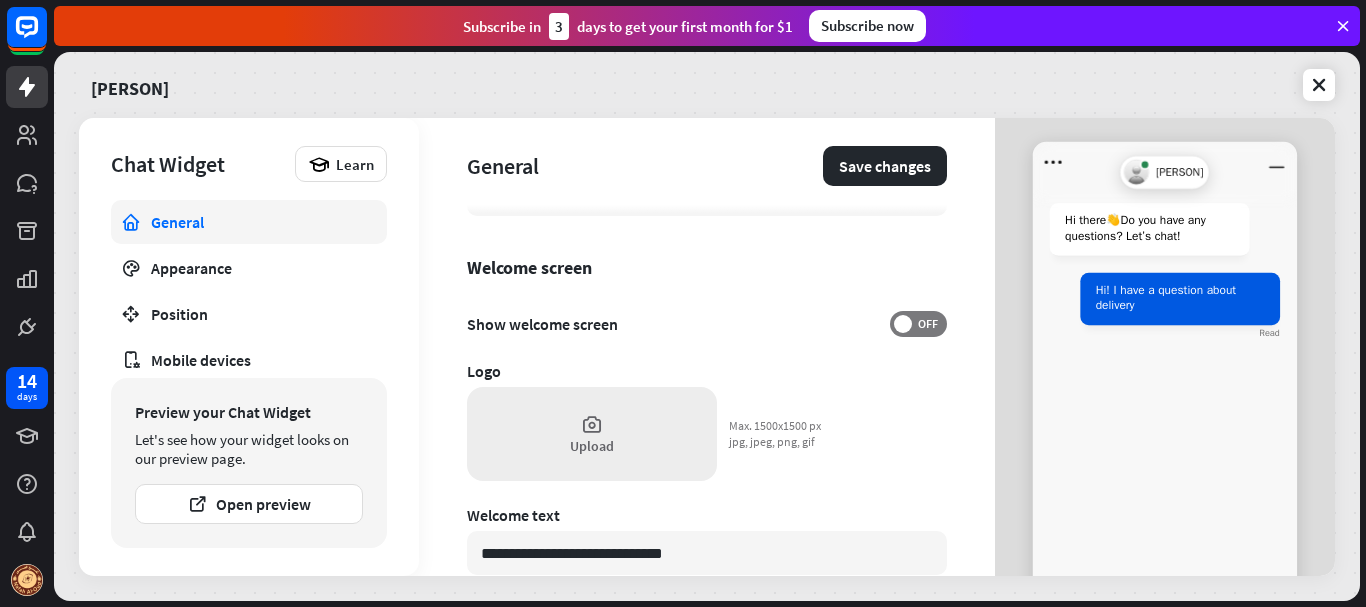 click on "Upload" at bounding box center (592, 434) 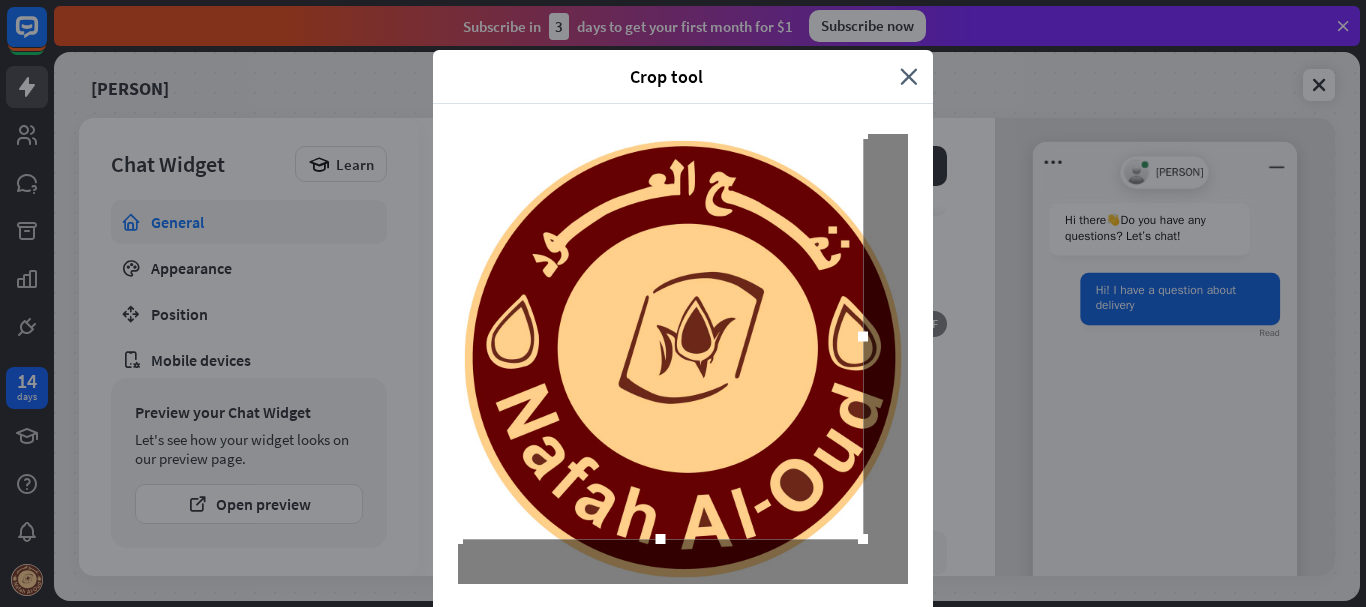 drag, startPoint x: 498, startPoint y: 180, endPoint x: 418, endPoint y: 114, distance: 103.711136 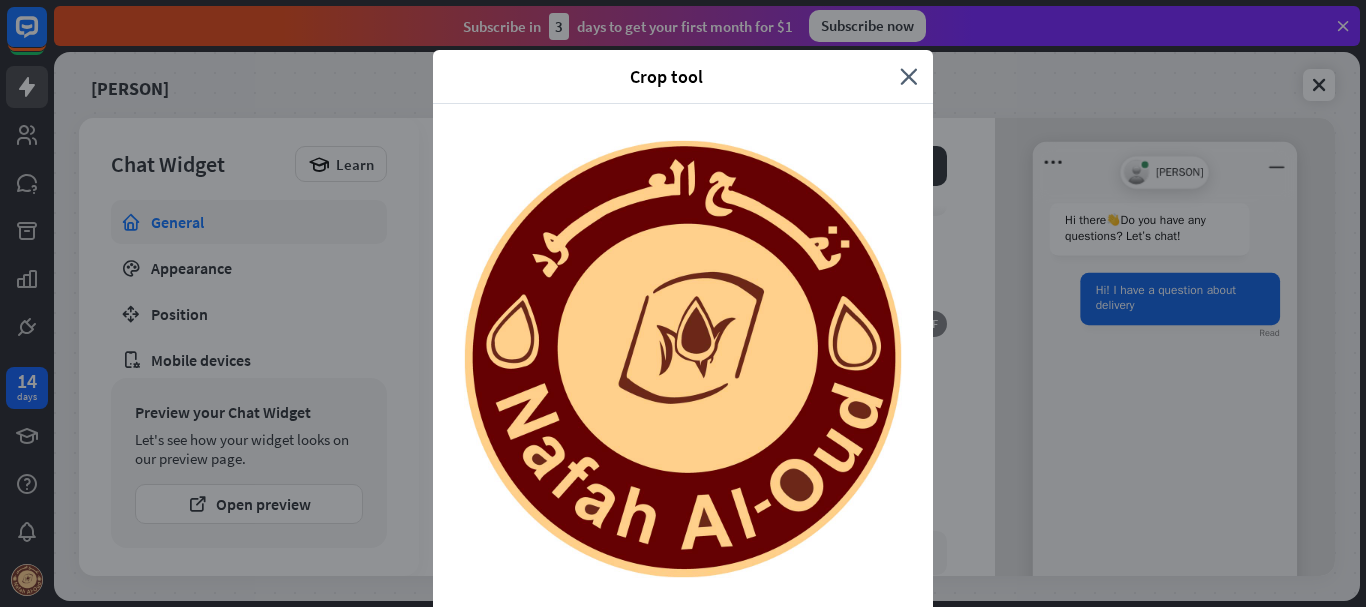 drag, startPoint x: 858, startPoint y: 545, endPoint x: 970, endPoint y: 646, distance: 150.81445 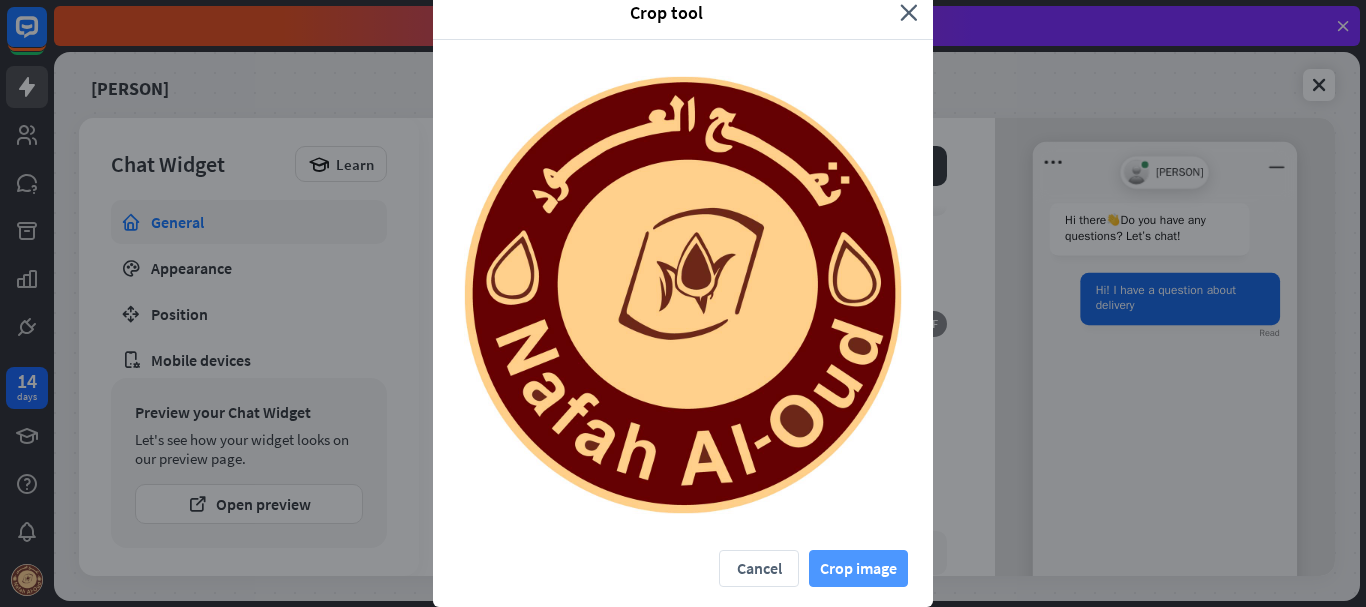 click on "Crop image" at bounding box center [858, 568] 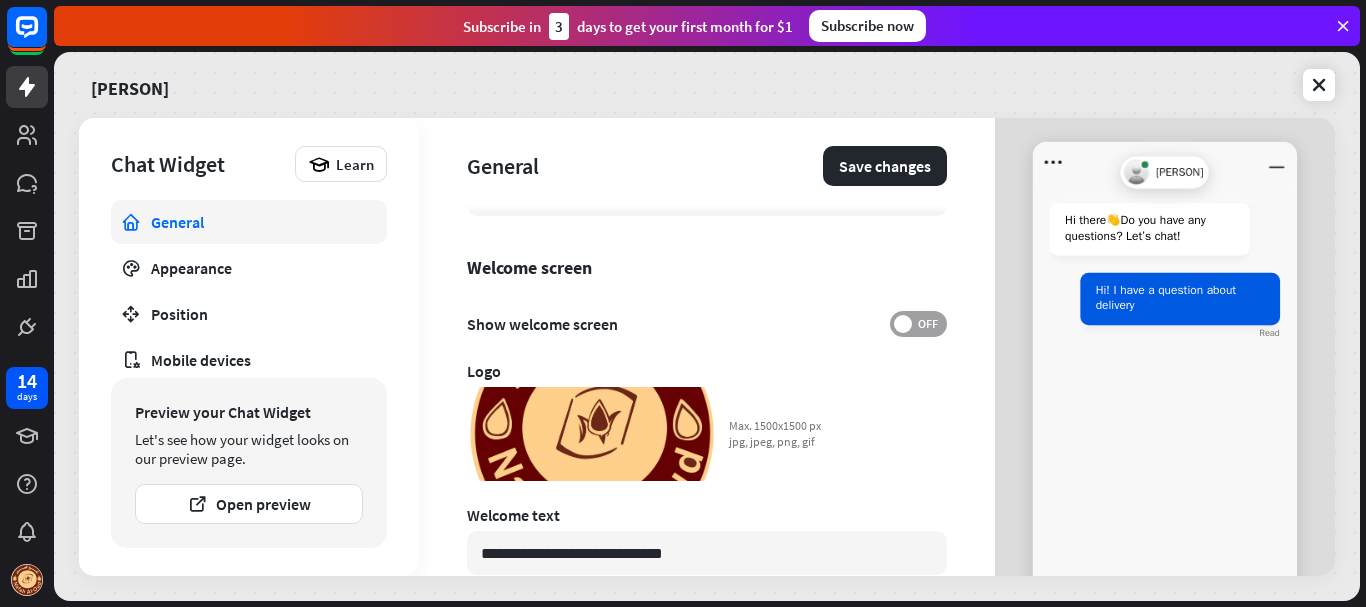 click on "OFF" at bounding box center [918, 324] 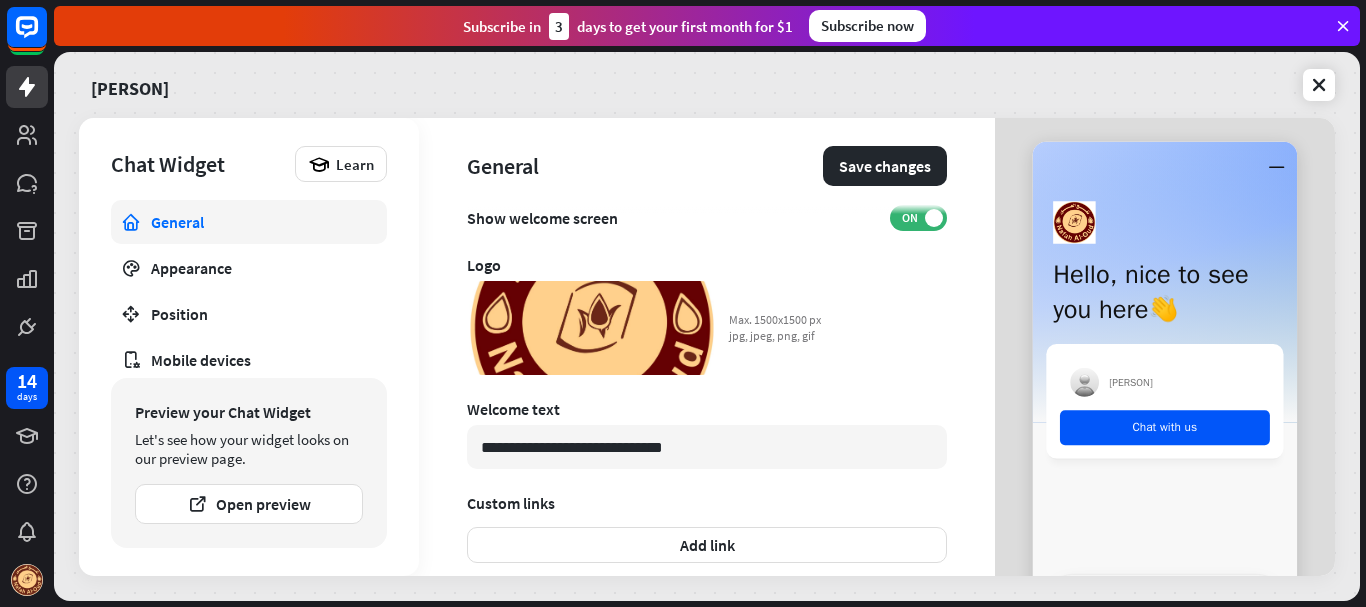scroll, scrollTop: 600, scrollLeft: 0, axis: vertical 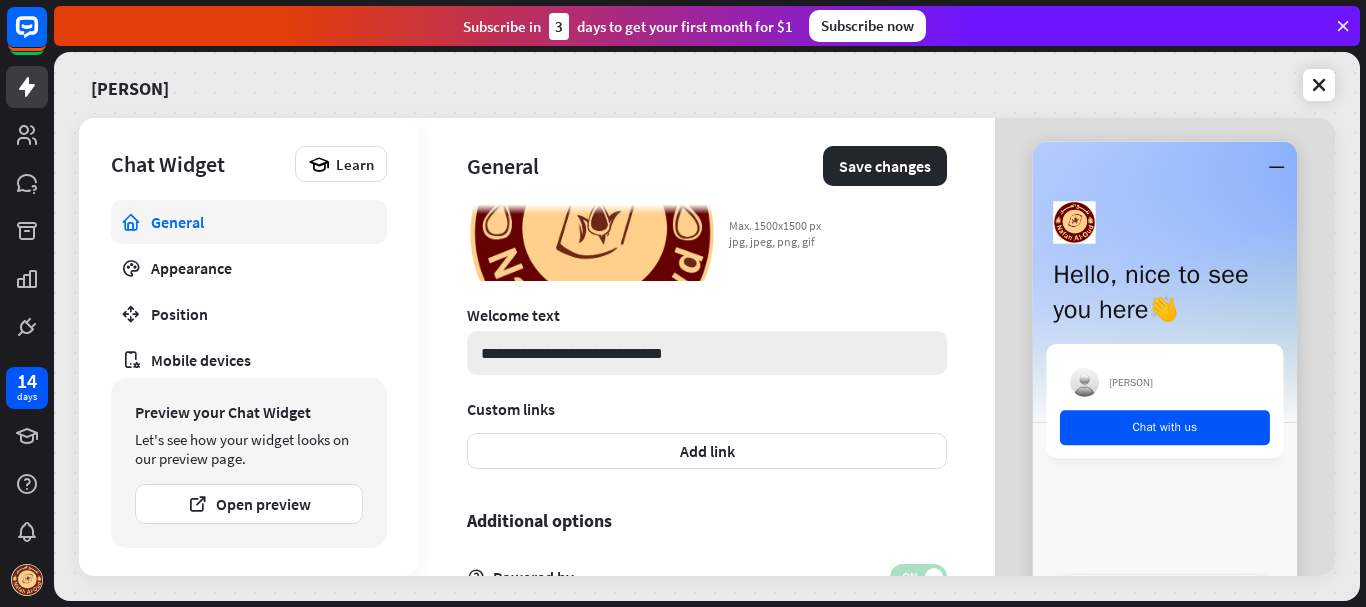 click on "**********" at bounding box center [707, 353] 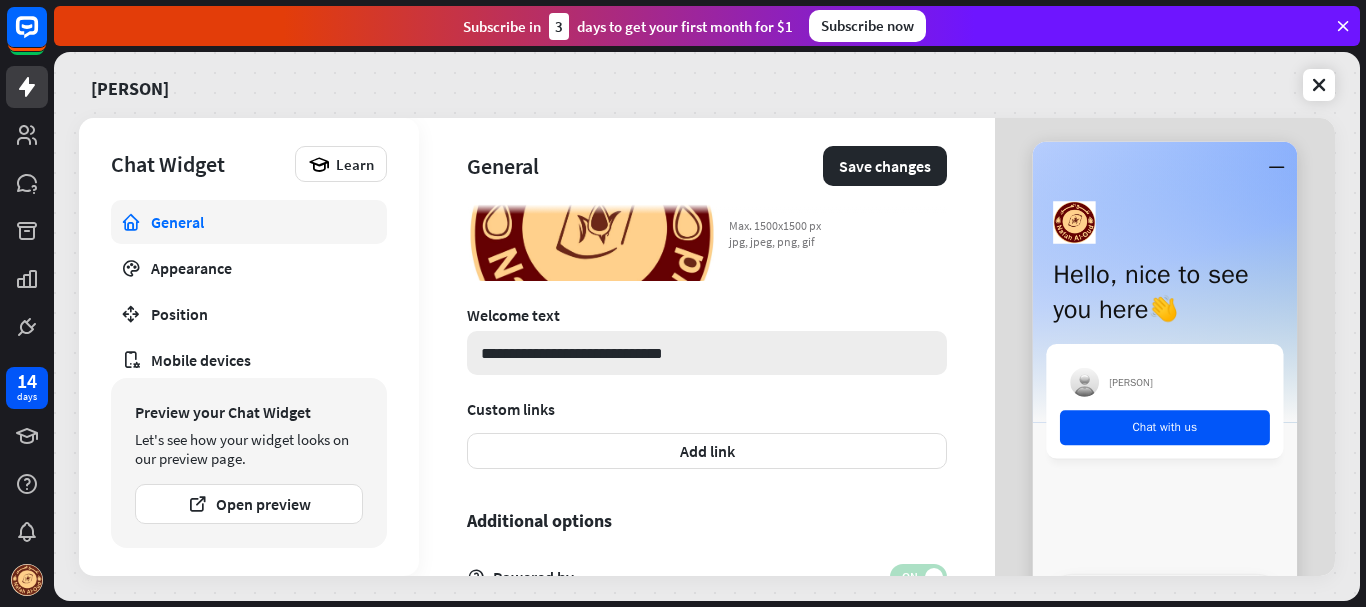 click on "**********" at bounding box center [707, 353] 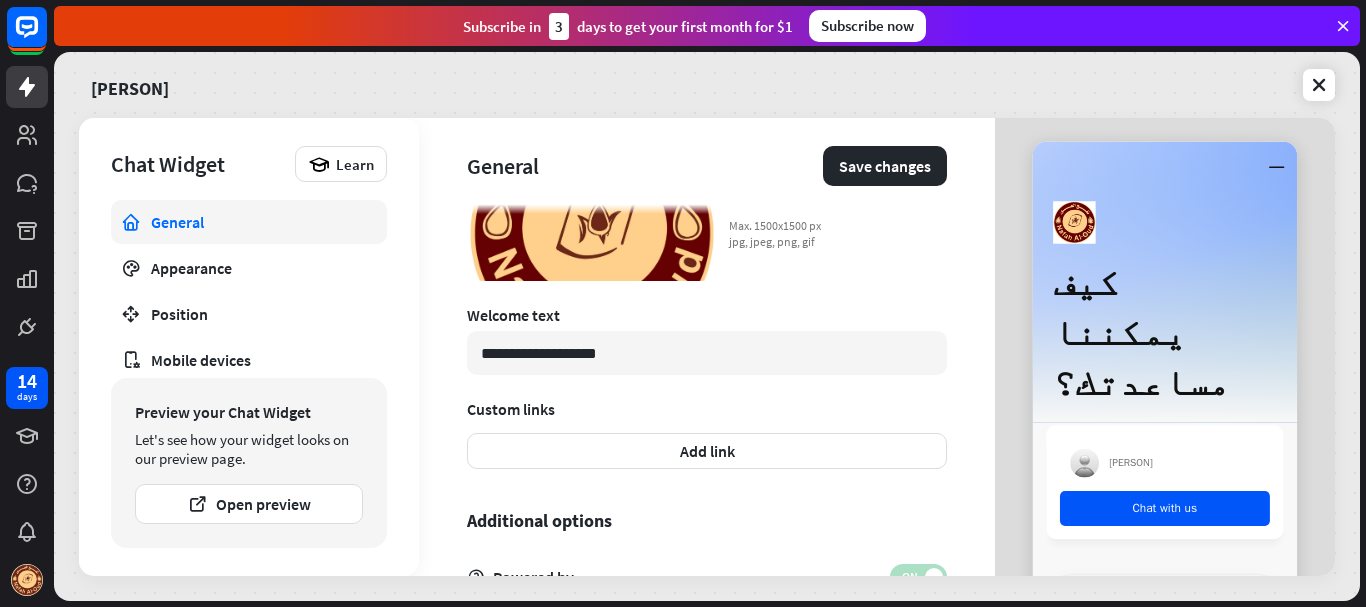 scroll, scrollTop: 700, scrollLeft: 0, axis: vertical 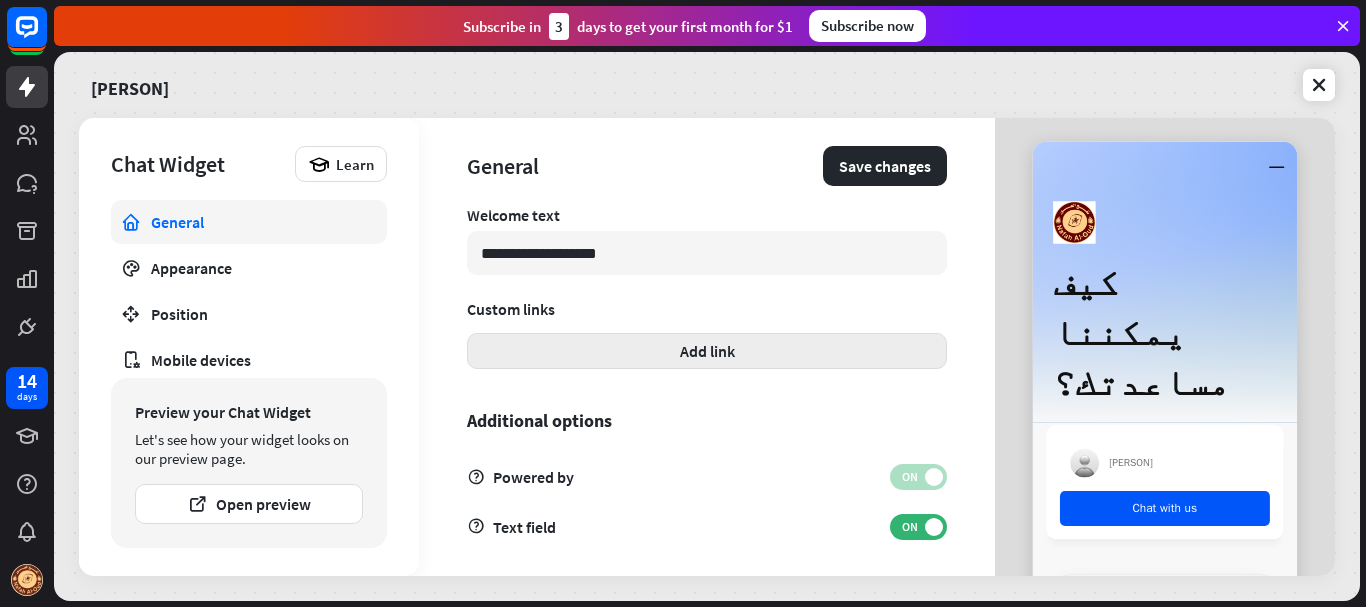 type on "**********" 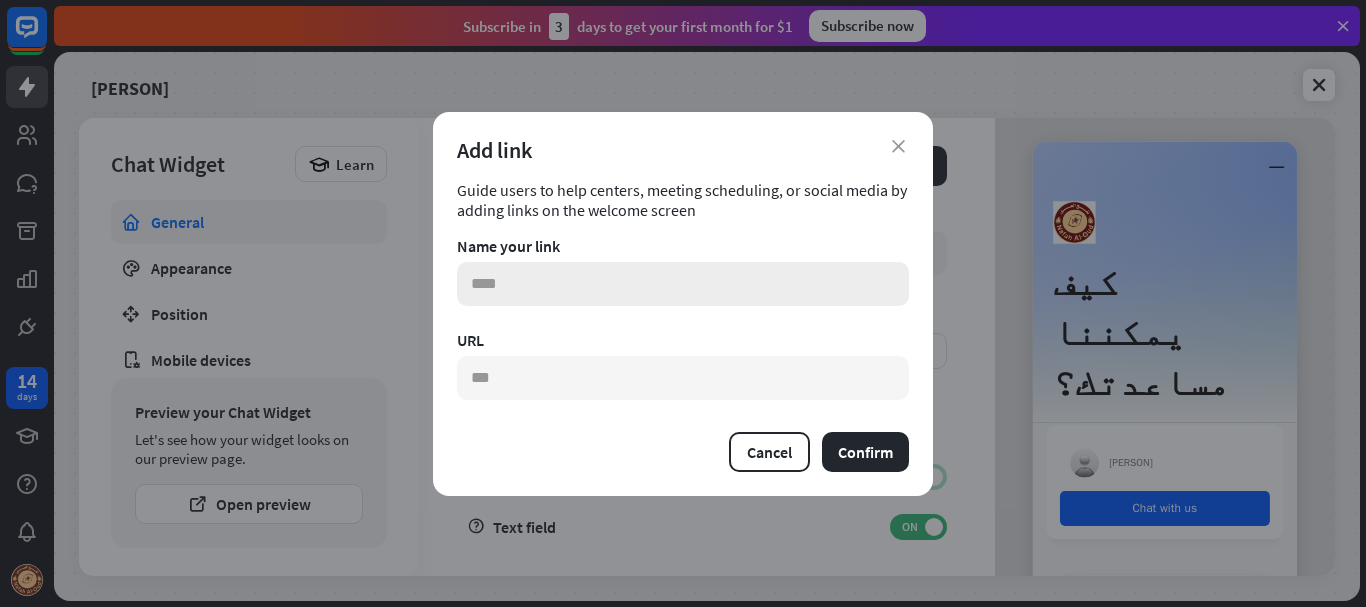 click at bounding box center [683, 284] 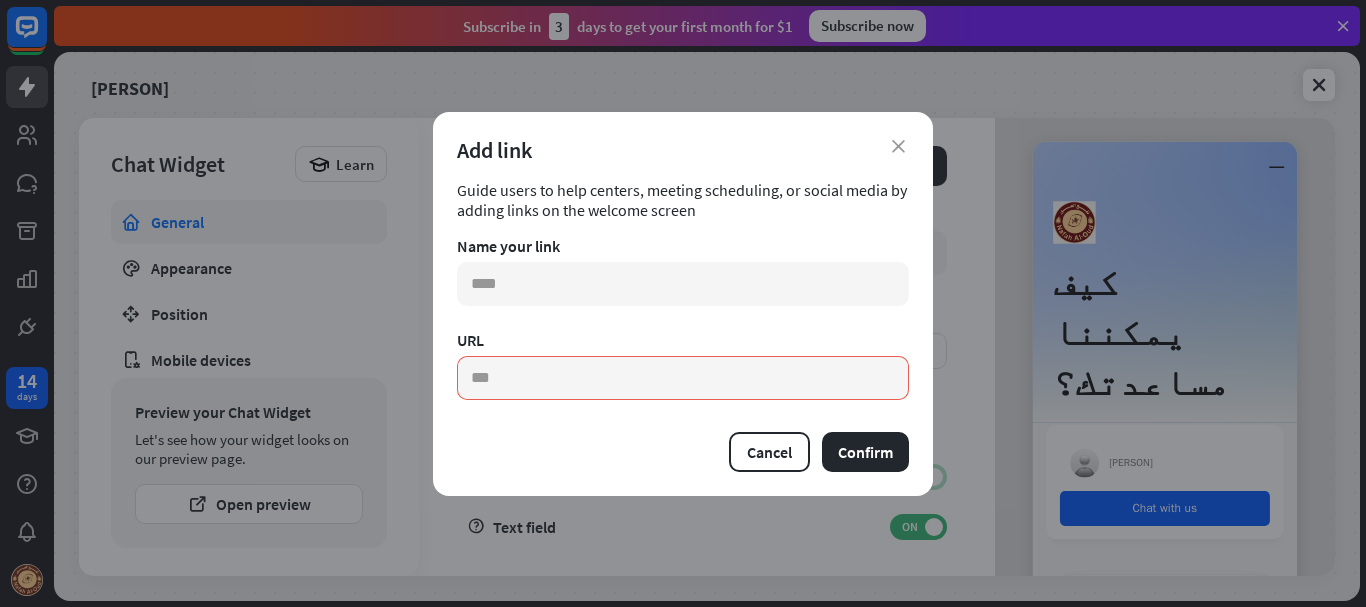 paste on "**********" 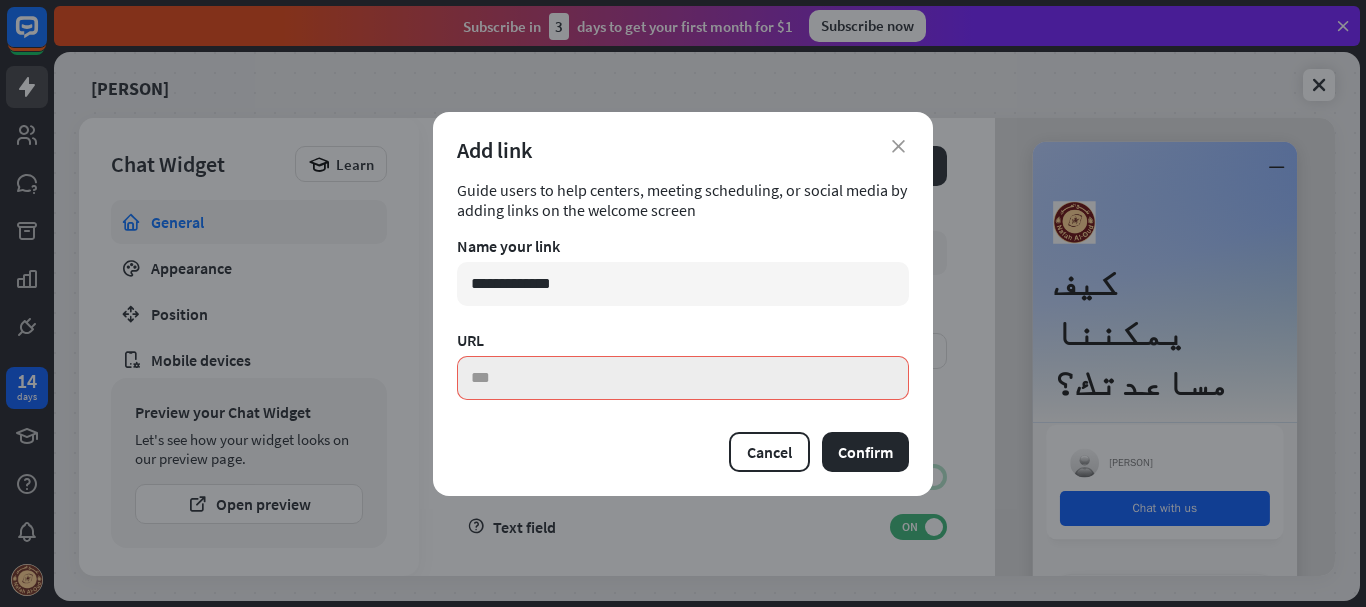 type on "**********" 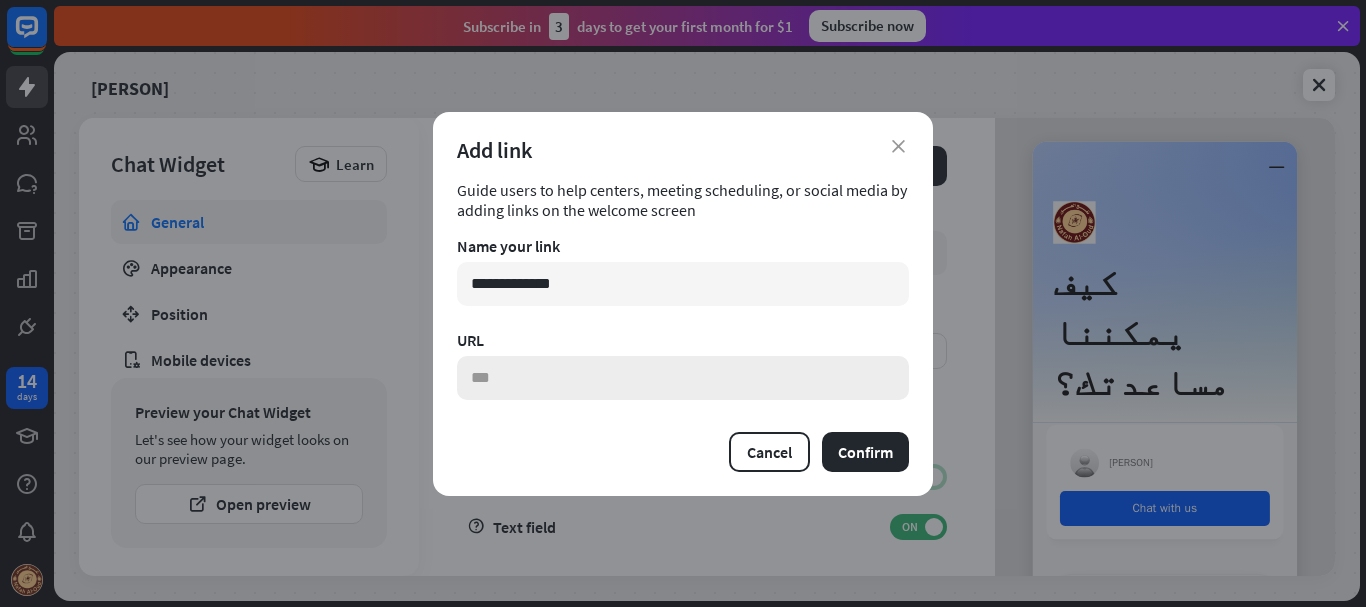click at bounding box center [683, 378] 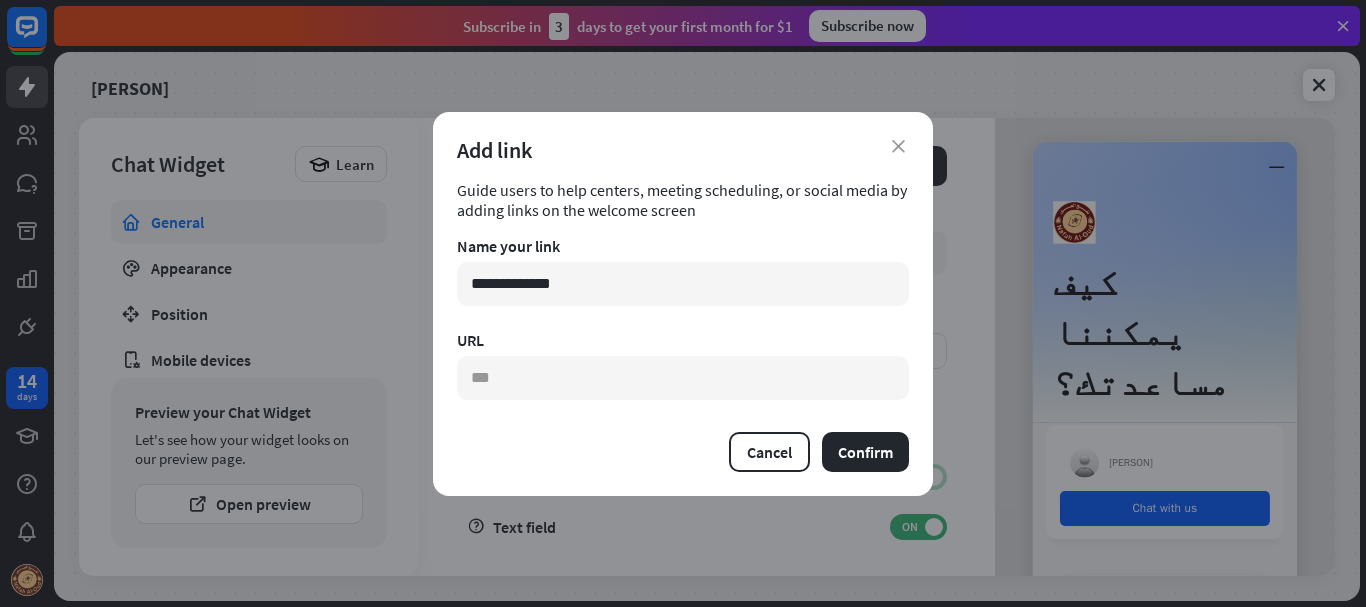 paste on "**********" 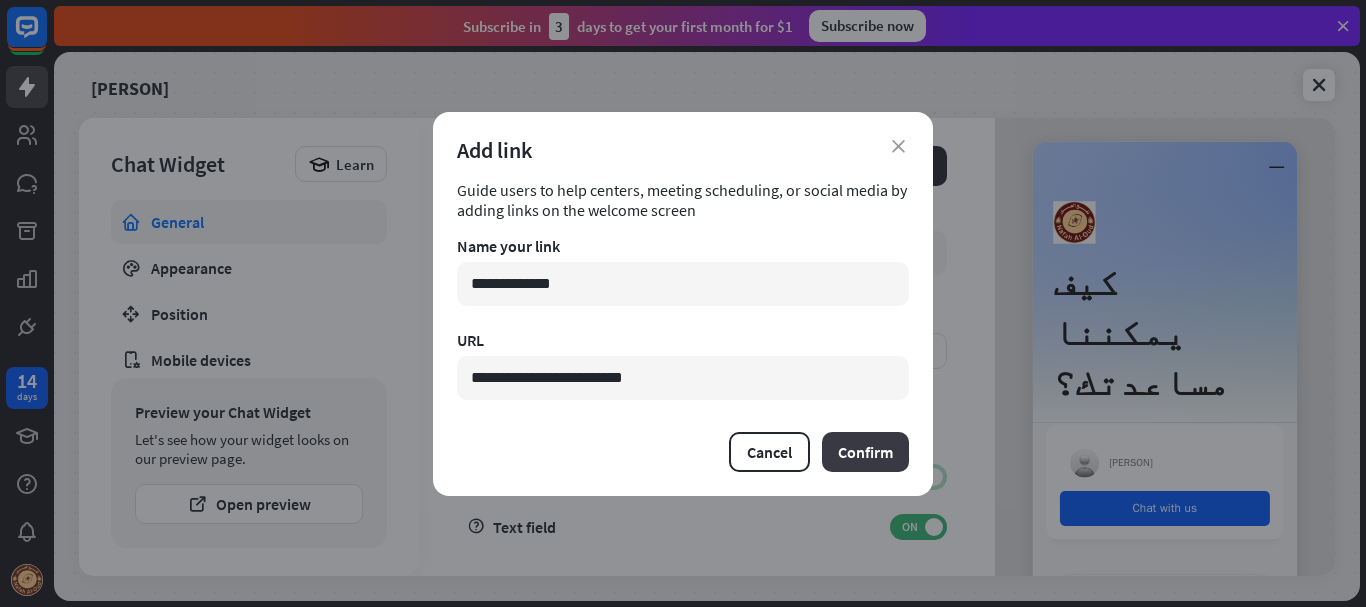 type on "**********" 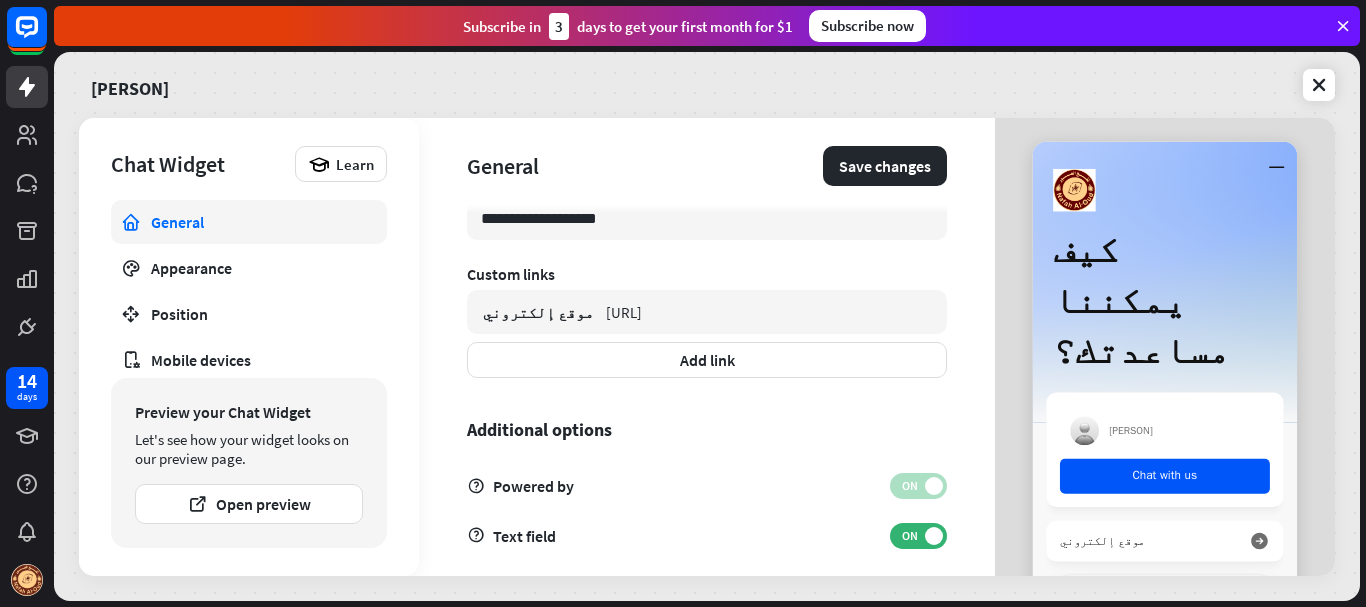 scroll, scrollTop: 754, scrollLeft: 0, axis: vertical 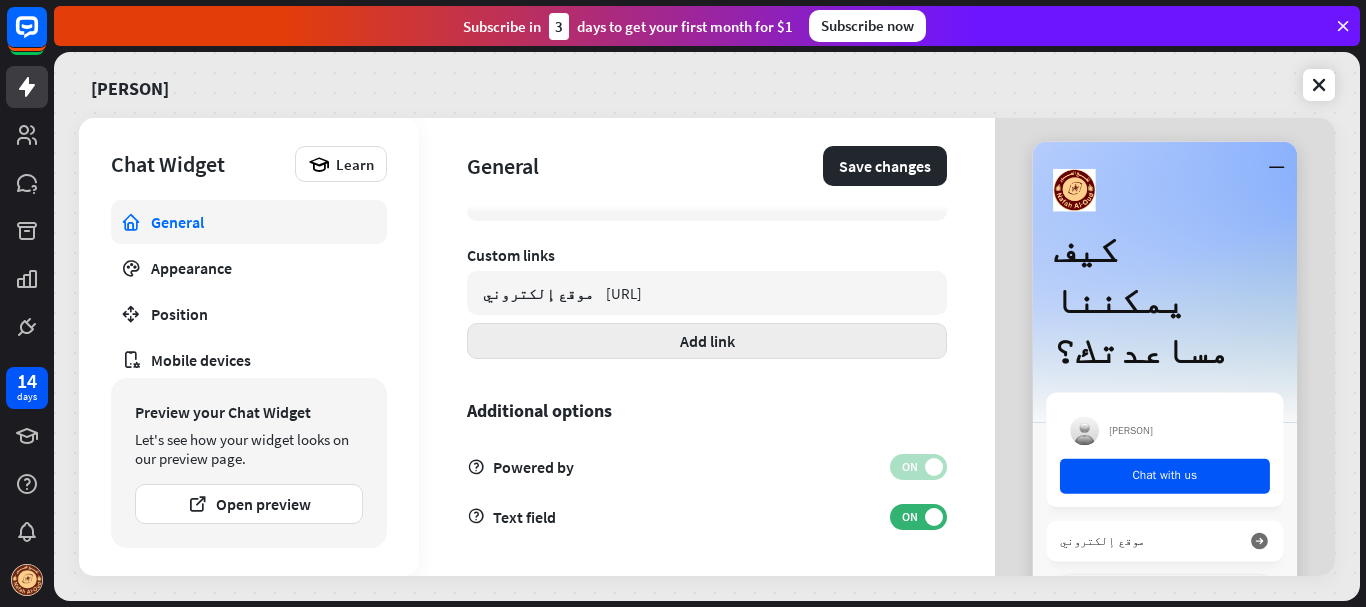 click on "Add link" at bounding box center (707, 341) 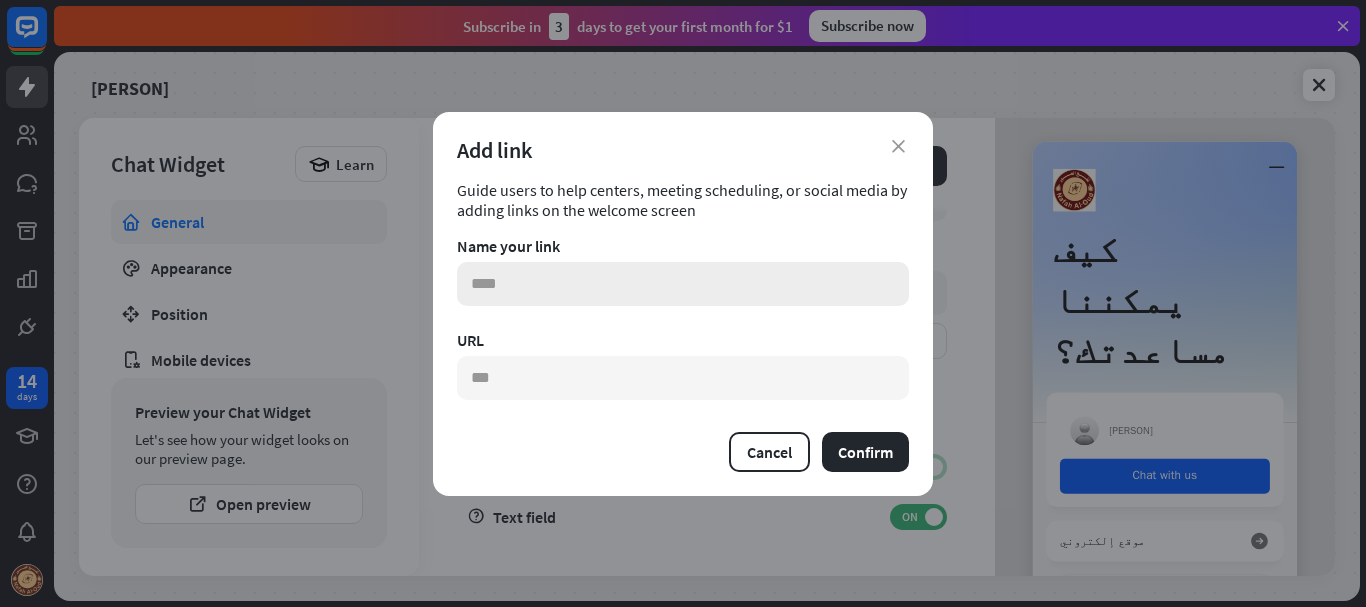 click at bounding box center [683, 284] 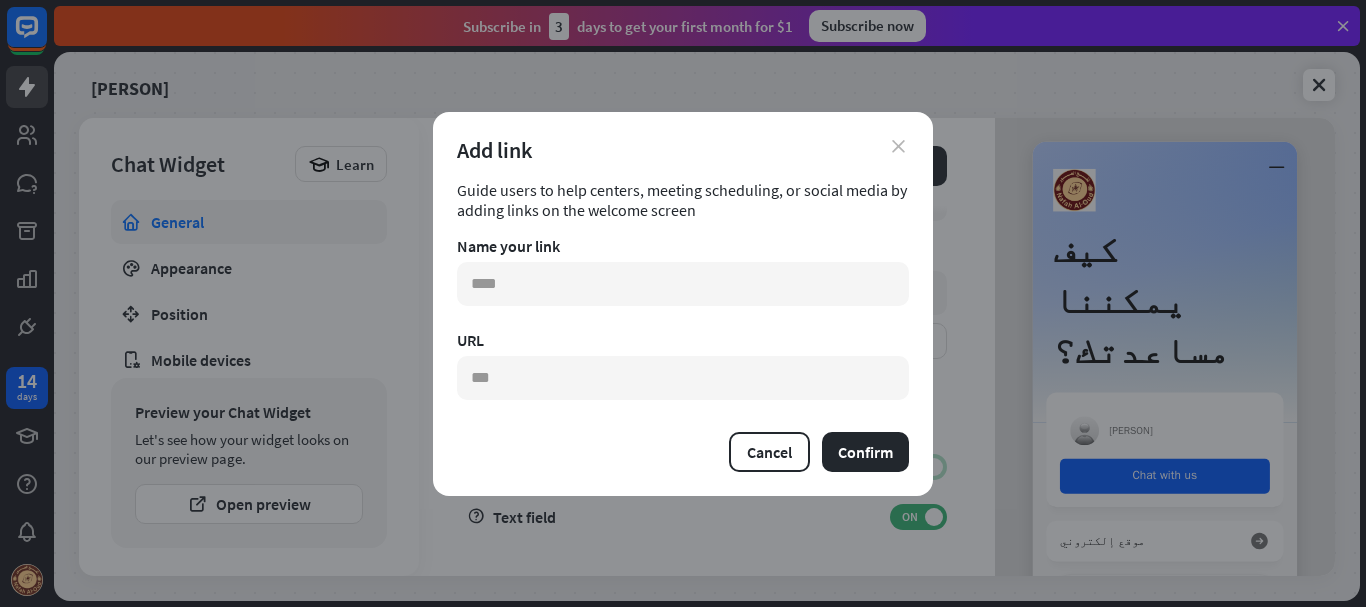 click on "close" at bounding box center (898, 146) 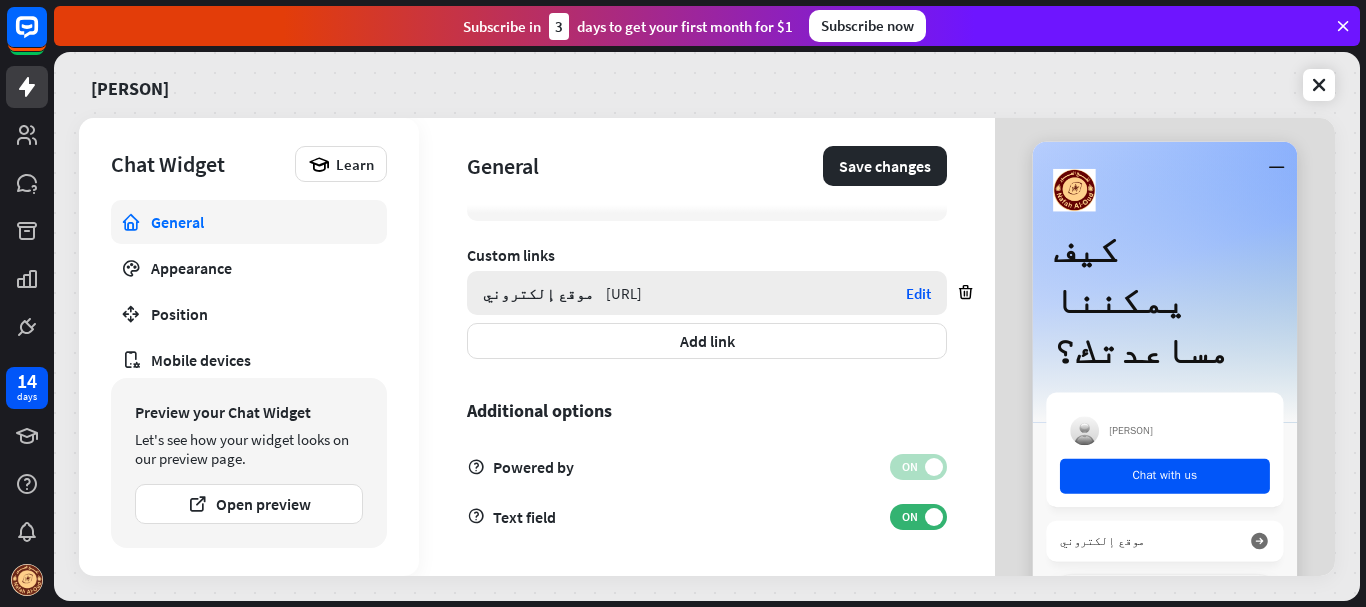 click on "Edit" at bounding box center (918, 293) 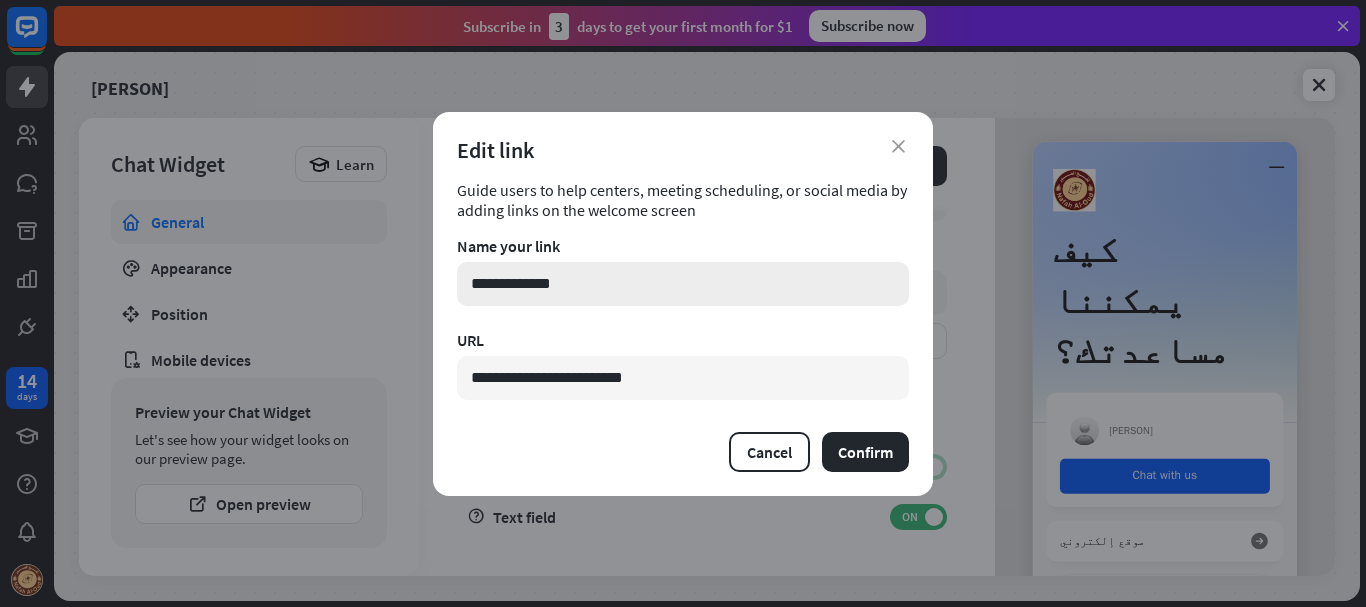 click on "**********" at bounding box center [683, 284] 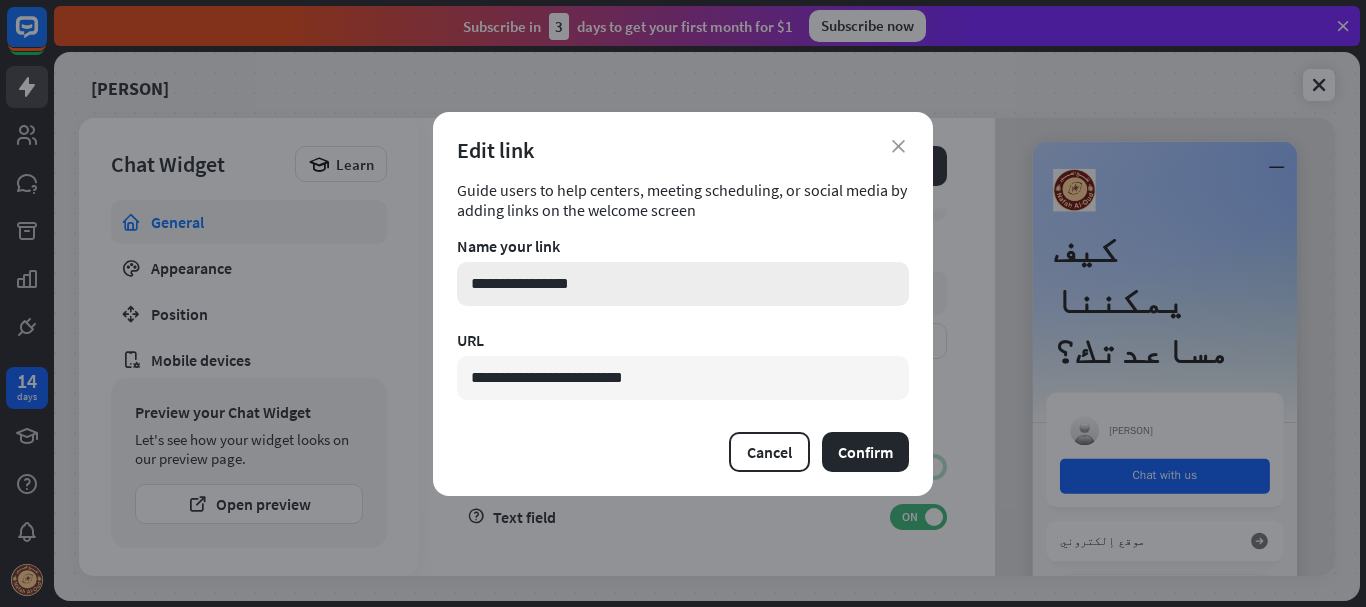 drag, startPoint x: 494, startPoint y: 285, endPoint x: 524, endPoint y: 289, distance: 30.265491 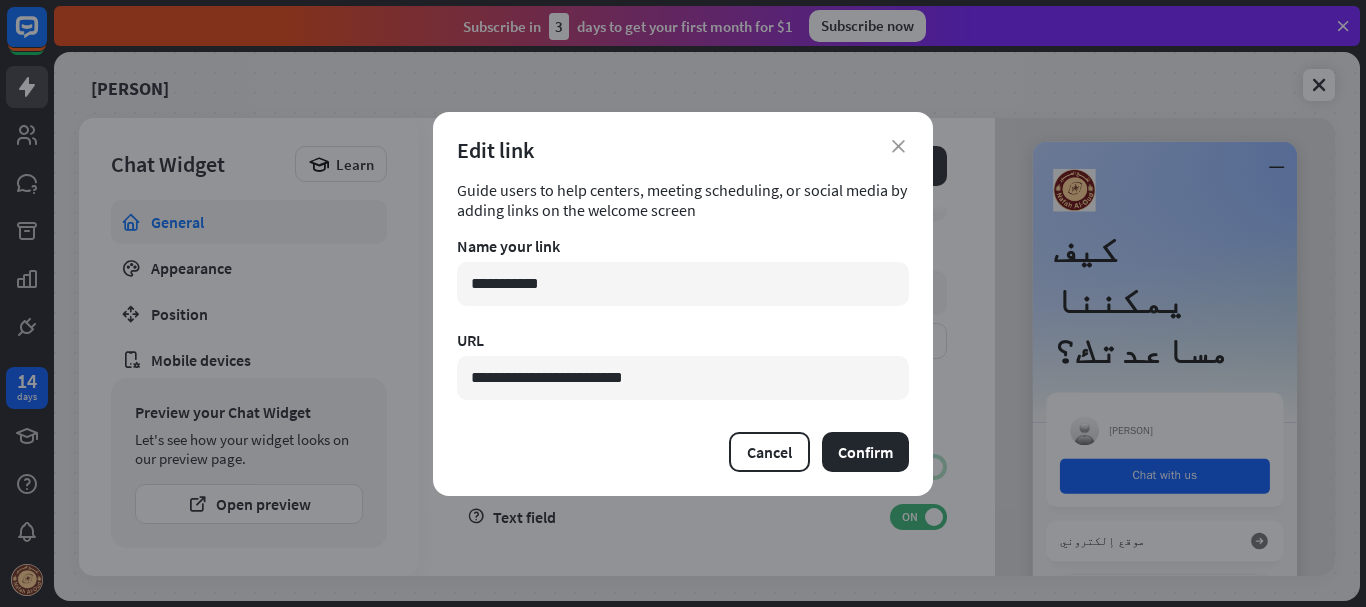 type on "**********" 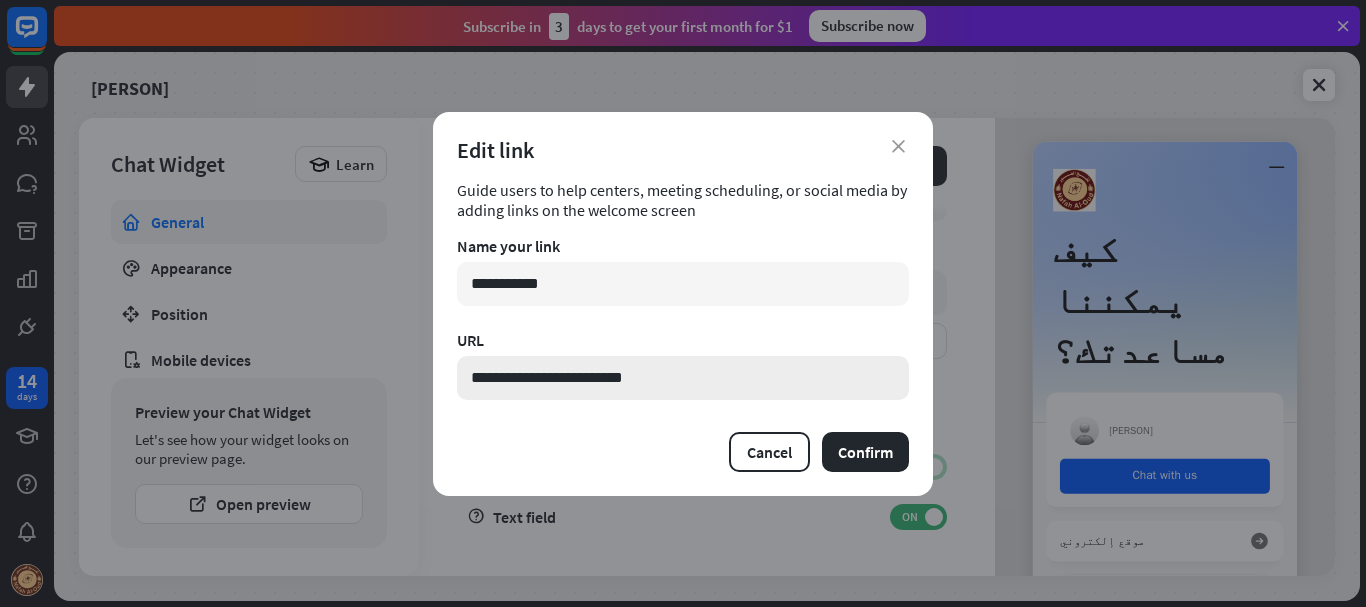 click on "**********" at bounding box center [683, 378] 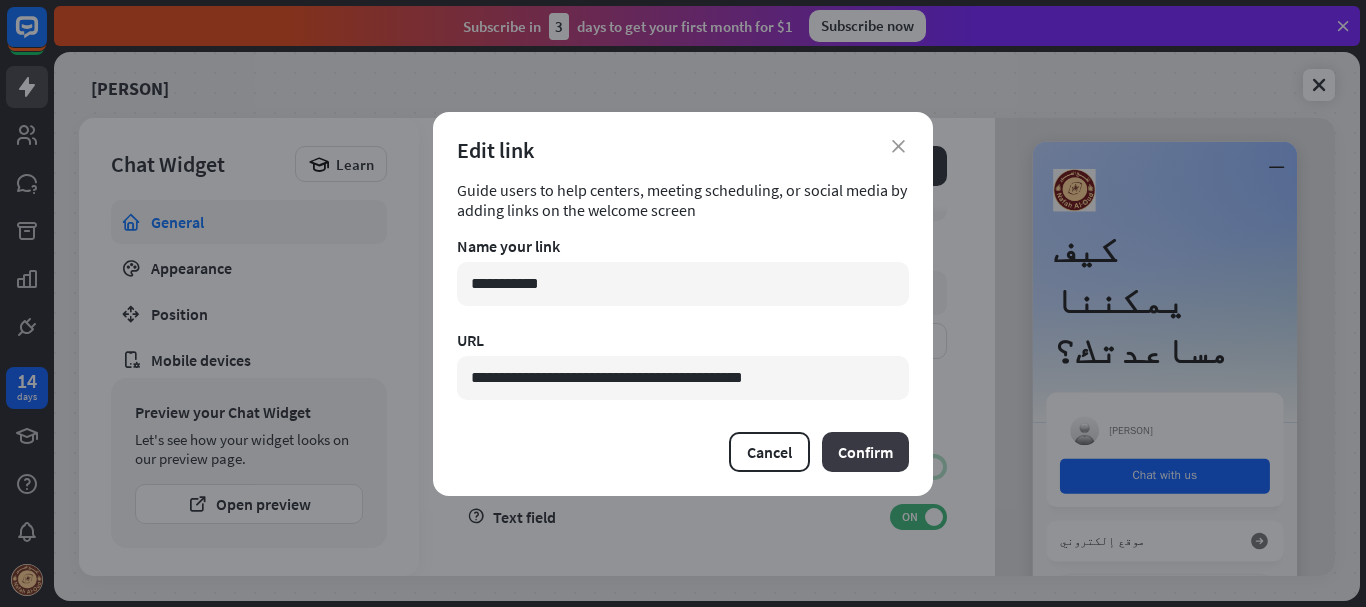 type on "**********" 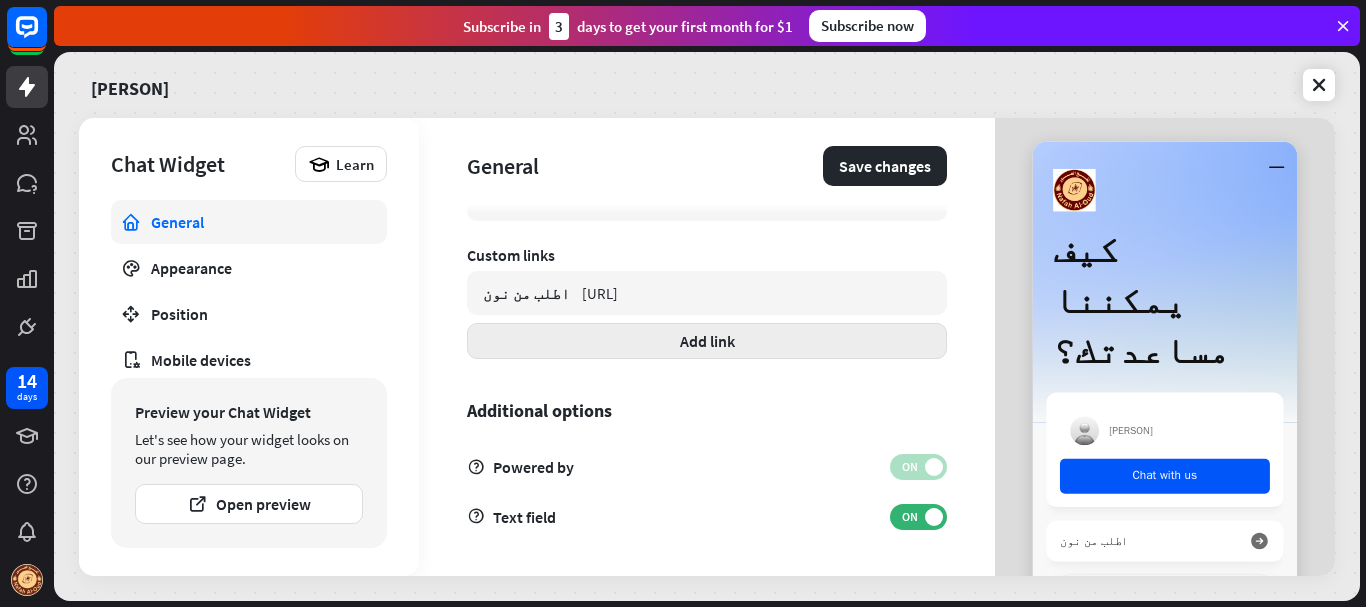 click on "Add link" at bounding box center [707, 341] 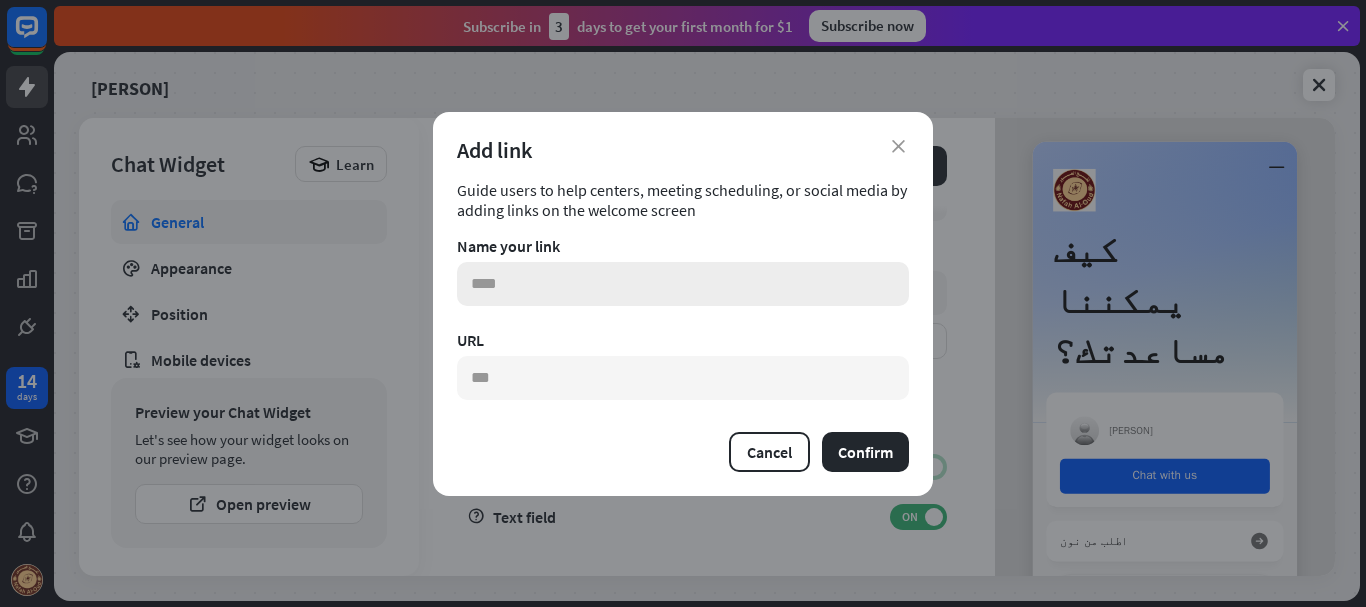 click at bounding box center [683, 284] 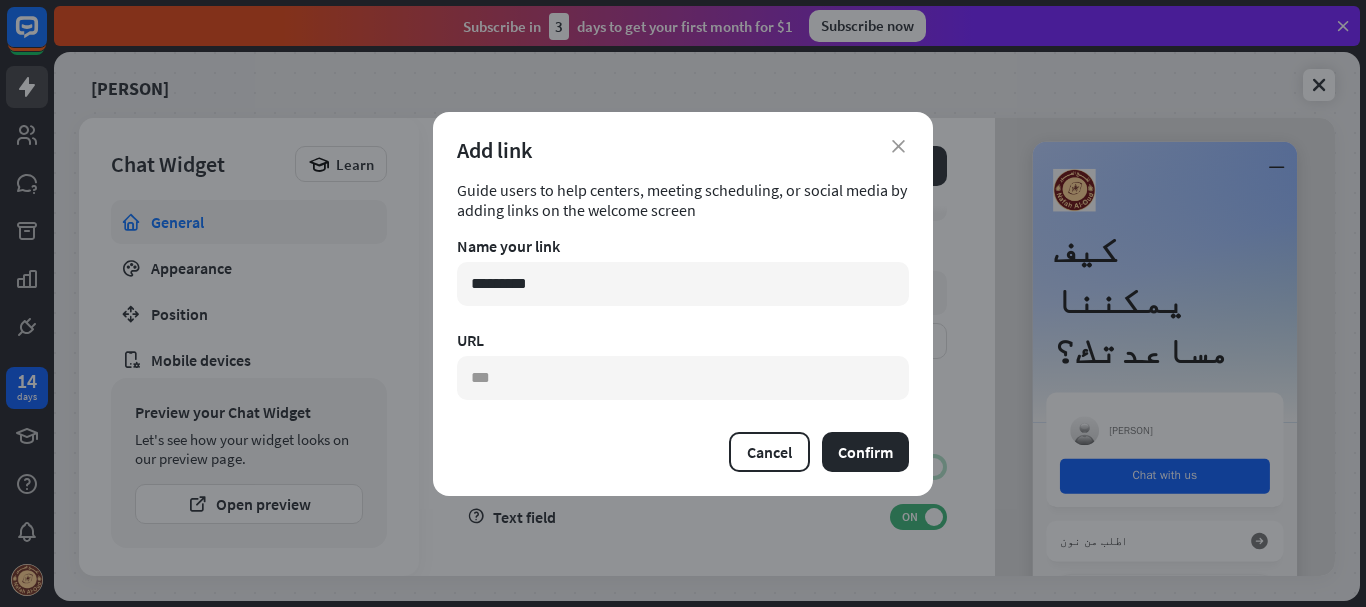 type on "*********" 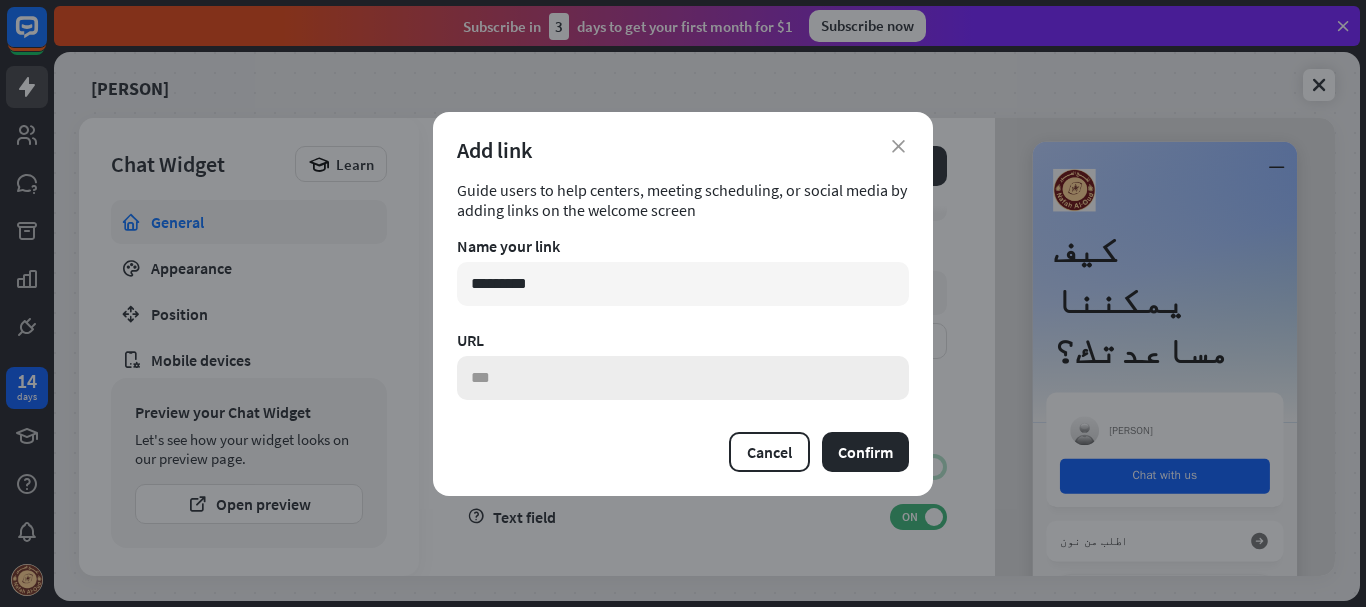 click at bounding box center [683, 378] 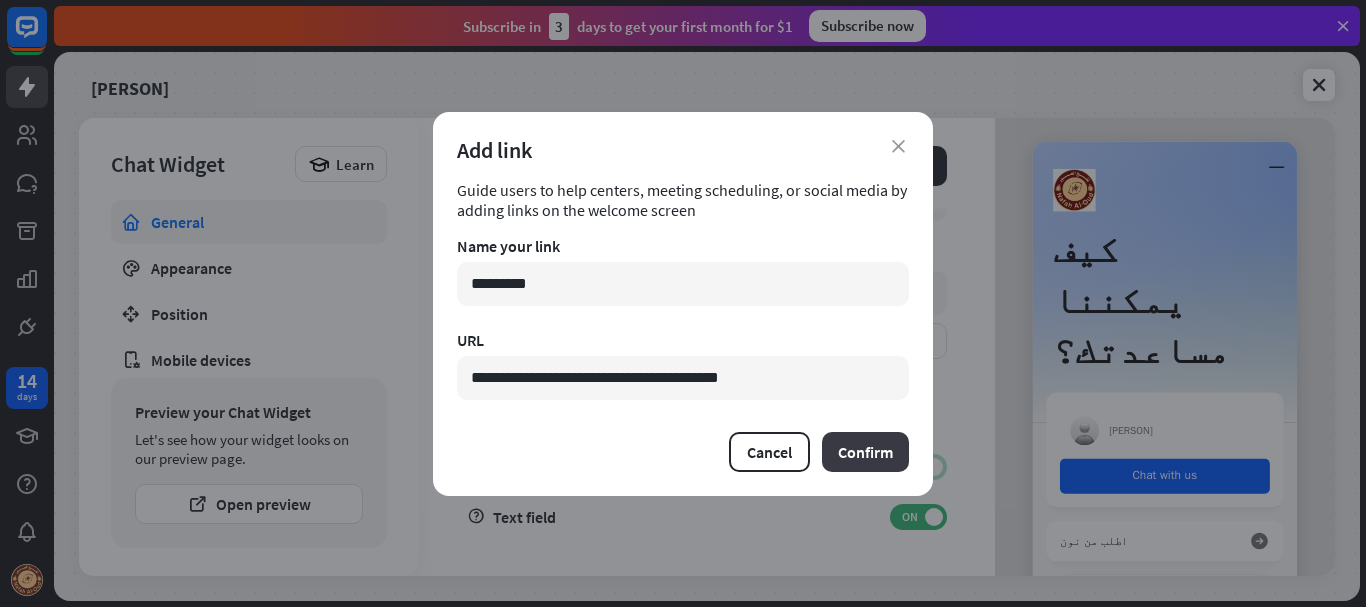 type on "**********" 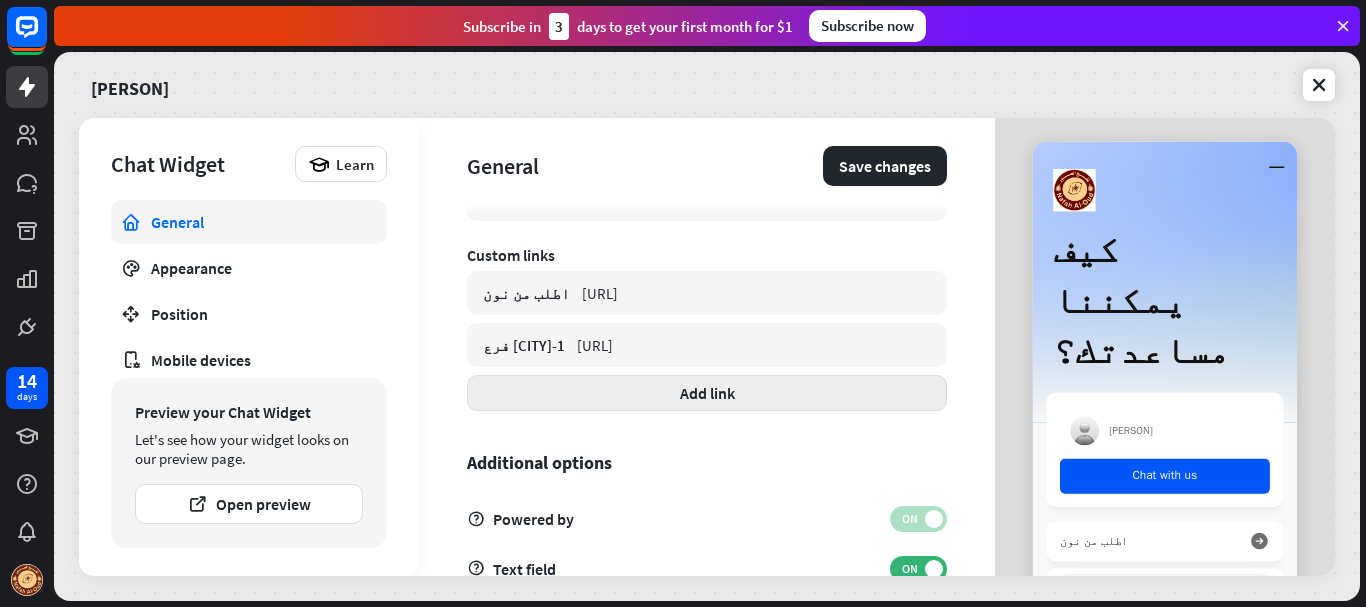 click on "Add link" at bounding box center [707, 393] 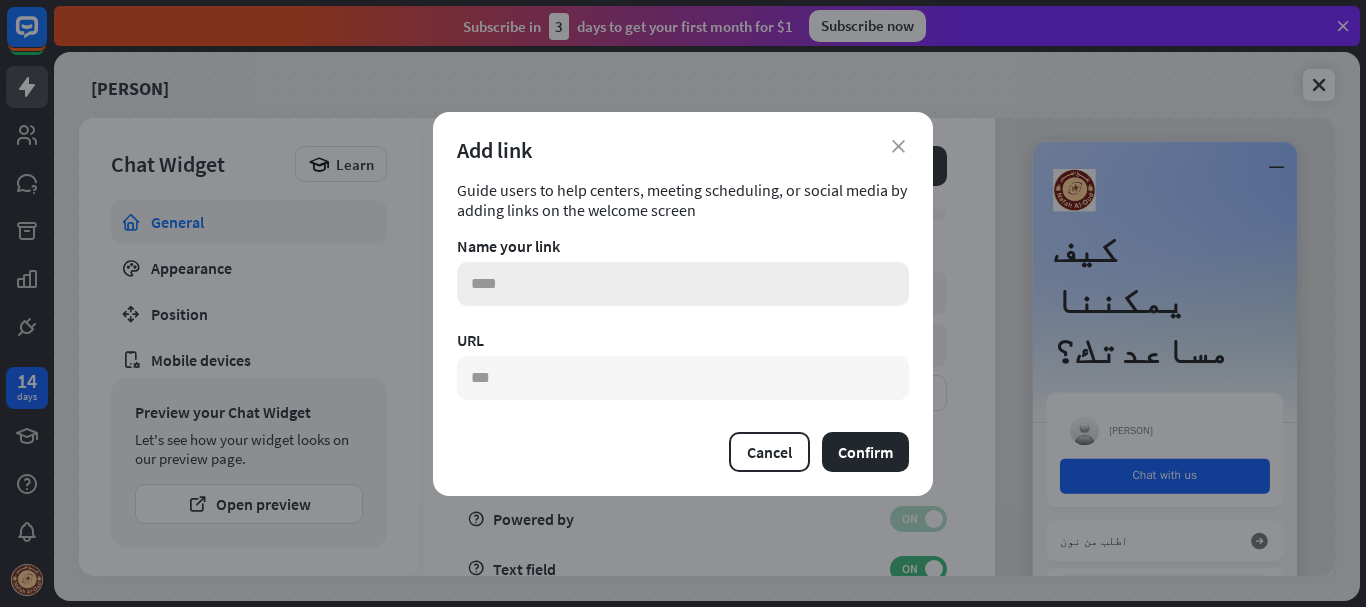 click at bounding box center (683, 284) 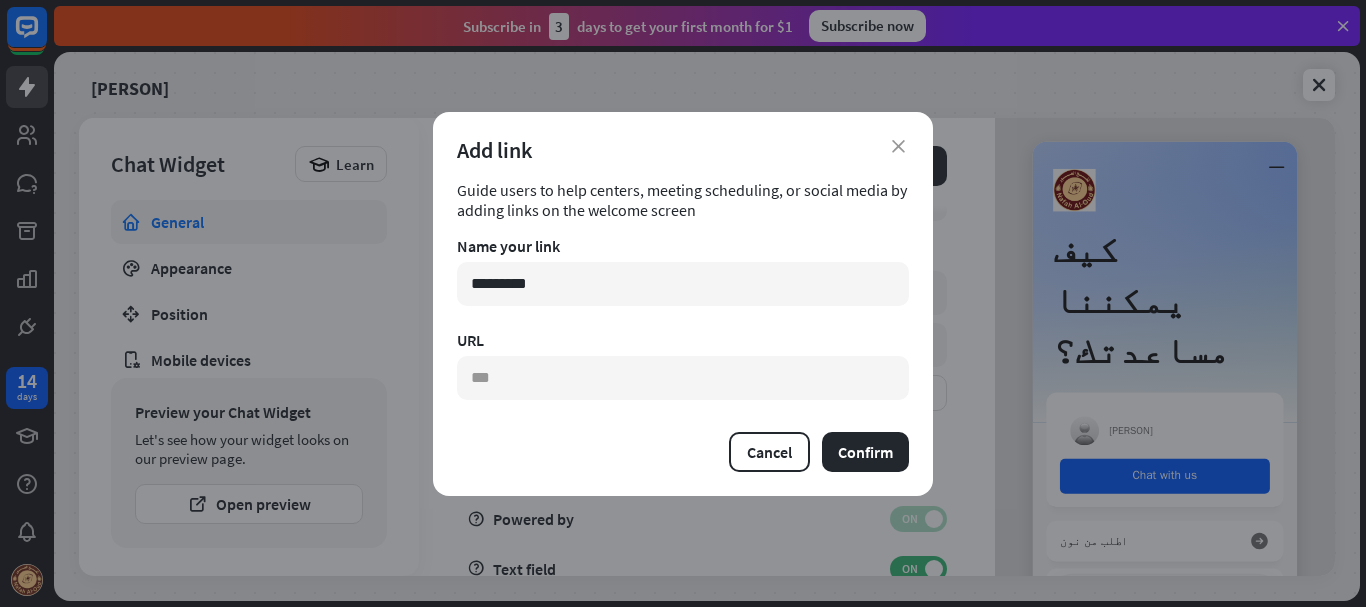 type on "*********" 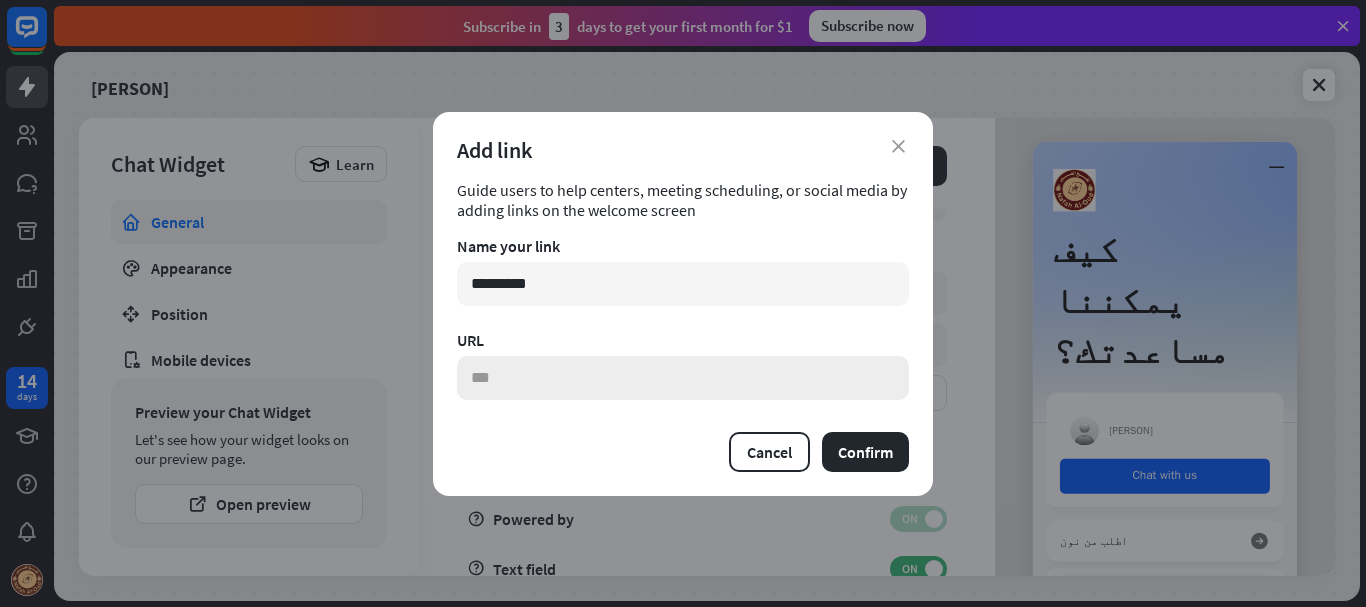 click at bounding box center [683, 378] 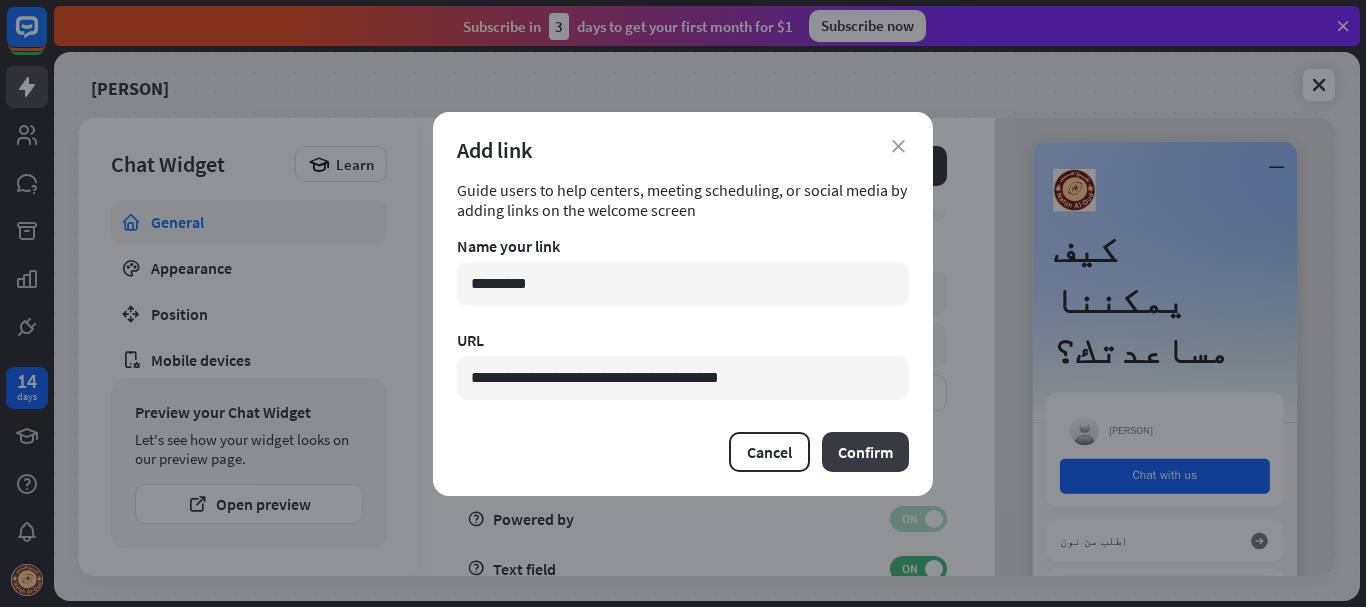 type on "**********" 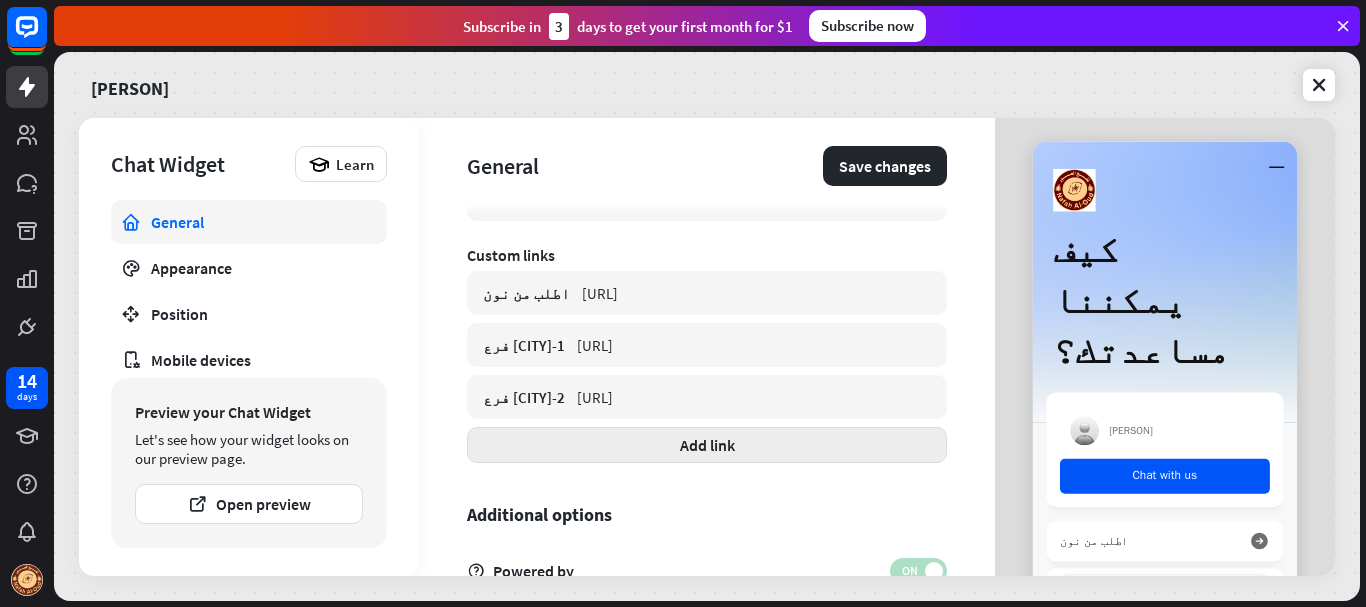 click on "Add link" at bounding box center (707, 445) 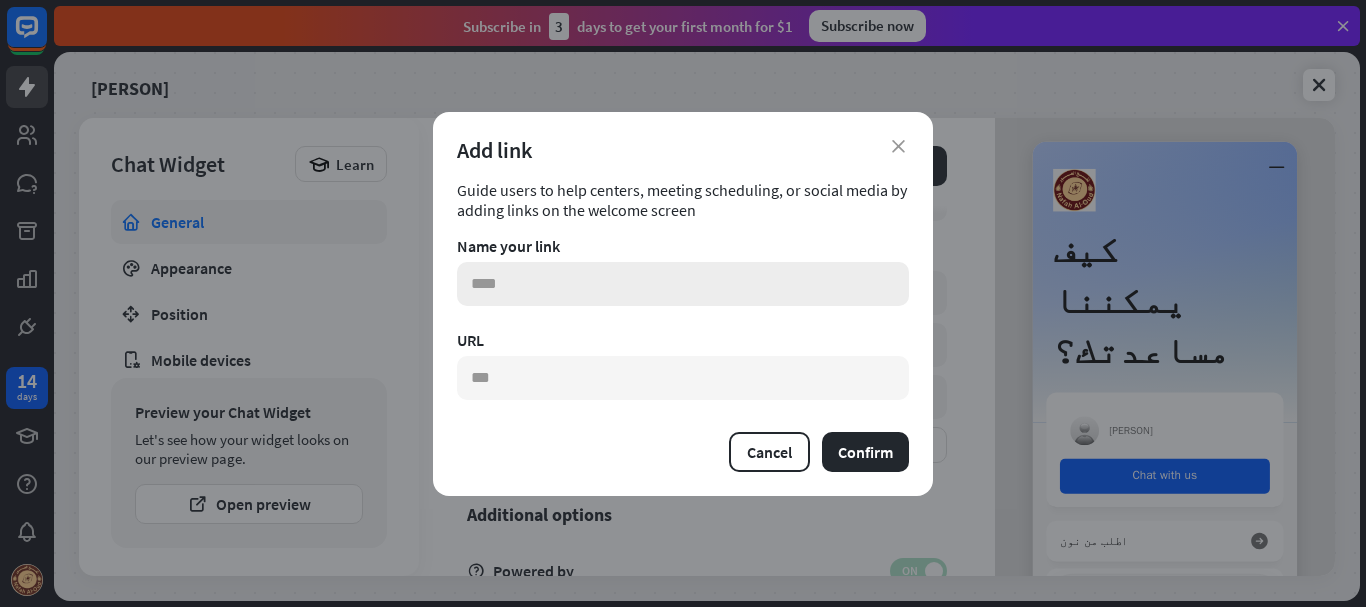 click at bounding box center (683, 284) 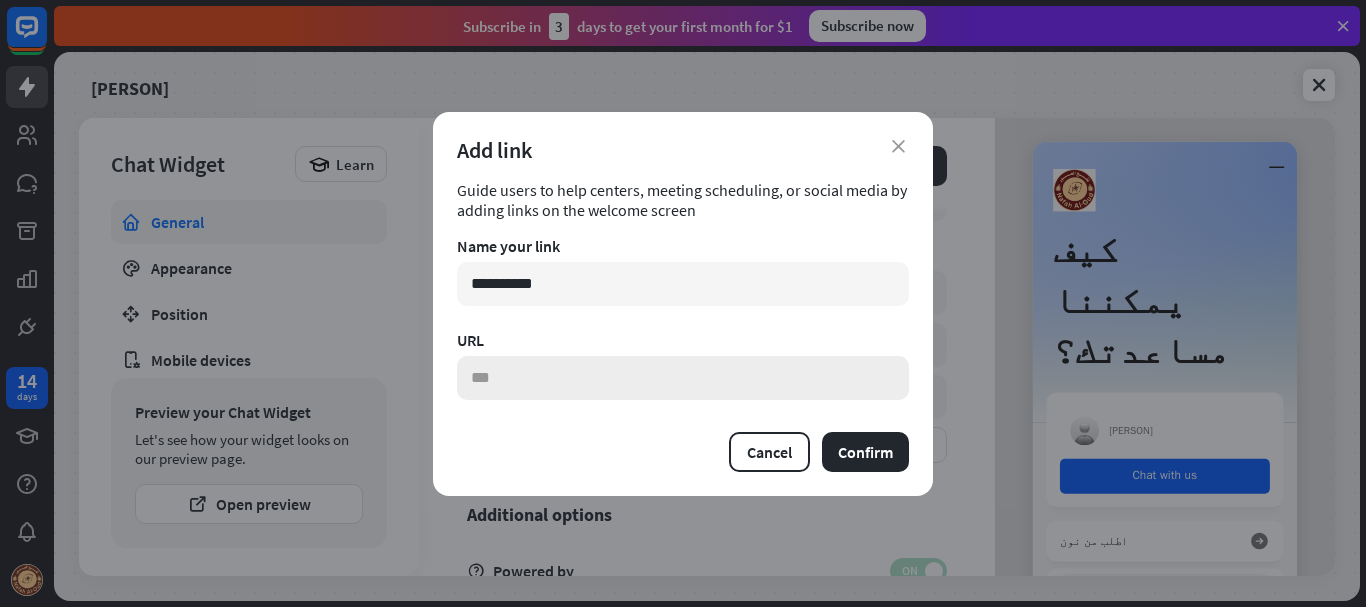 type on "**********" 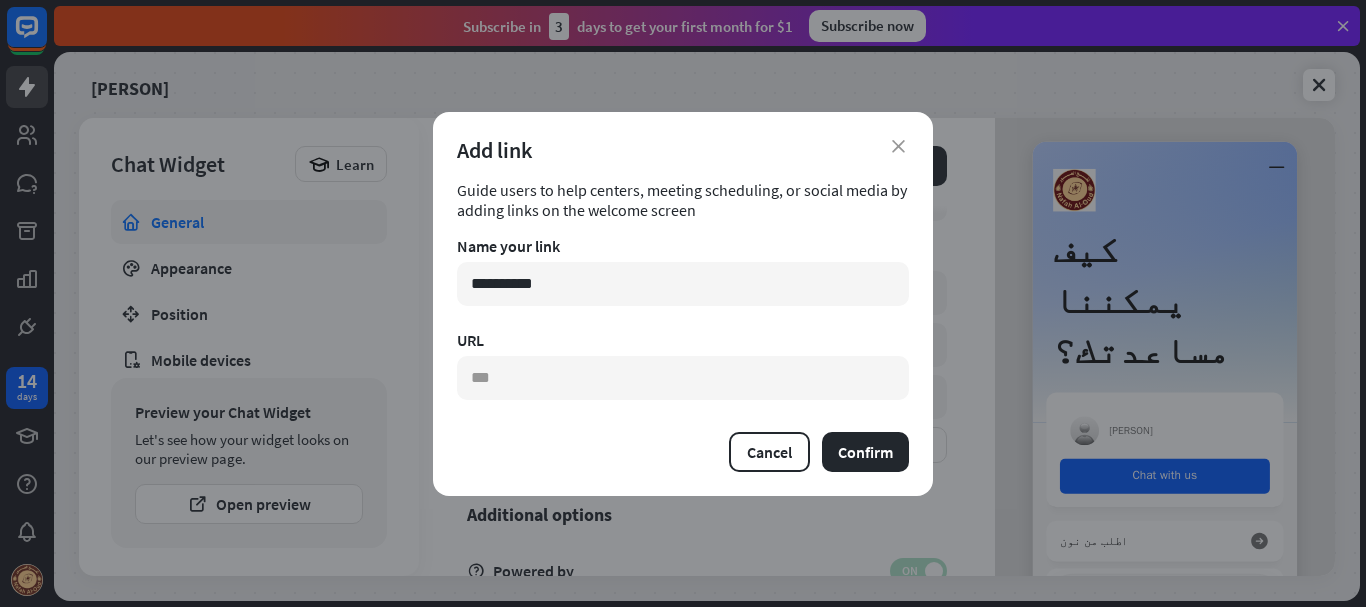 paste on "**********" 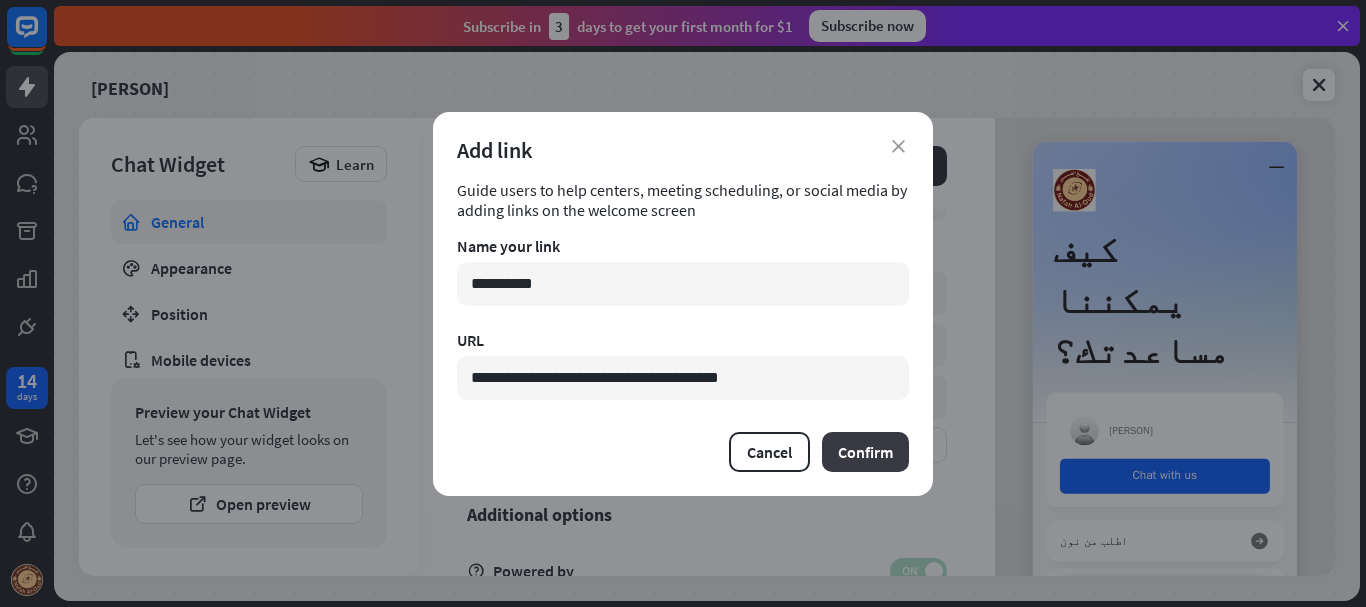 type on "**********" 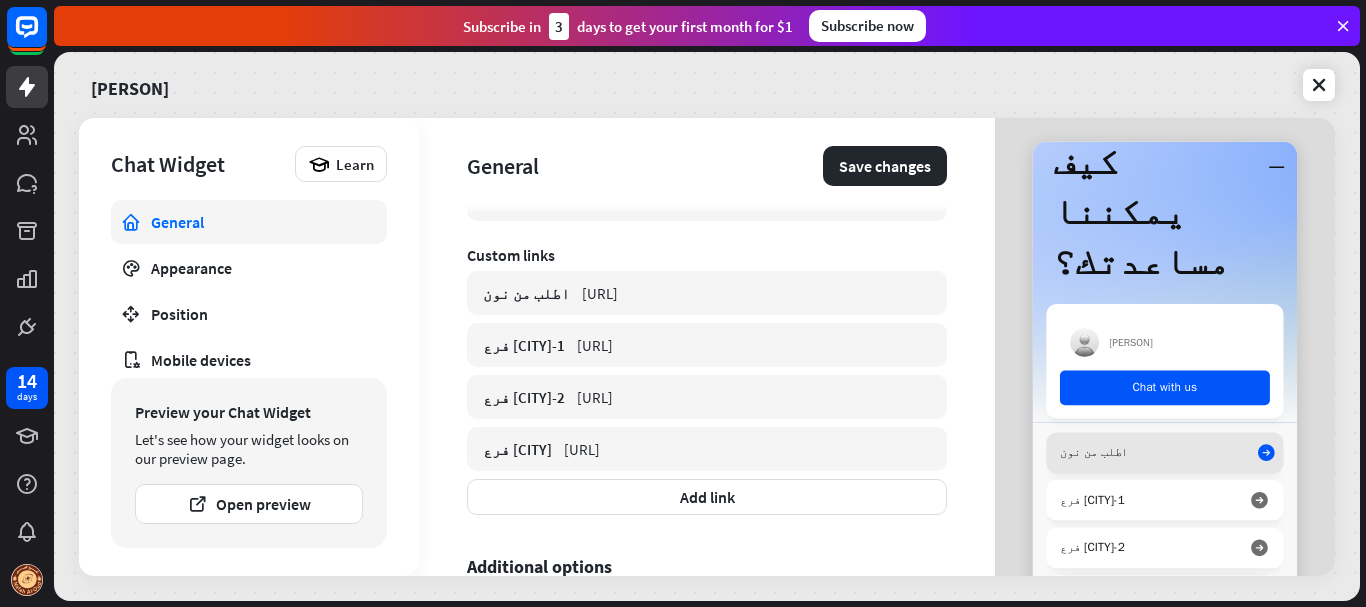 scroll, scrollTop: 105, scrollLeft: 0, axis: vertical 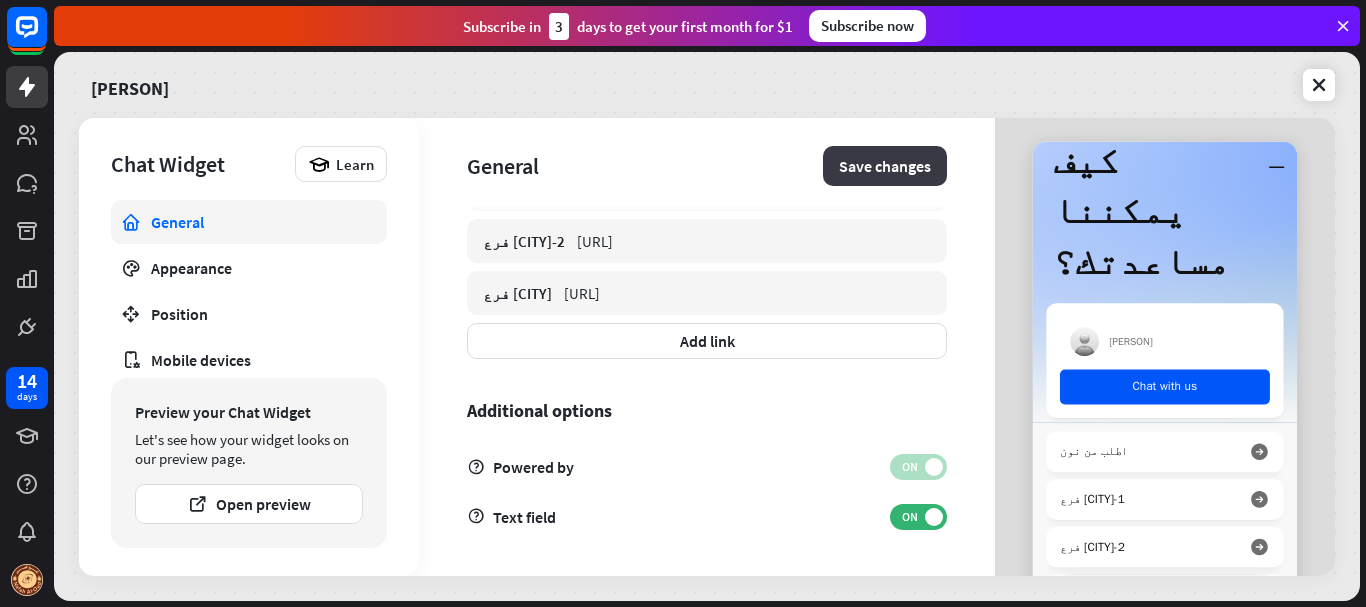 click on "Save changes" at bounding box center [885, 166] 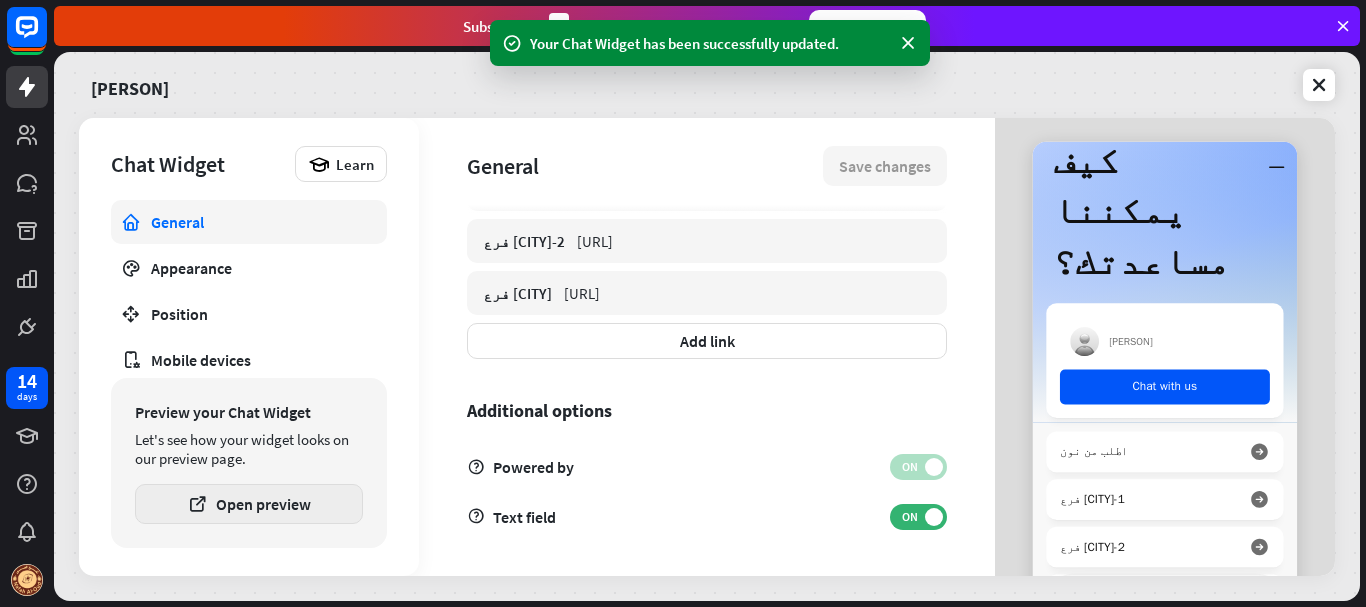 click on "Open preview" at bounding box center [249, 504] 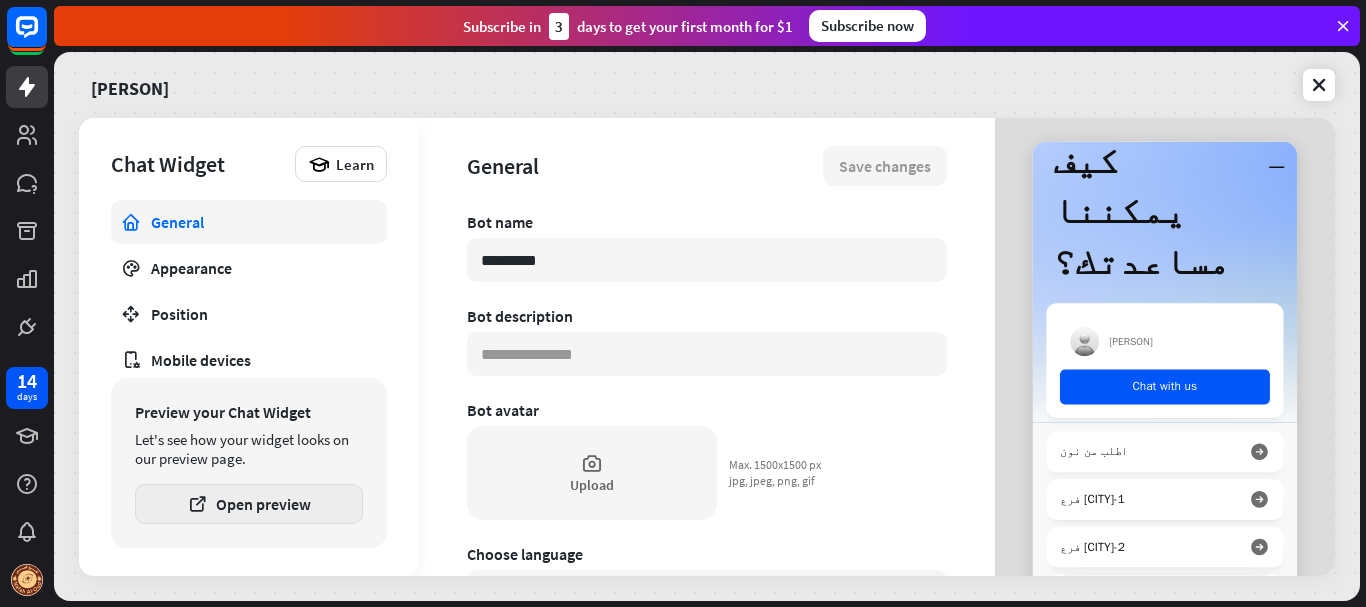 scroll, scrollTop: 0, scrollLeft: 0, axis: both 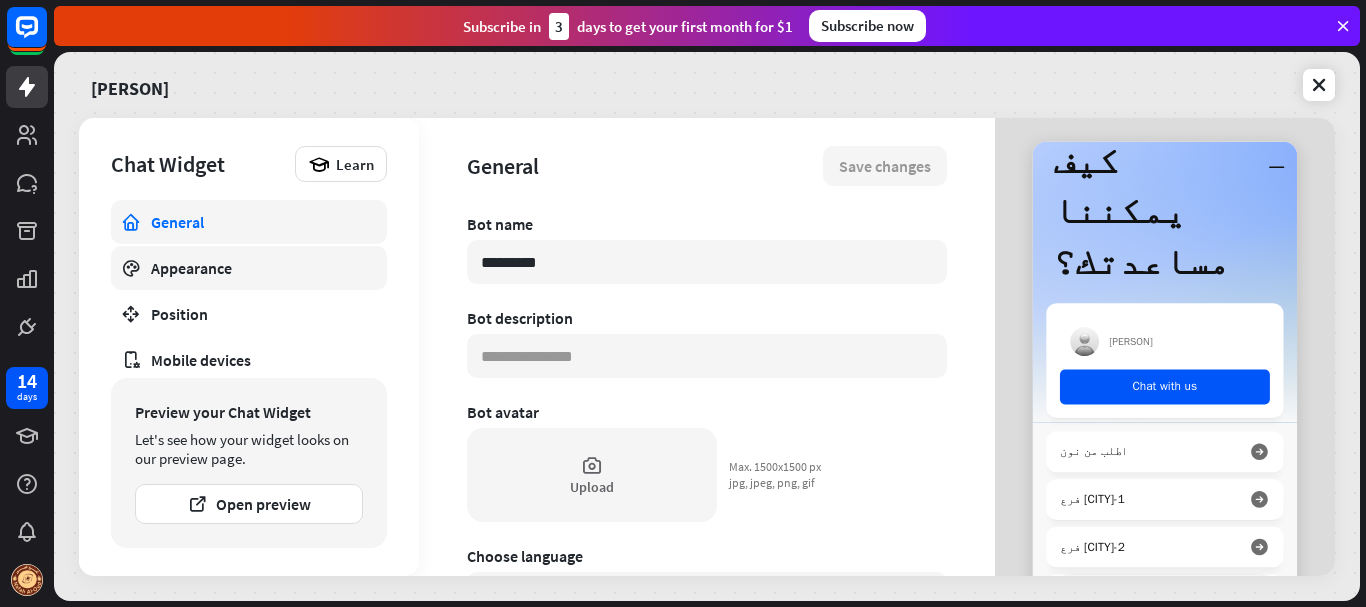 click on "Appearance" at bounding box center (249, 268) 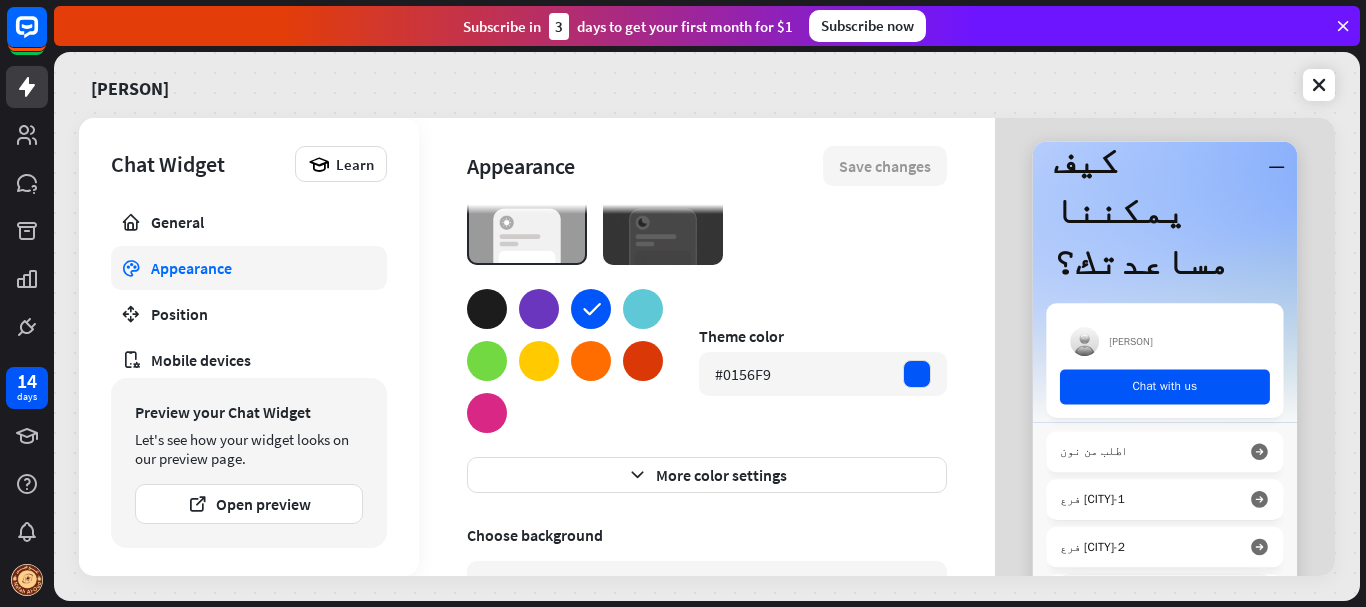 scroll, scrollTop: 100, scrollLeft: 0, axis: vertical 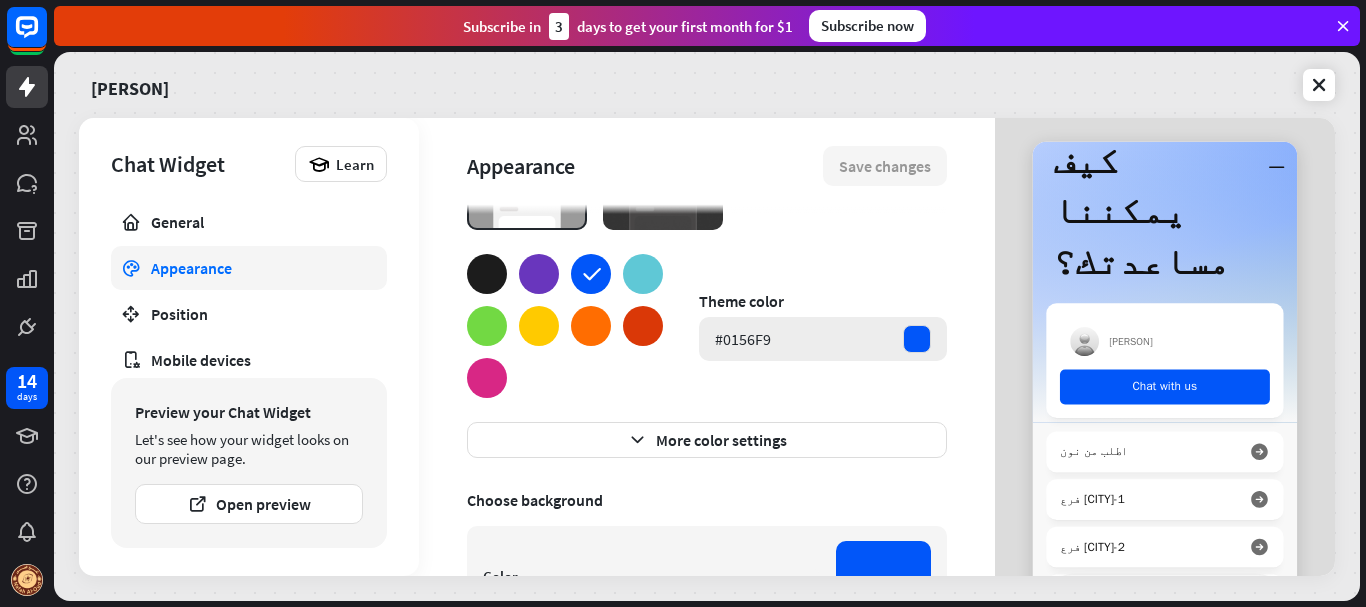 click on "#0156F9" at bounding box center [823, 339] 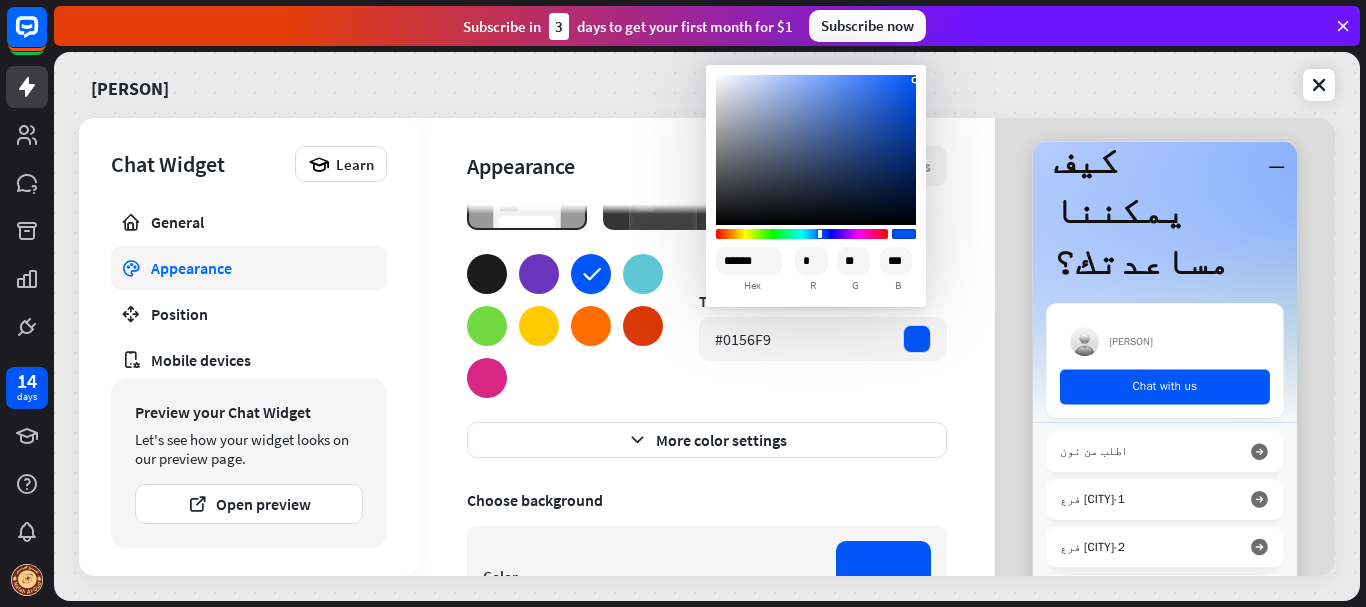 drag, startPoint x: 760, startPoint y: 262, endPoint x: 707, endPoint y: 263, distance: 53.009434 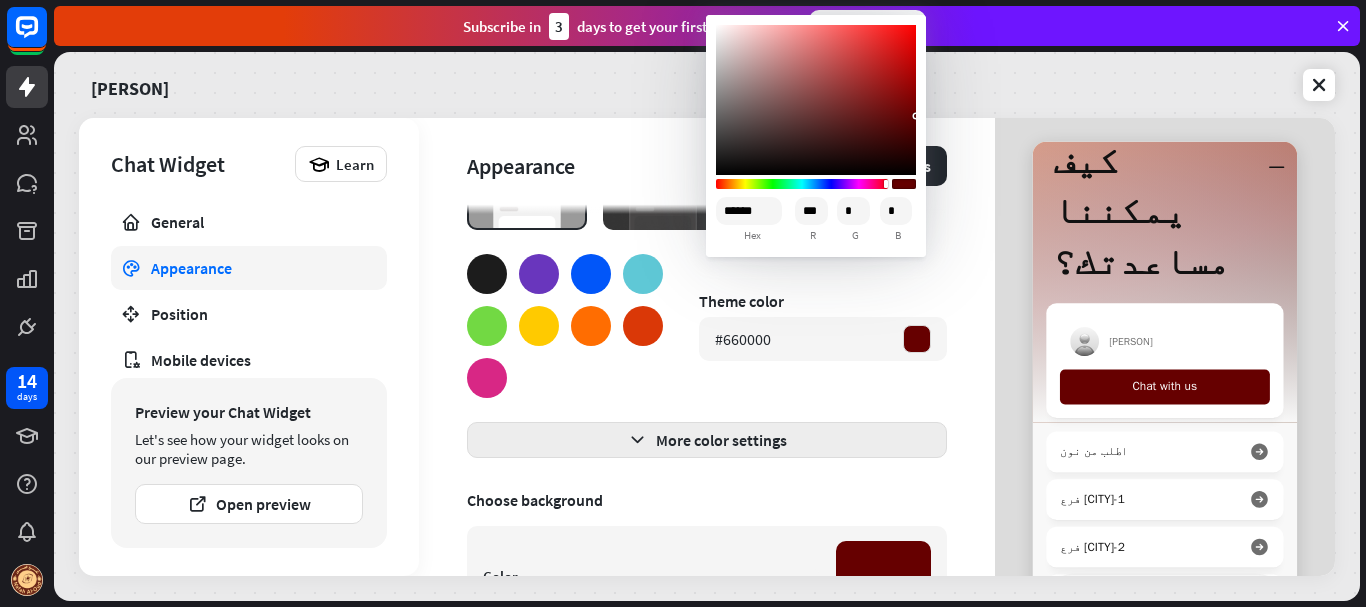 scroll, scrollTop: 200, scrollLeft: 0, axis: vertical 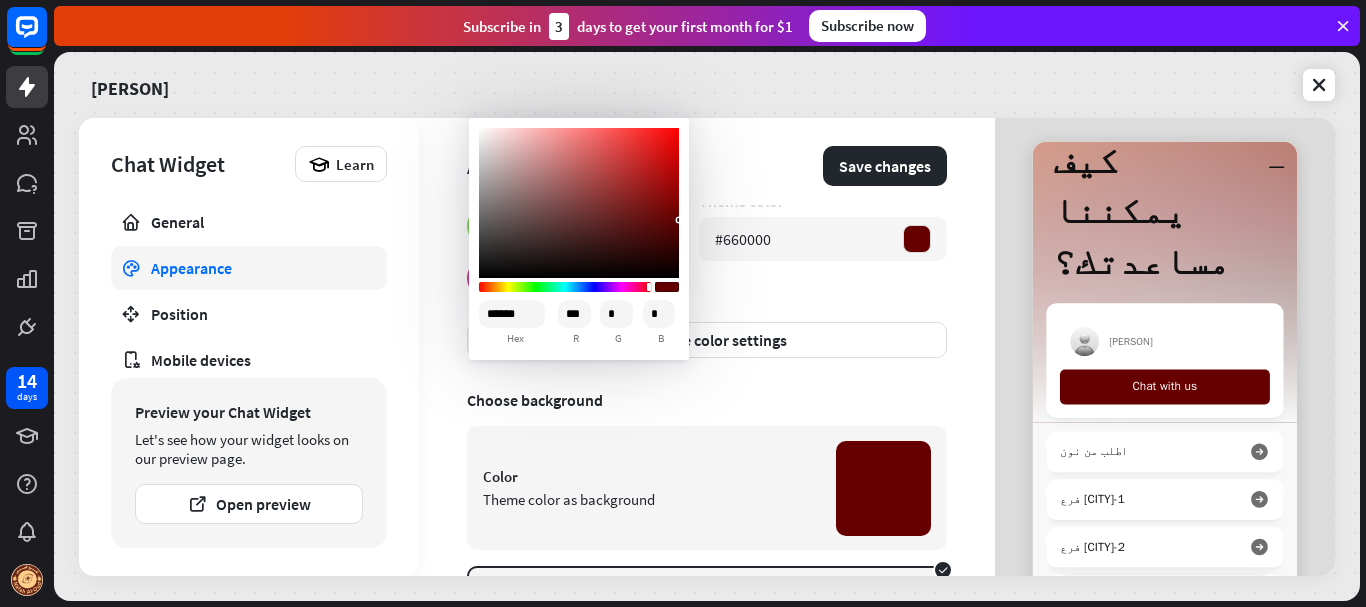 type on "******" 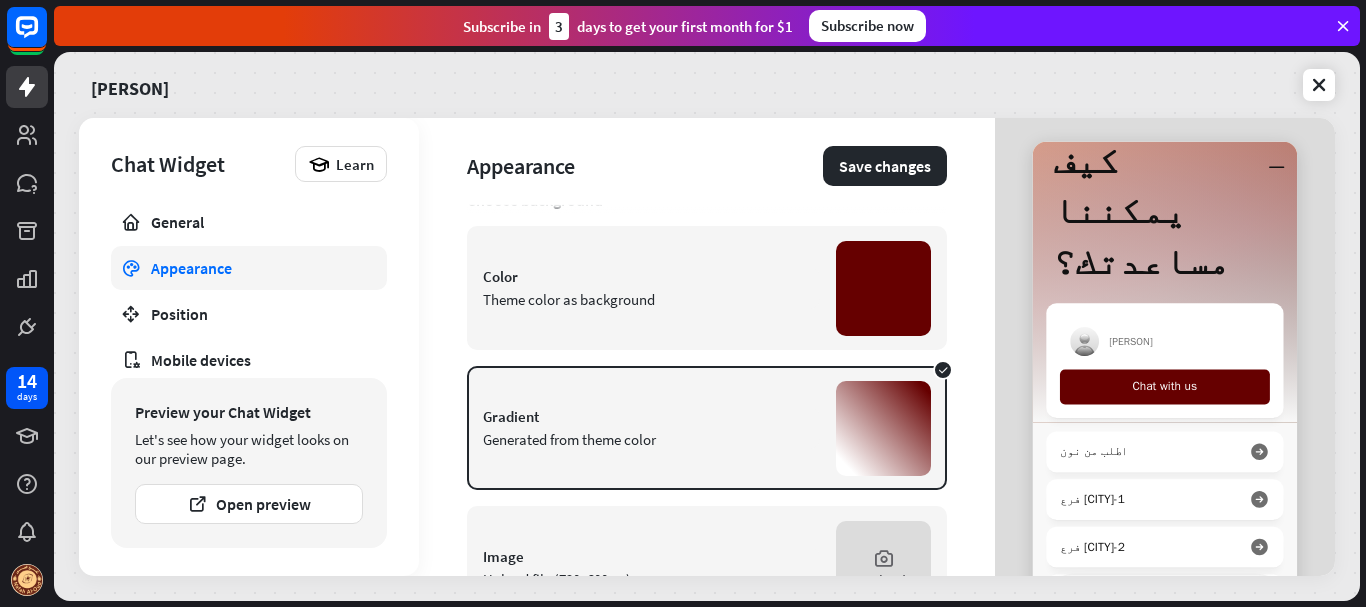 scroll, scrollTop: 494, scrollLeft: 0, axis: vertical 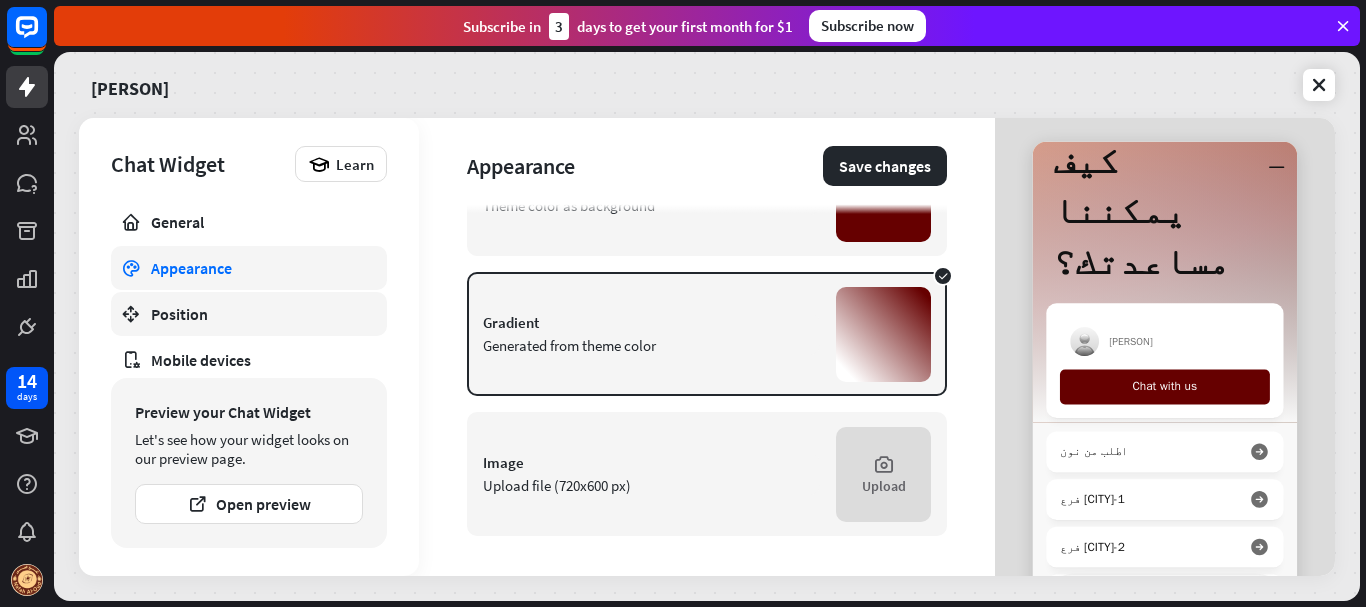 click on "Position" at bounding box center [249, 314] 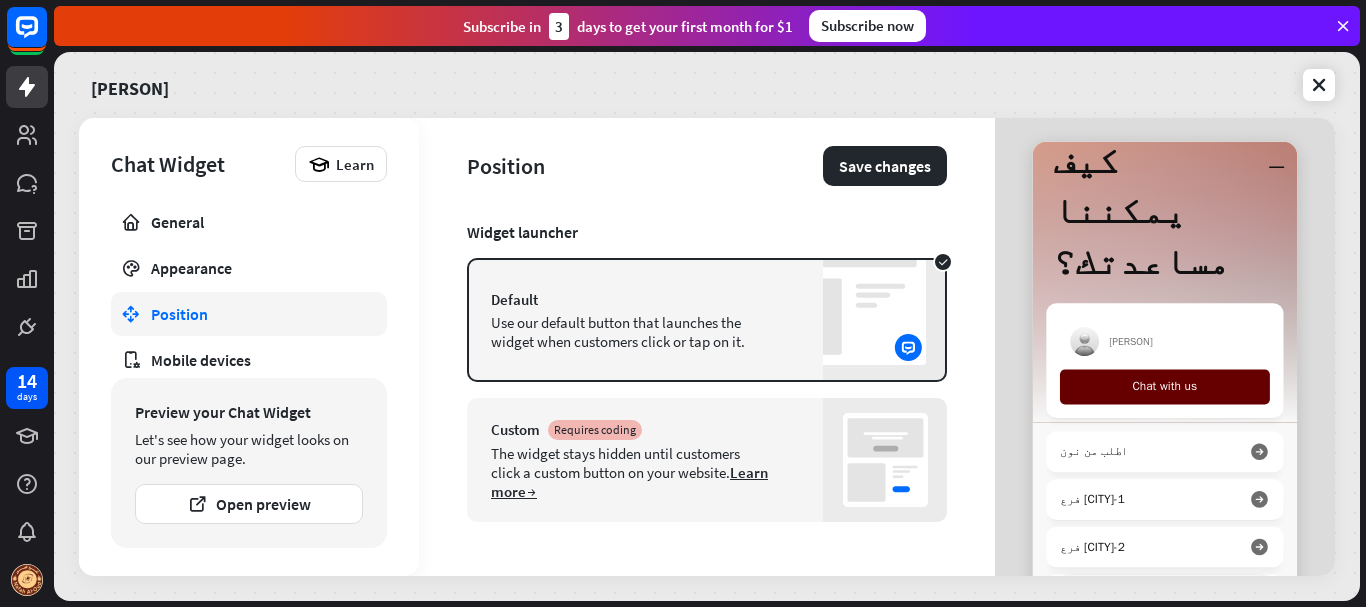 scroll, scrollTop: 202, scrollLeft: 0, axis: vertical 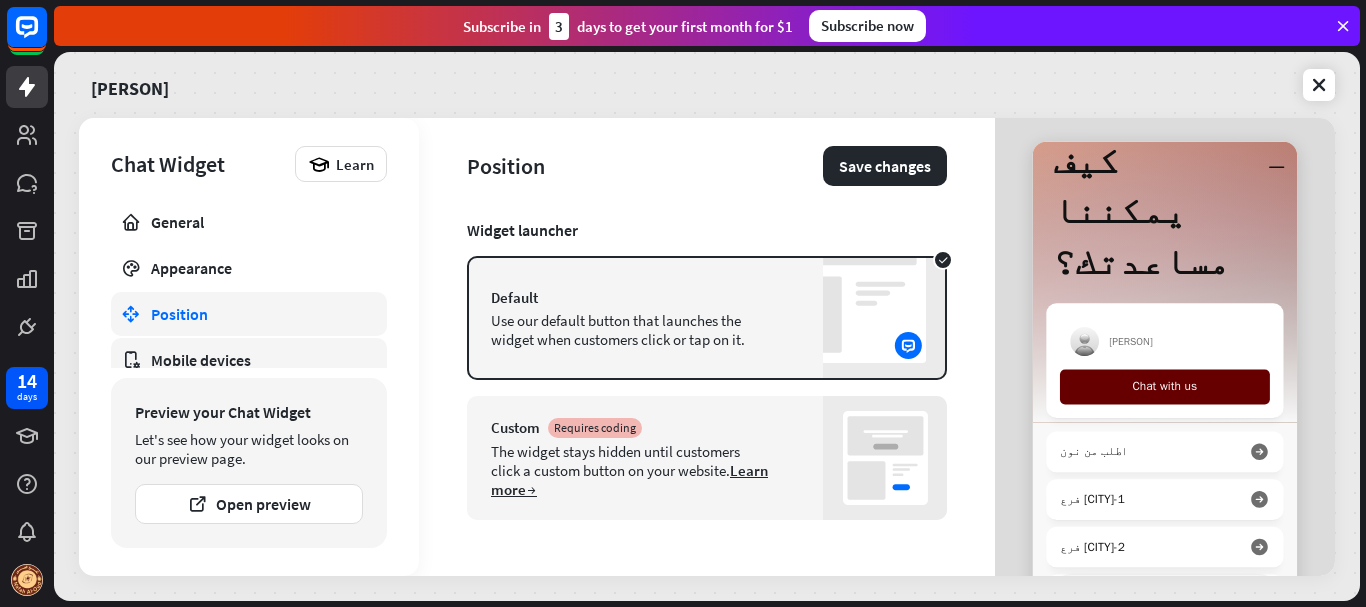 click on "Mobile devices" at bounding box center (249, 360) 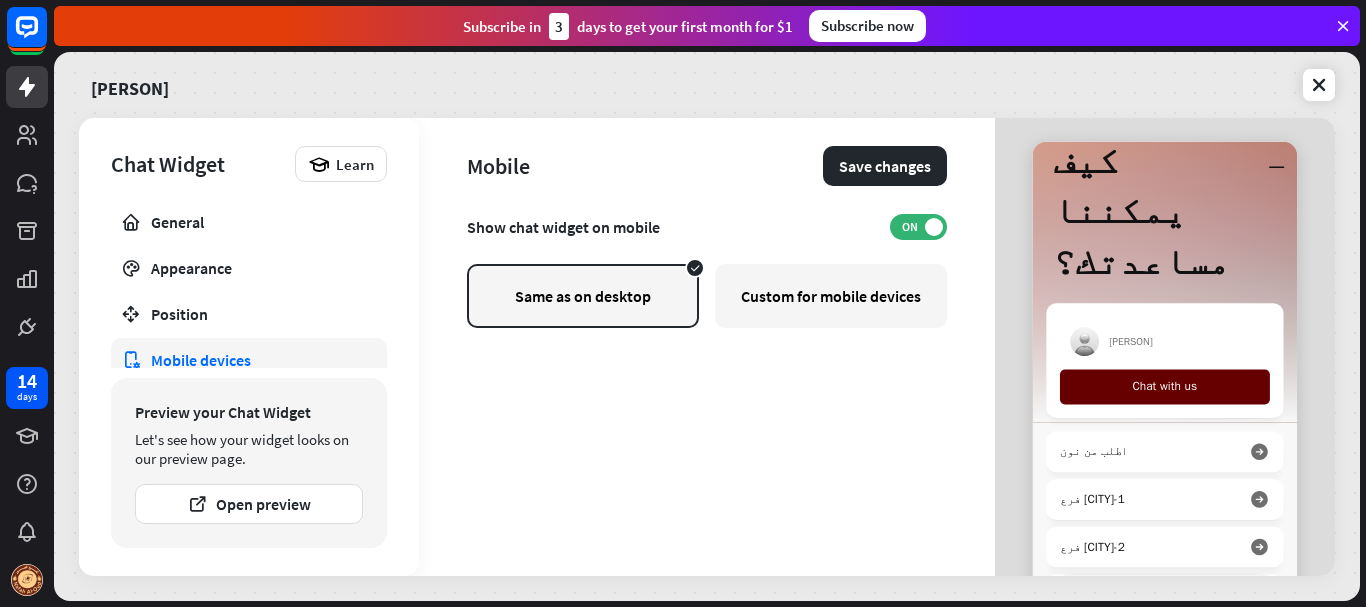 click on "Custom for mobile devices" at bounding box center (831, 296) 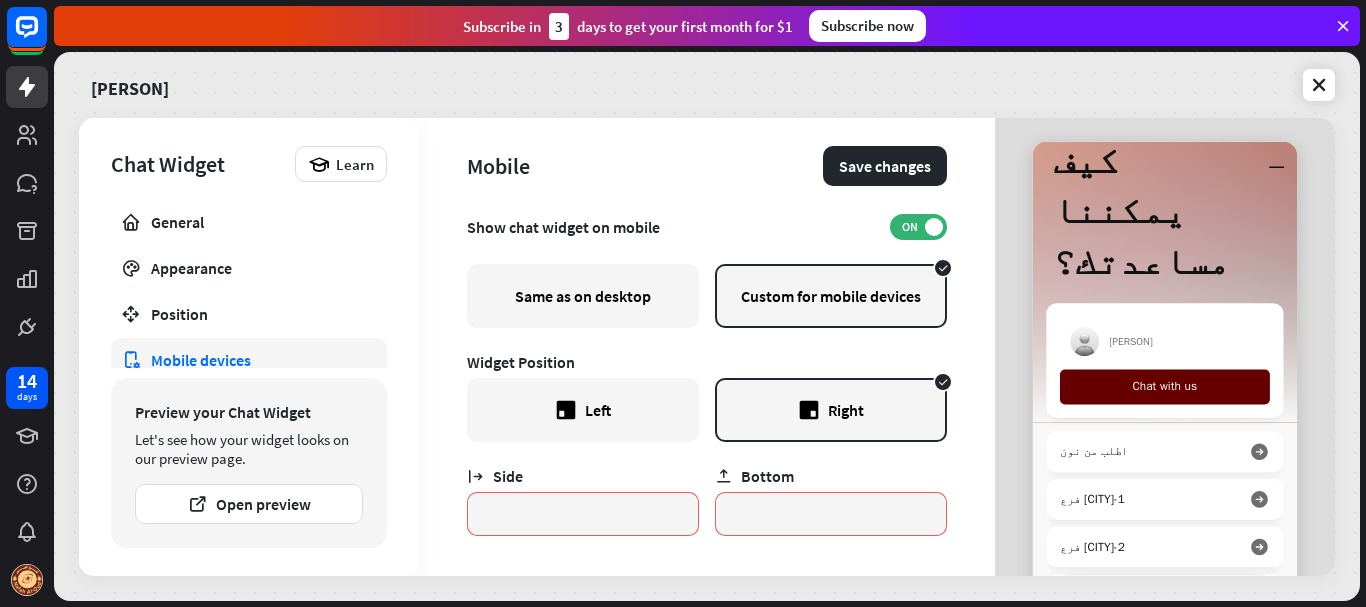 click on "Same as on desktop" at bounding box center (583, 296) 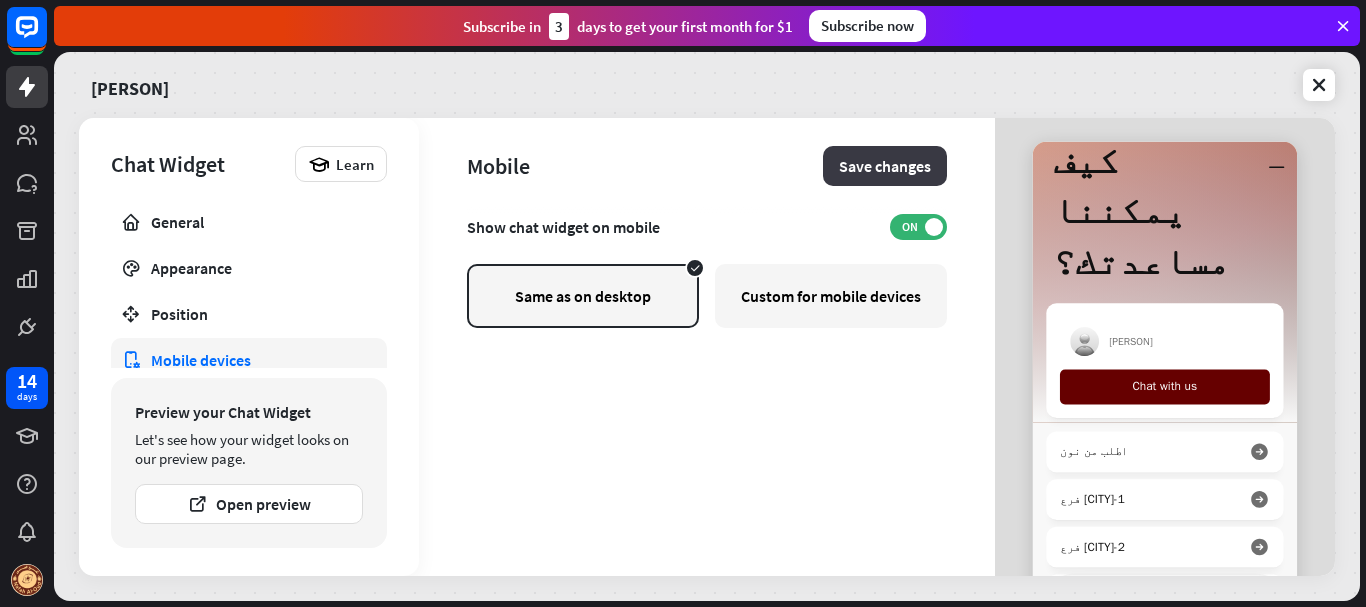 click on "Save changes" at bounding box center (885, 166) 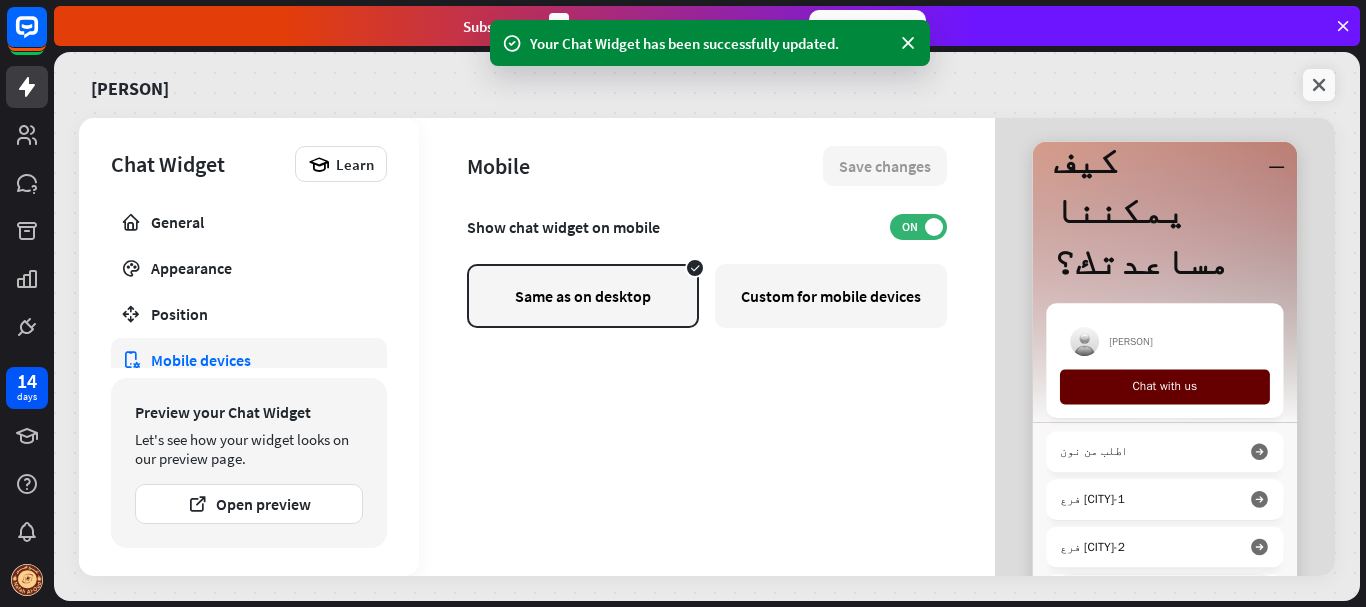 click at bounding box center [1319, 85] 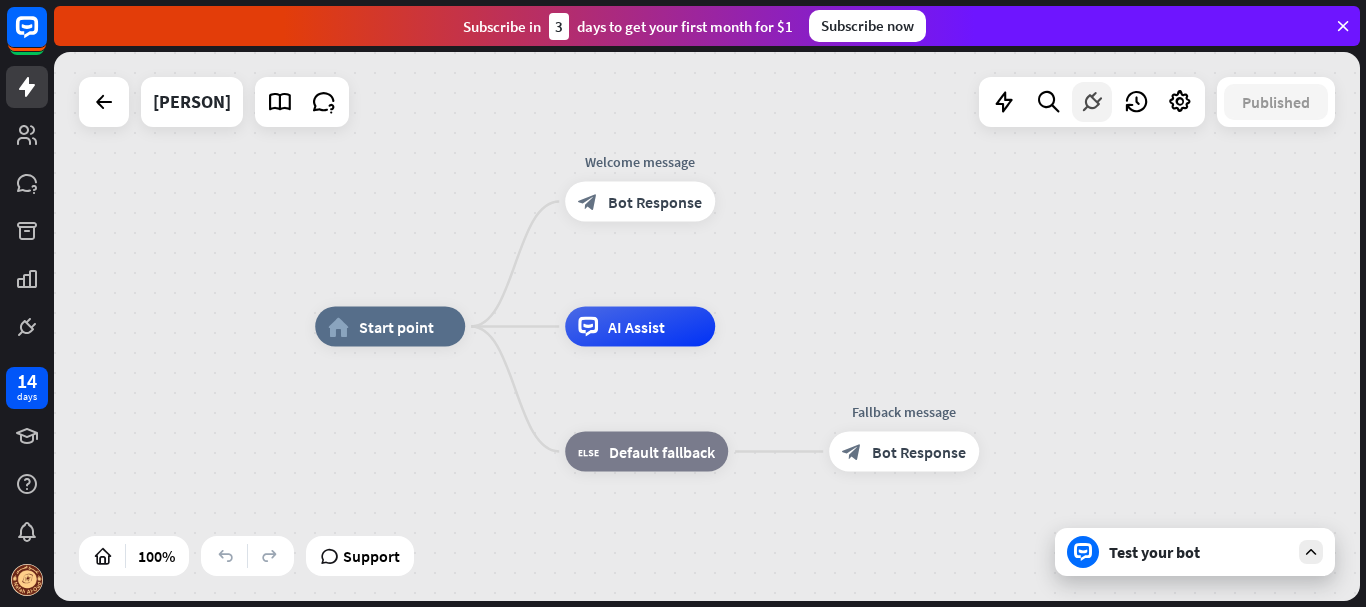 click at bounding box center [1092, 102] 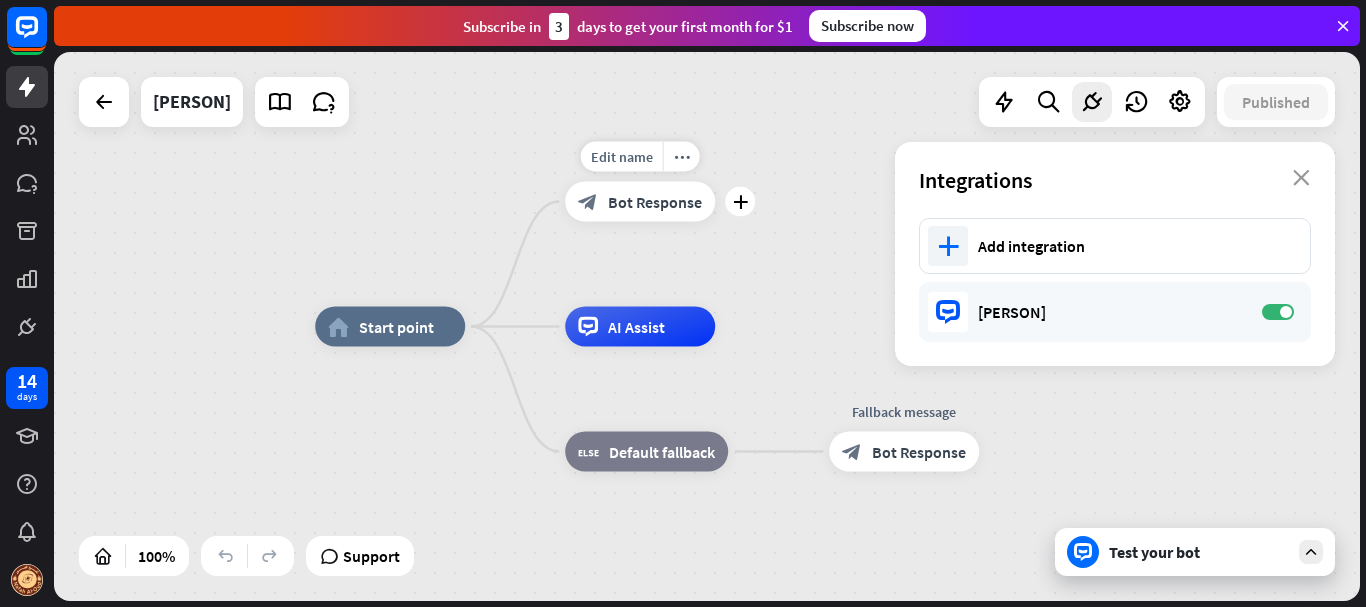 click on "Bot Response" at bounding box center [655, 202] 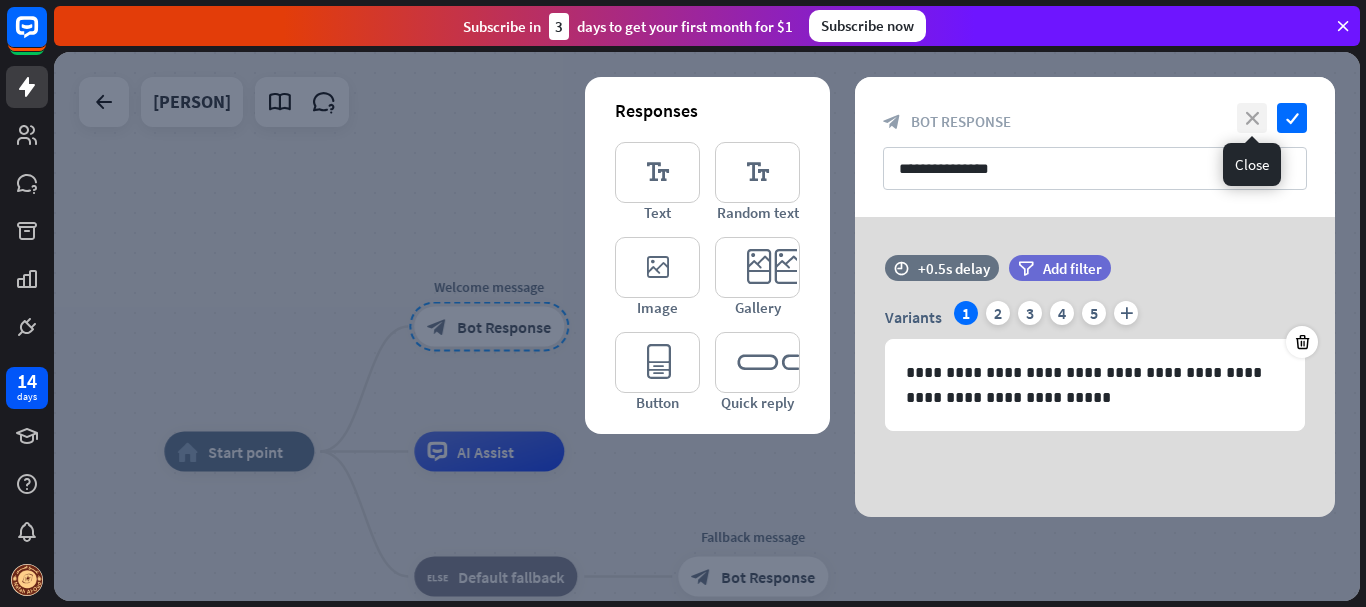 click on "close" at bounding box center (1252, 118) 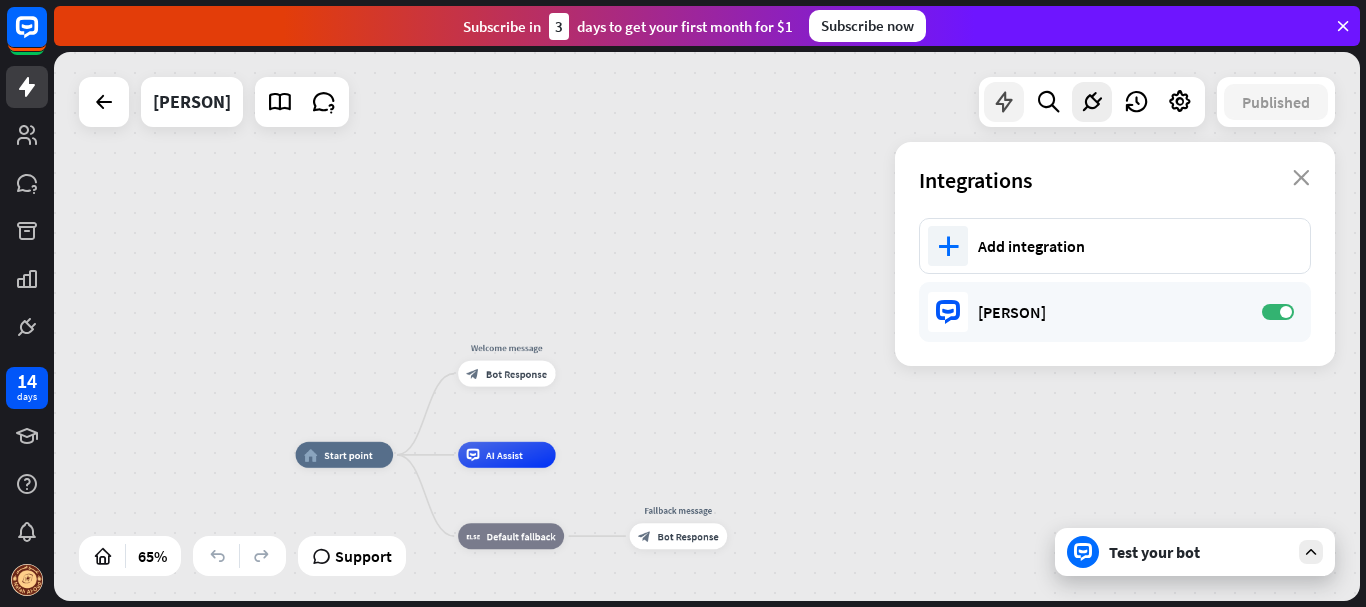 click at bounding box center (1004, 102) 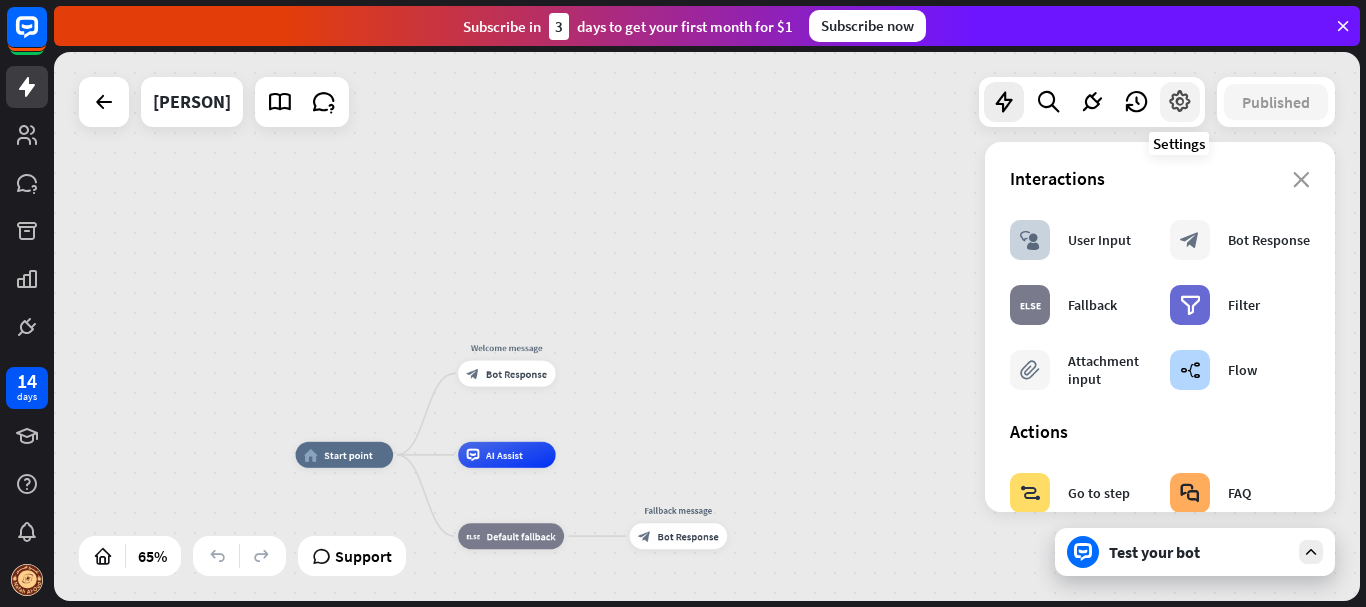 click at bounding box center [1180, 102] 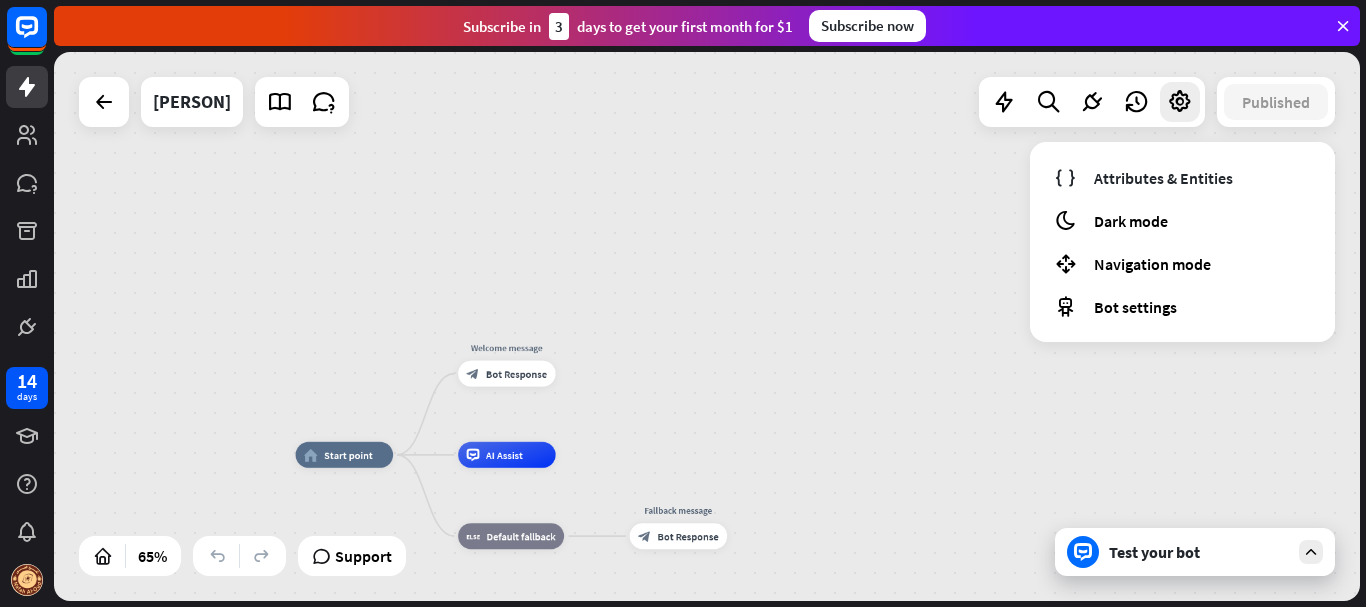 click on "home_2   Start point                 Welcome message   block_bot_response   Bot Response                     AI Assist                   block_fallback   Default fallback                 Fallback message   block_bot_response   Bot Response" at bounding box center (707, 326) 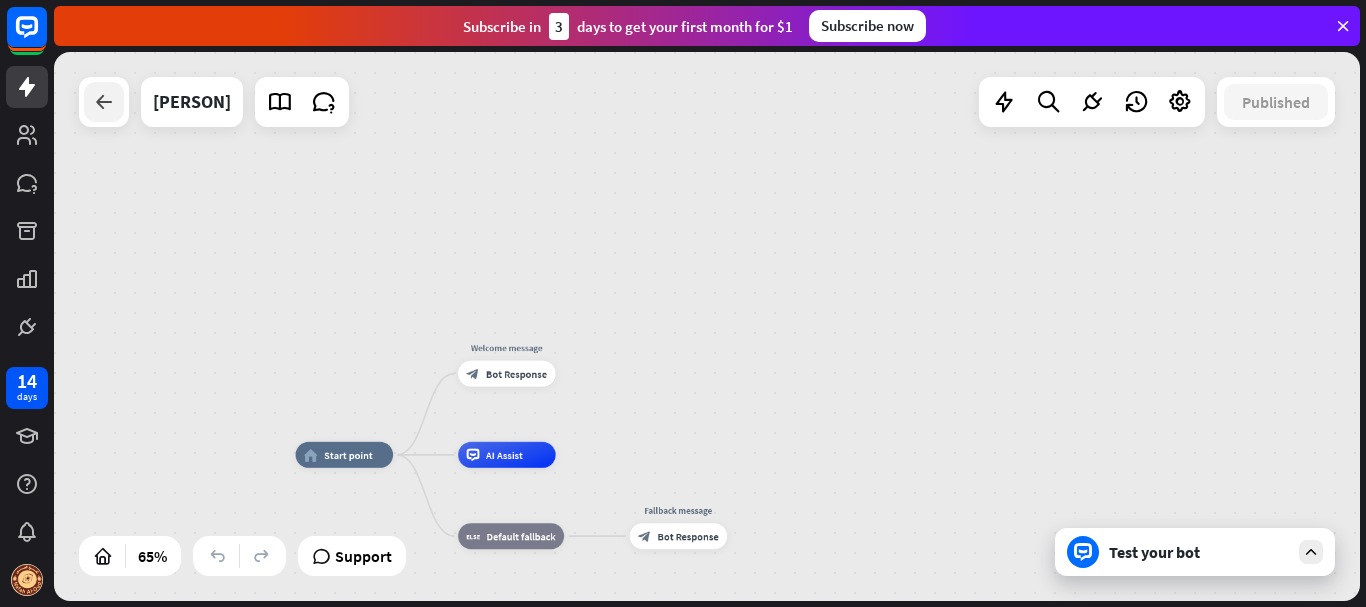 click at bounding box center [104, 102] 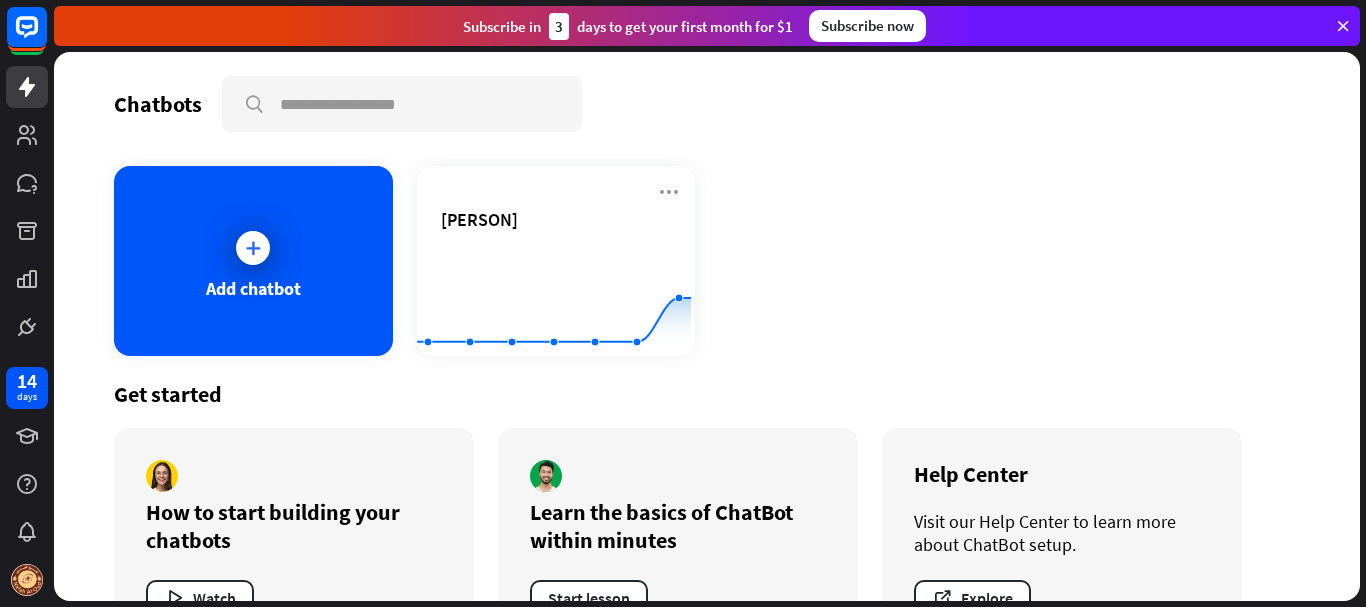 scroll, scrollTop: 71, scrollLeft: 0, axis: vertical 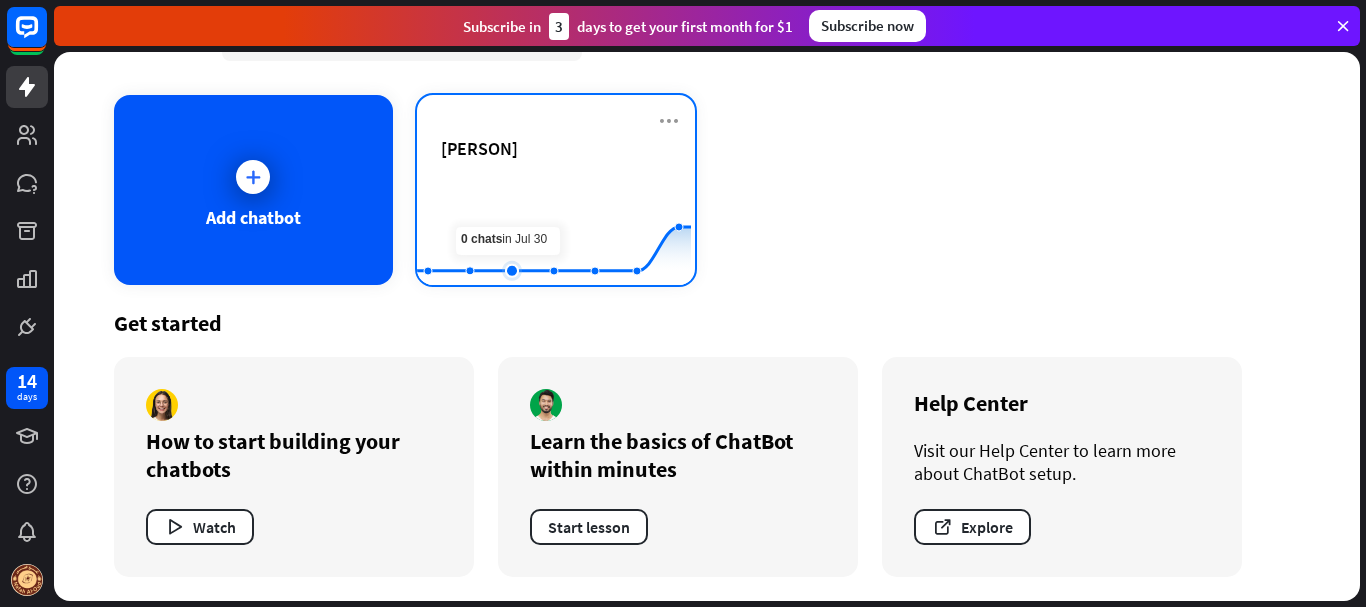click 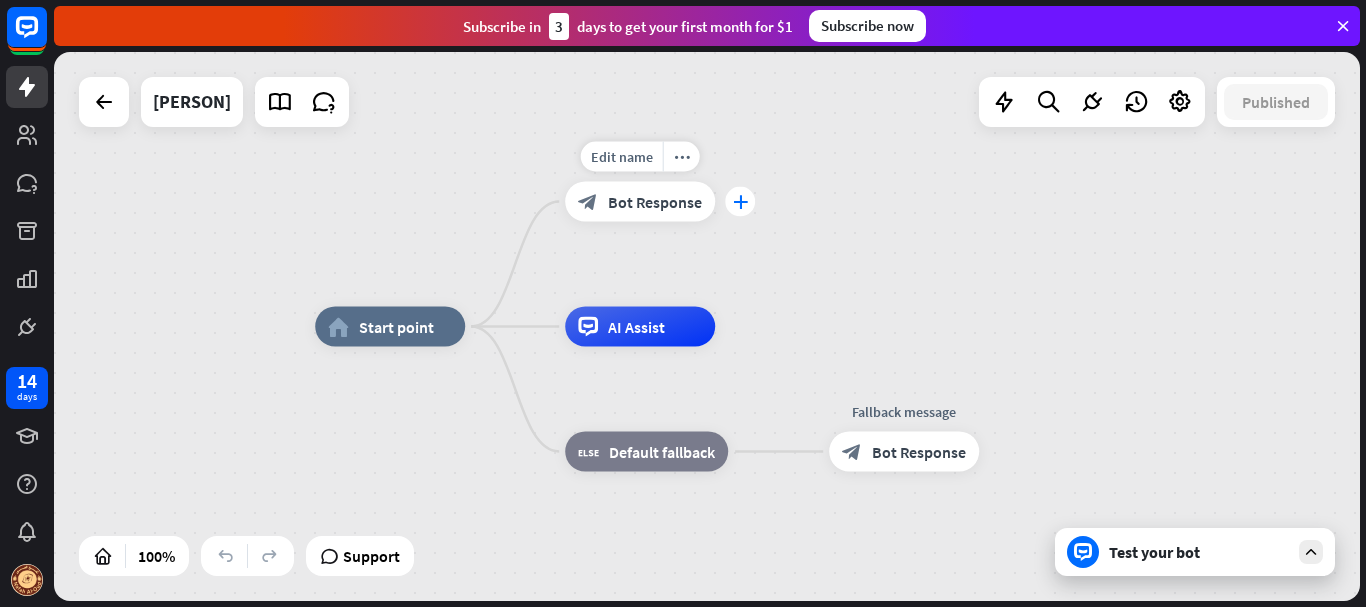 click on "plus" at bounding box center [740, 202] 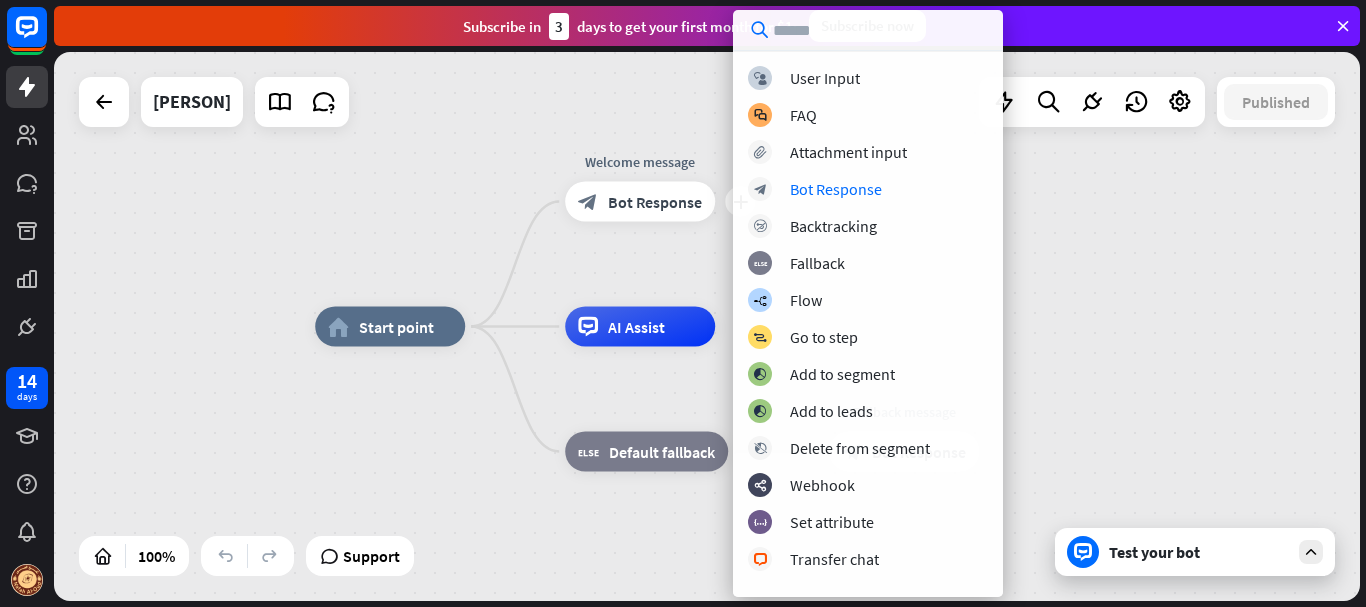 click on "home_2   Start point               plus   Welcome message   block_bot_response   Bot Response                     AI Assist                   block_fallback   Default fallback                 Fallback message   block_bot_response   Bot Response" at bounding box center [707, 326] 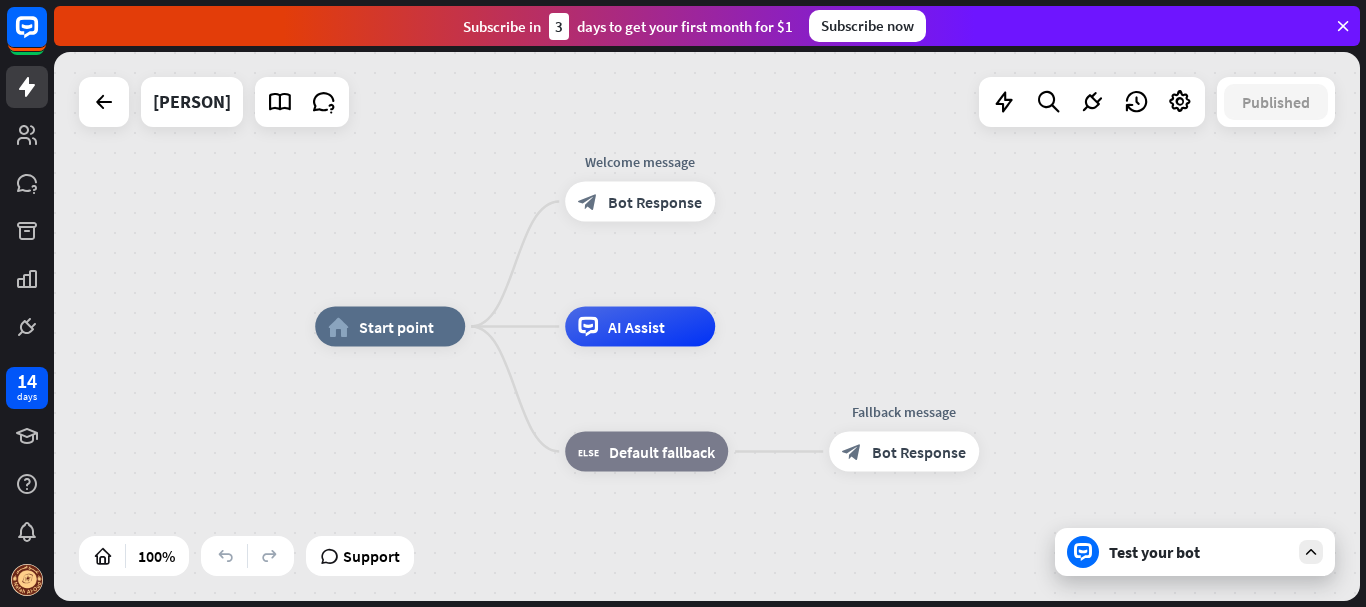 click at bounding box center [1343, 26] 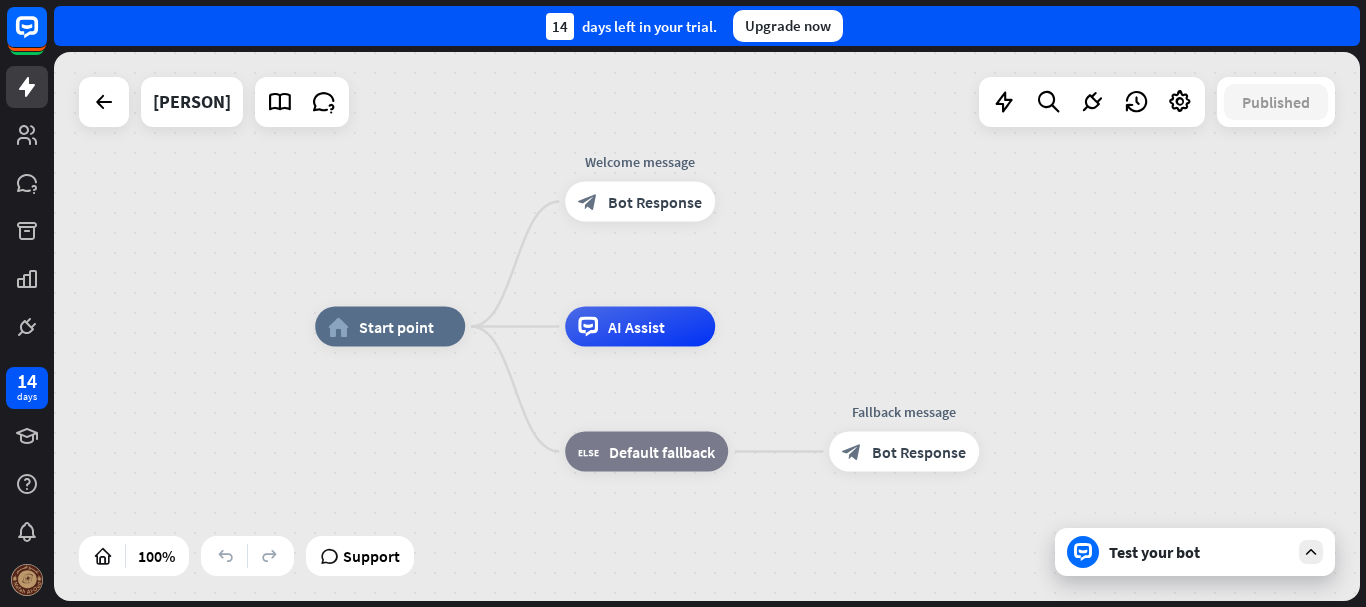 click at bounding box center [27, 580] 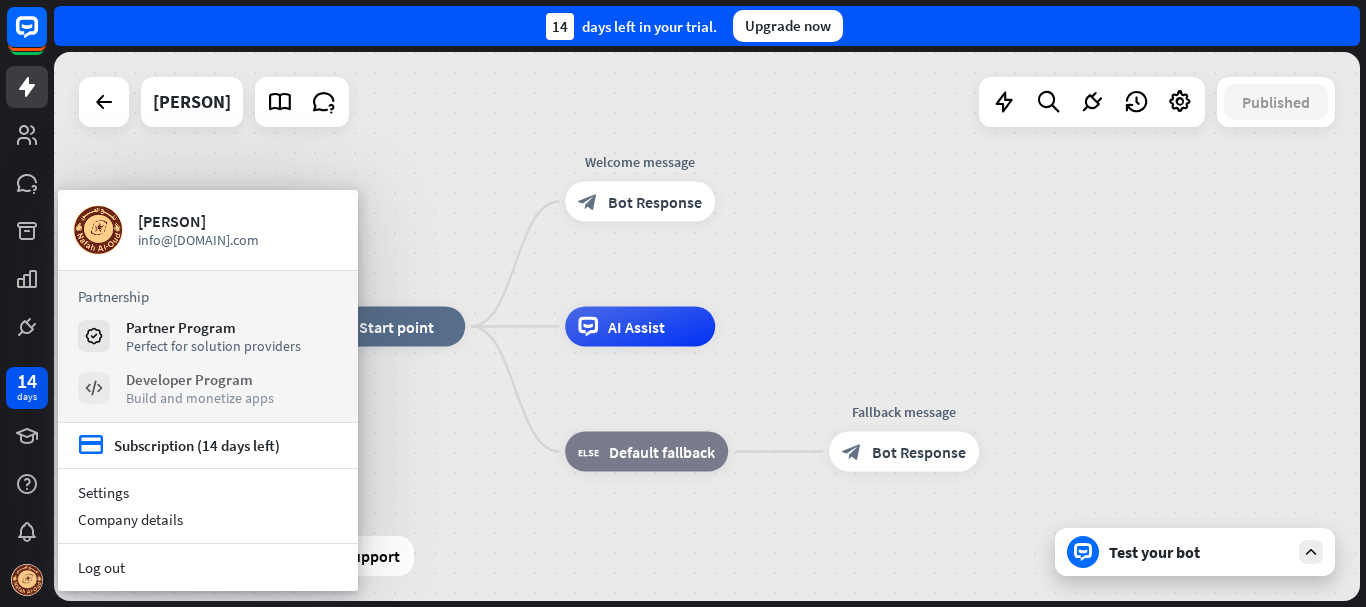 click on "Build and monetize apps" at bounding box center [200, 398] 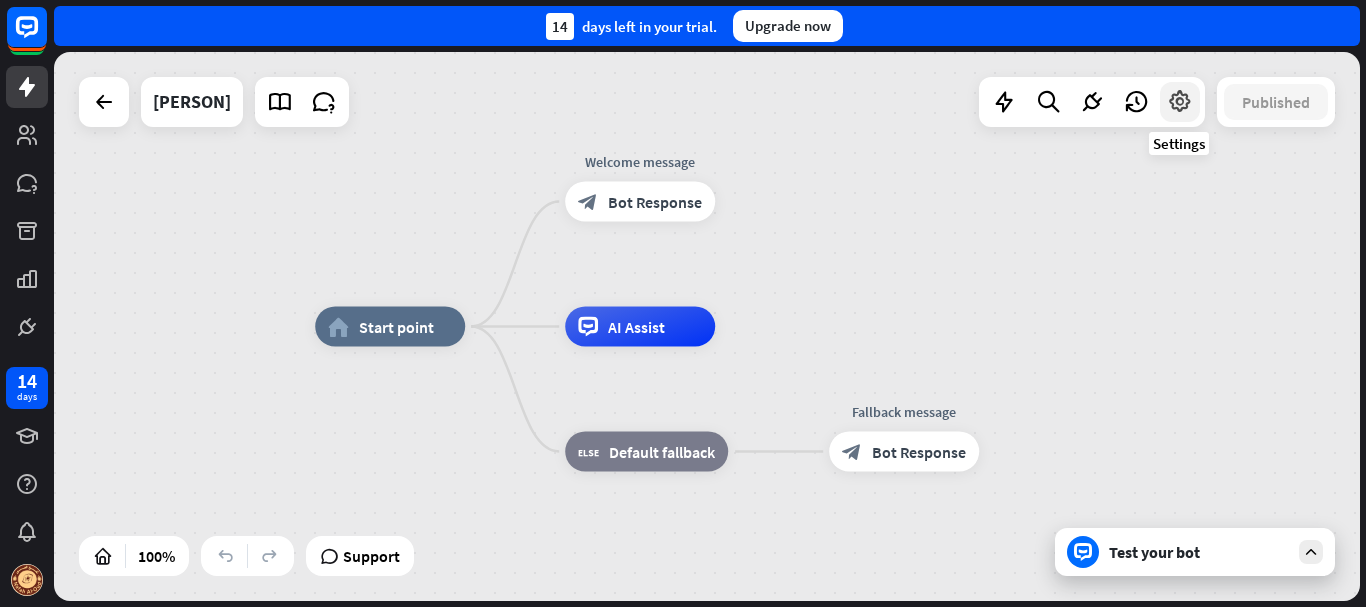 click at bounding box center [1180, 102] 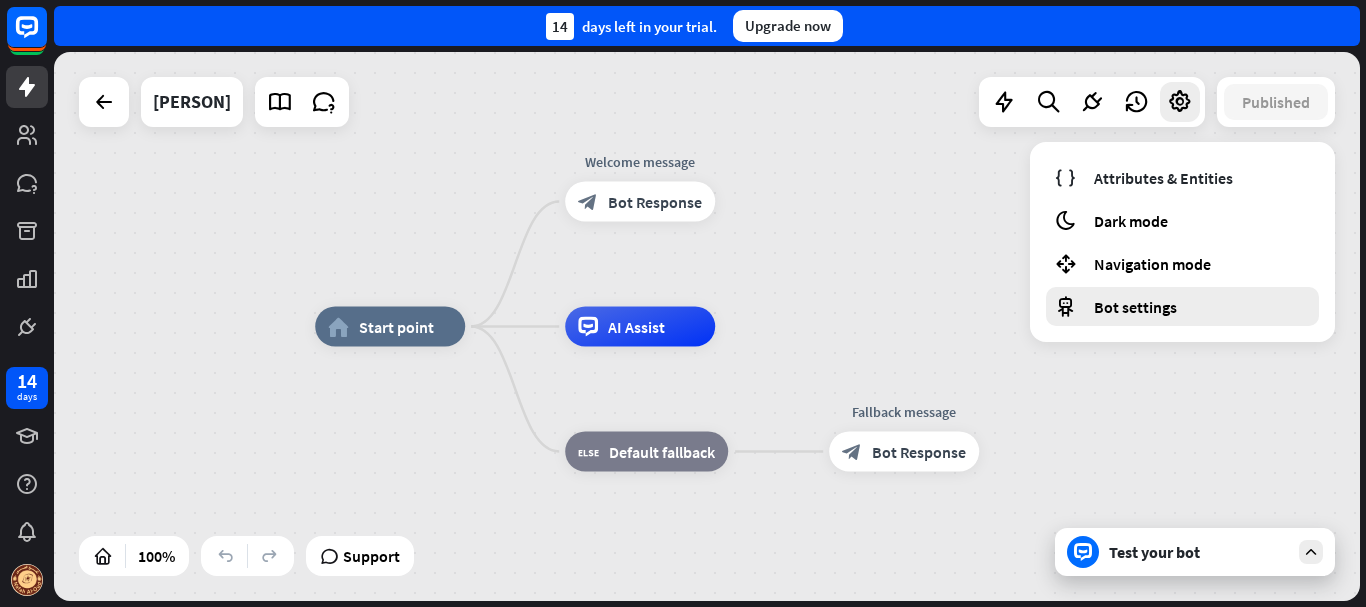 click on "Bot settings" at bounding box center [1182, 306] 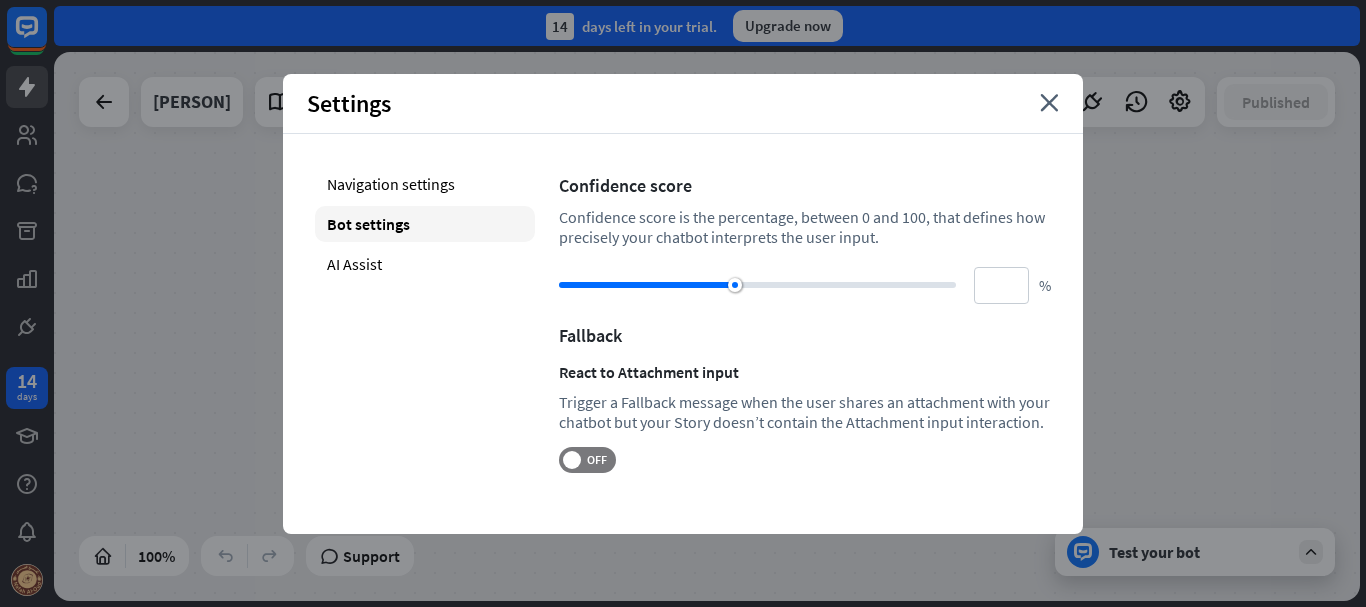 drag, startPoint x: 820, startPoint y: 283, endPoint x: 735, endPoint y: 292, distance: 85.47514 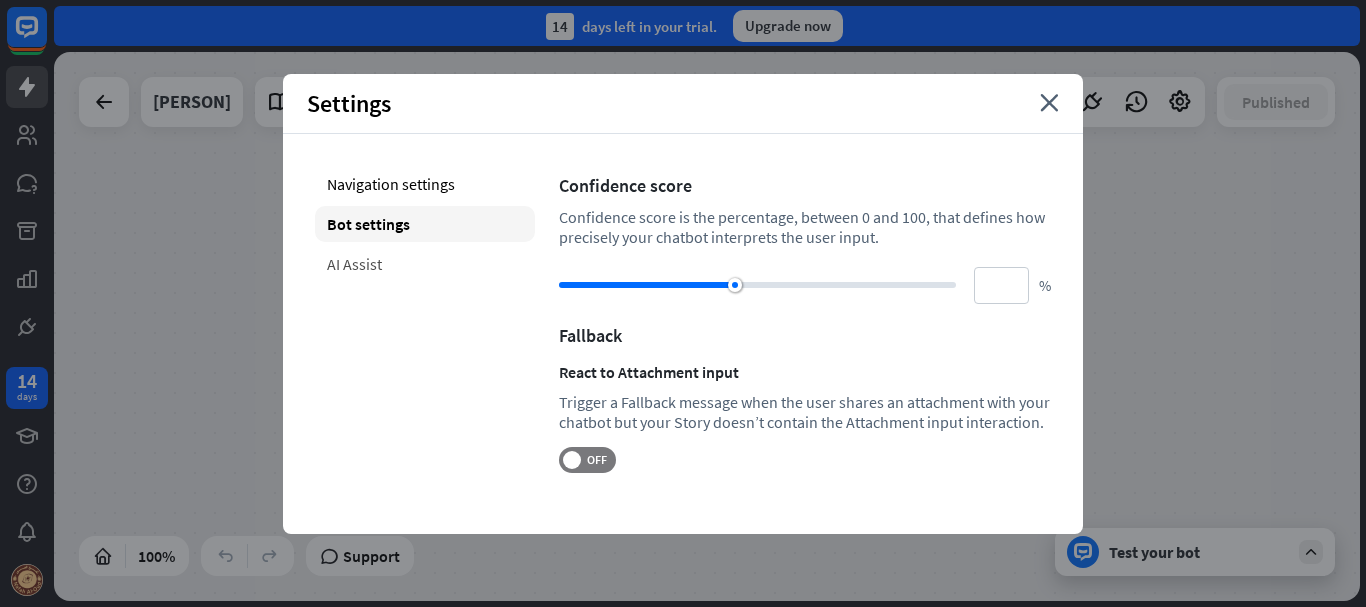 click on "AI Assist" at bounding box center (425, 264) 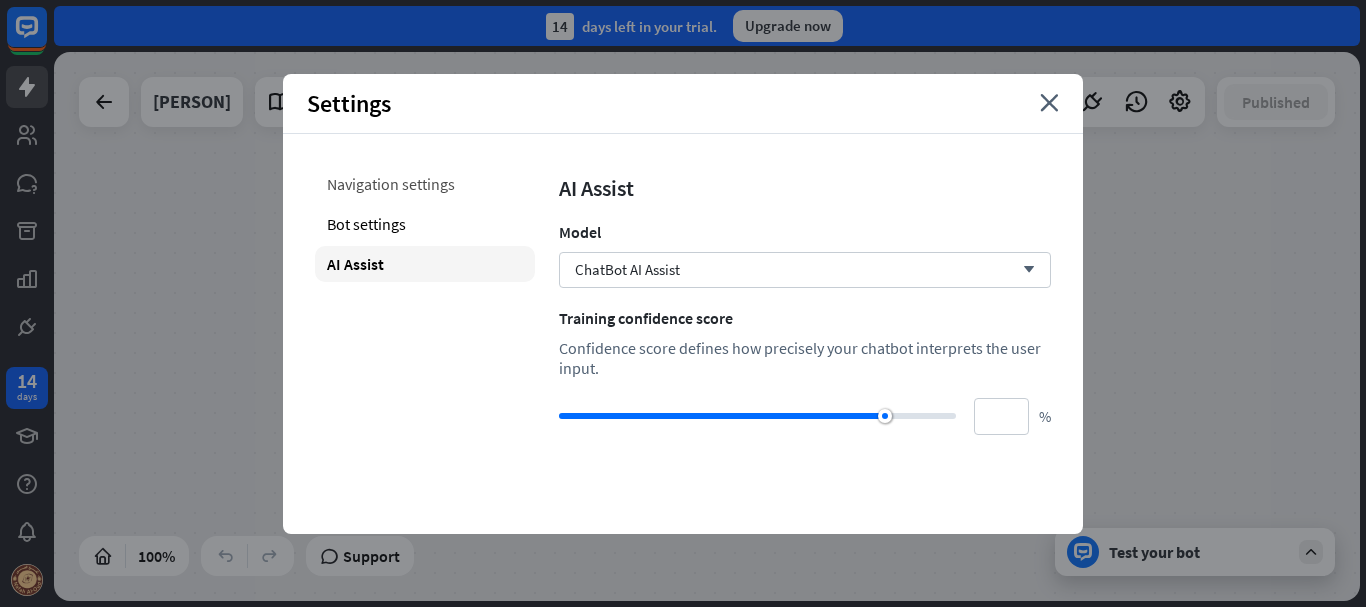 click on "Navigation settings" at bounding box center [425, 184] 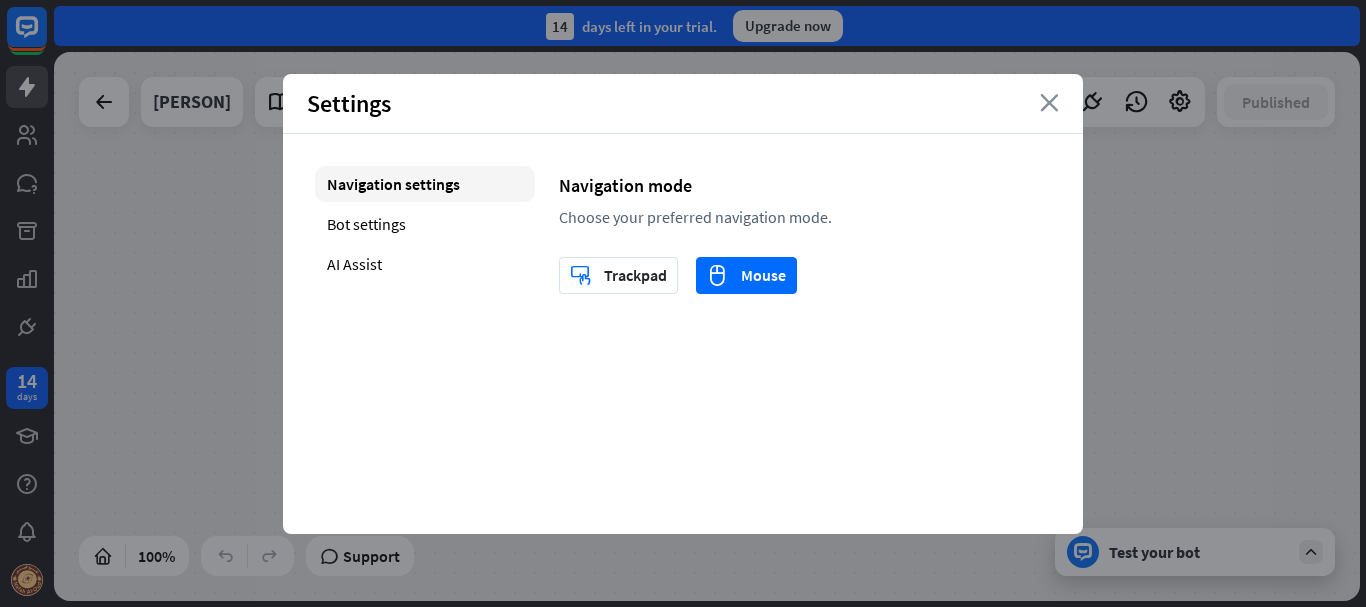 click on "close" at bounding box center [1049, 103] 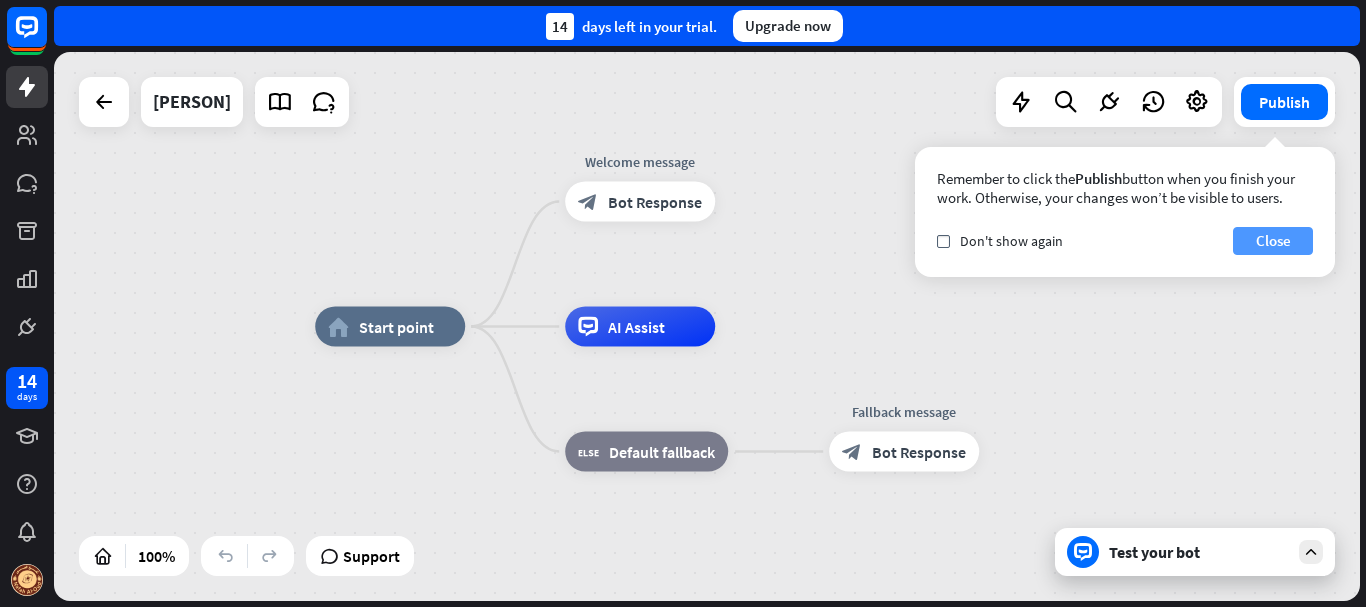 click on "Close" at bounding box center (1273, 241) 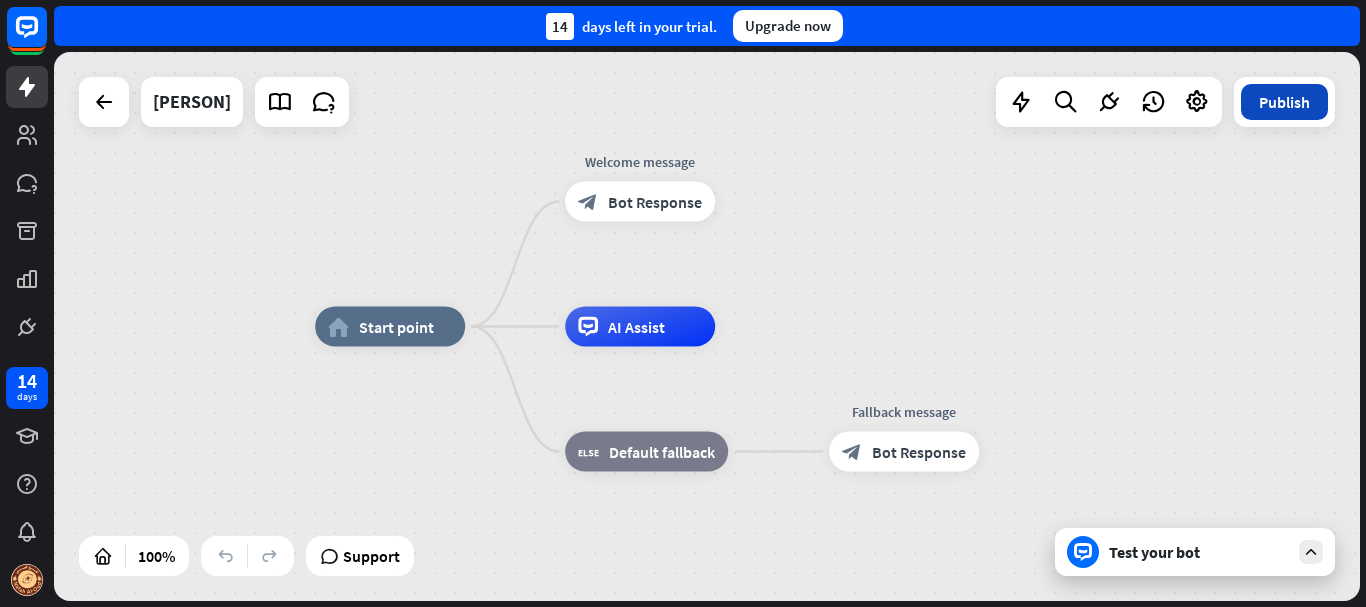 click on "Publish" at bounding box center (1284, 102) 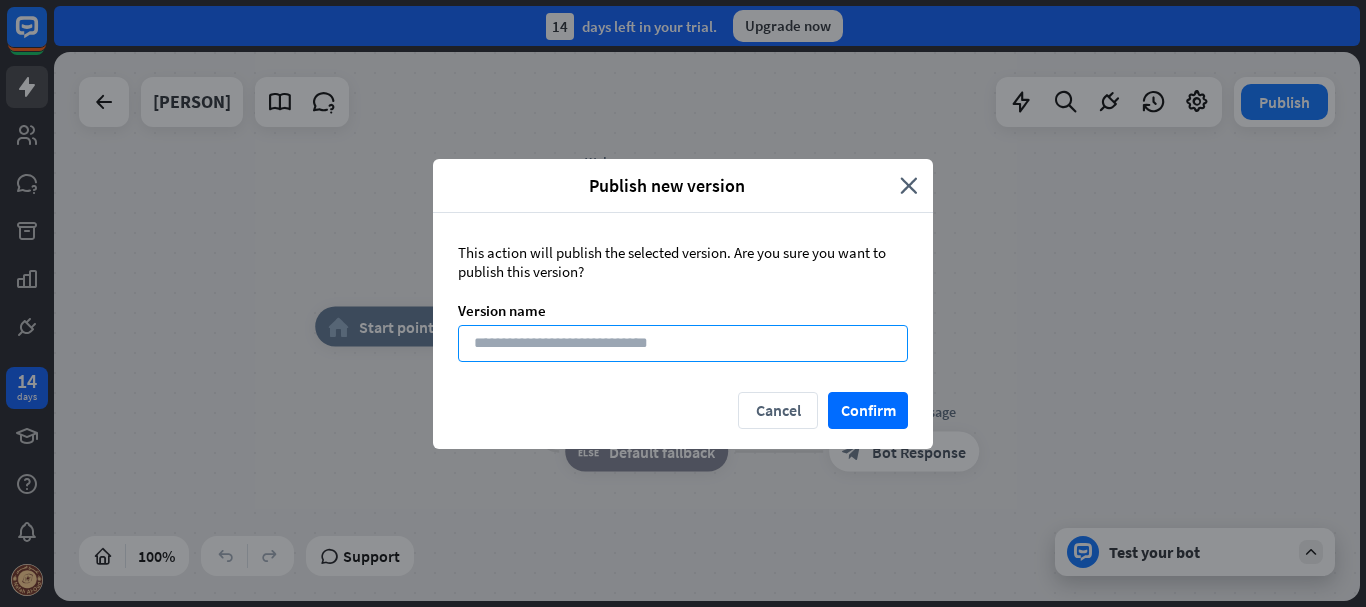 click at bounding box center (683, 343) 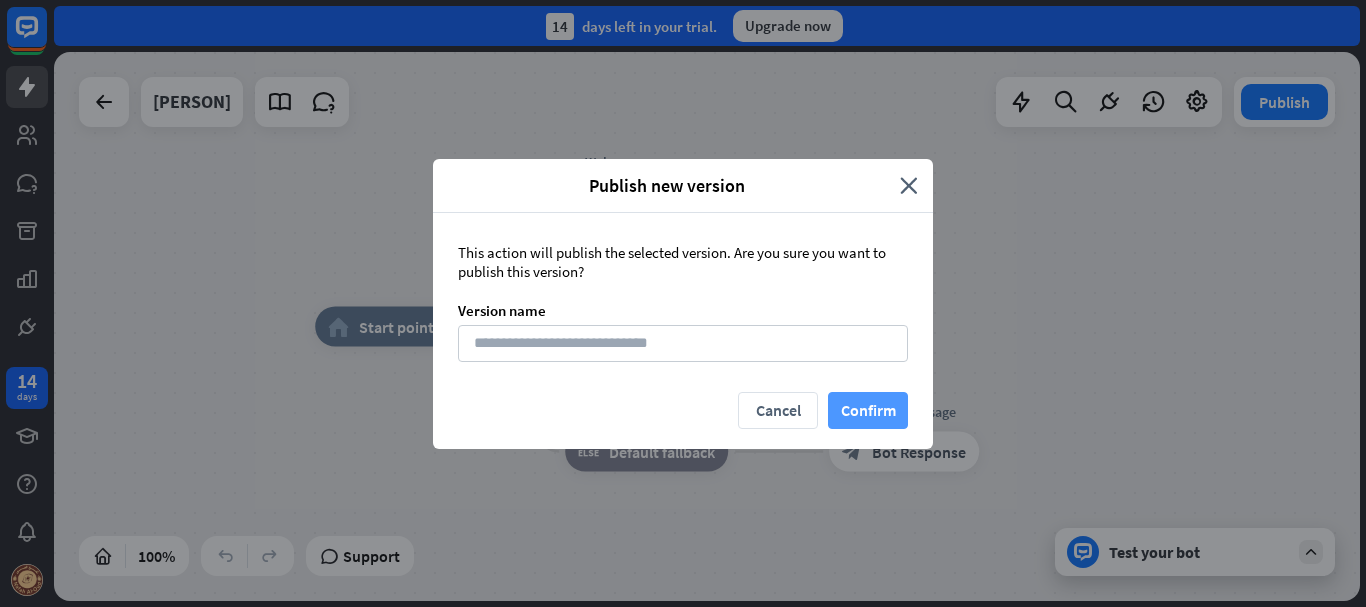 click on "Confirm" at bounding box center [868, 410] 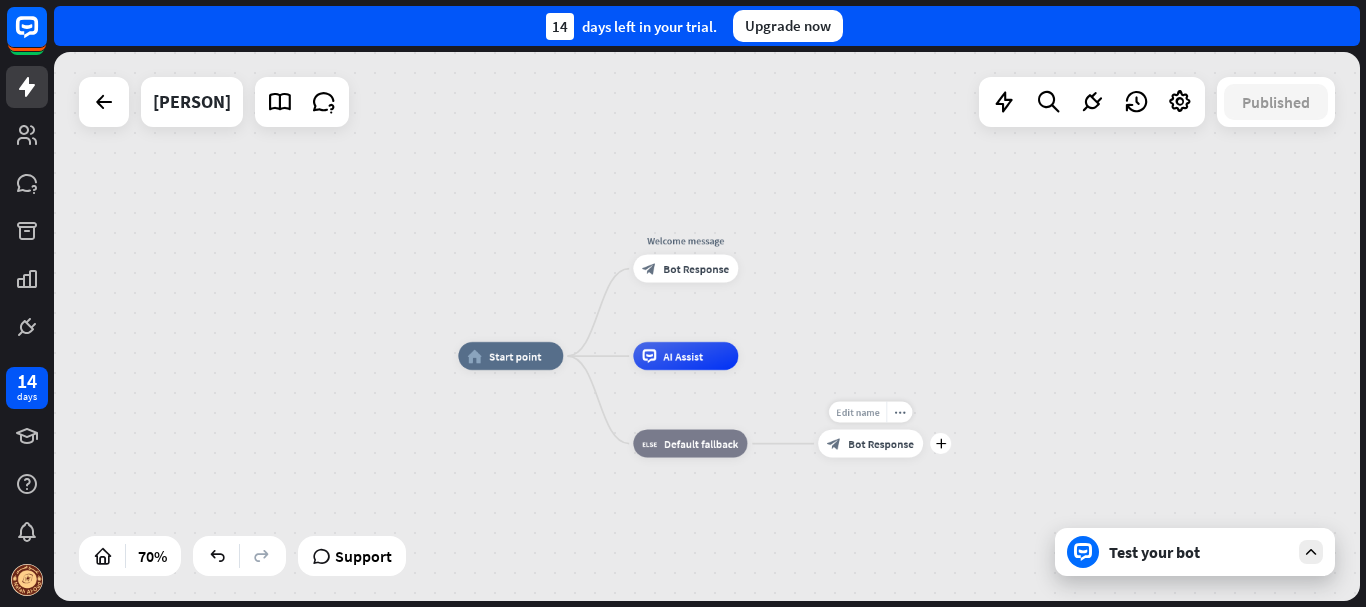 click on "Edit name" at bounding box center (857, 412) 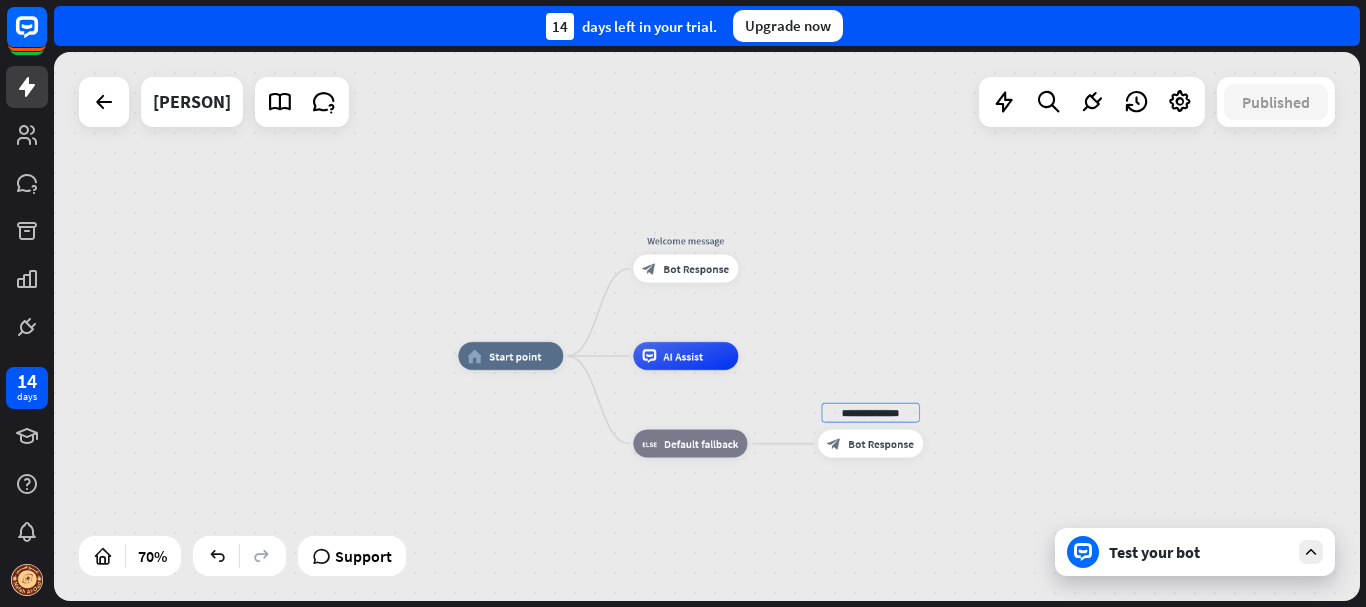 click on "**********" at bounding box center (915, 548) 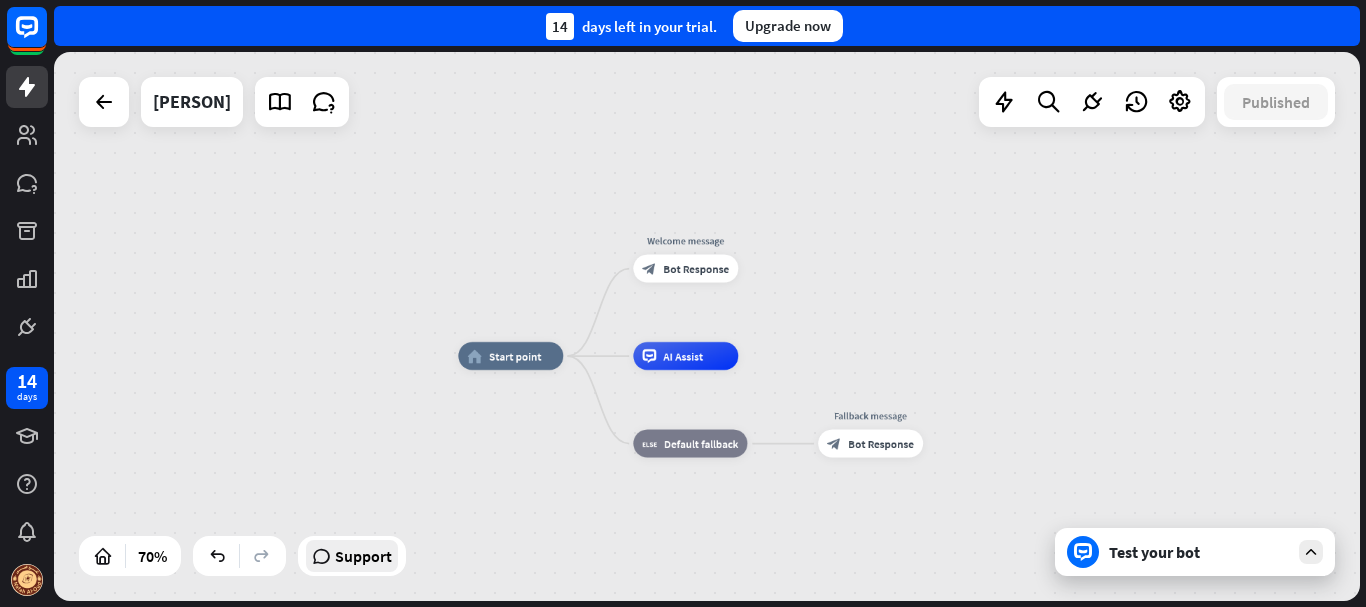 click on "Support" at bounding box center (363, 556) 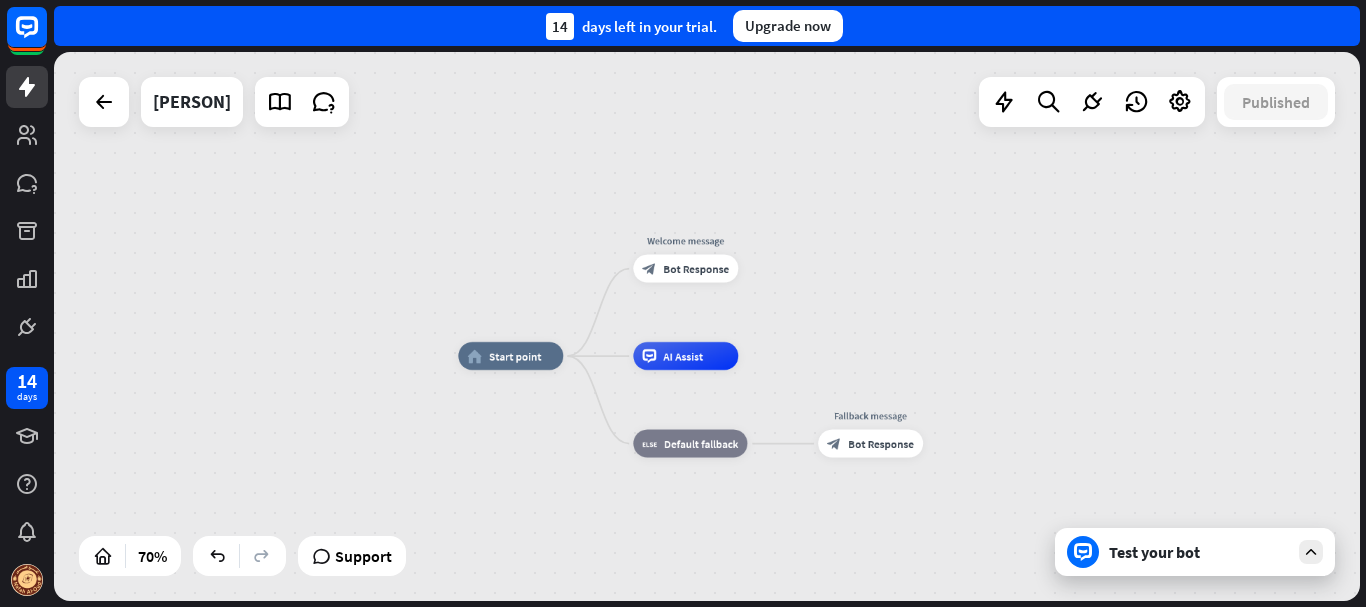 click on "Test your bot" at bounding box center (1195, 552) 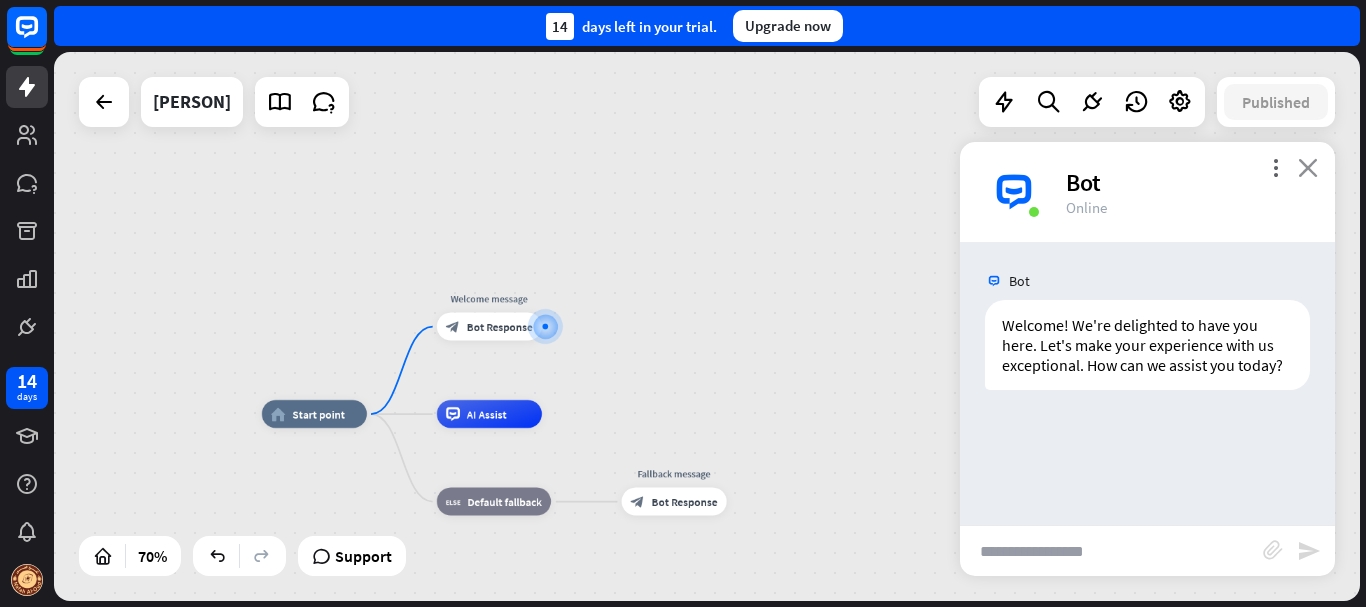 click on "close" at bounding box center (1308, 167) 